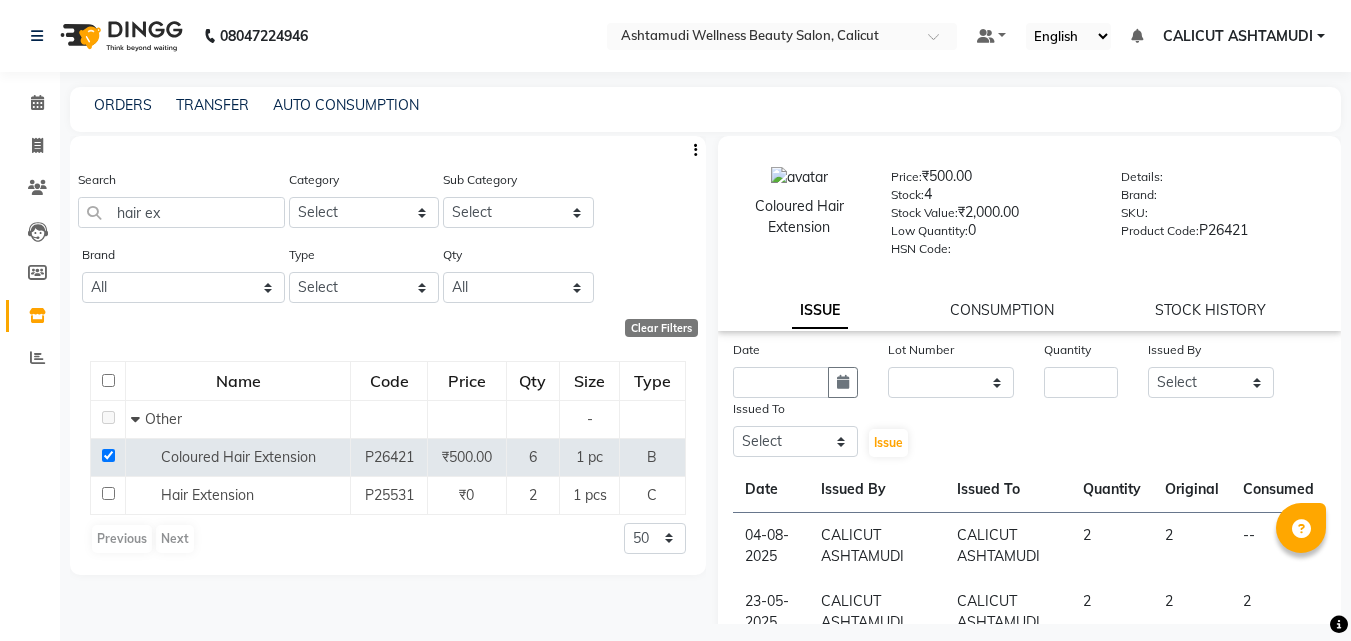 select 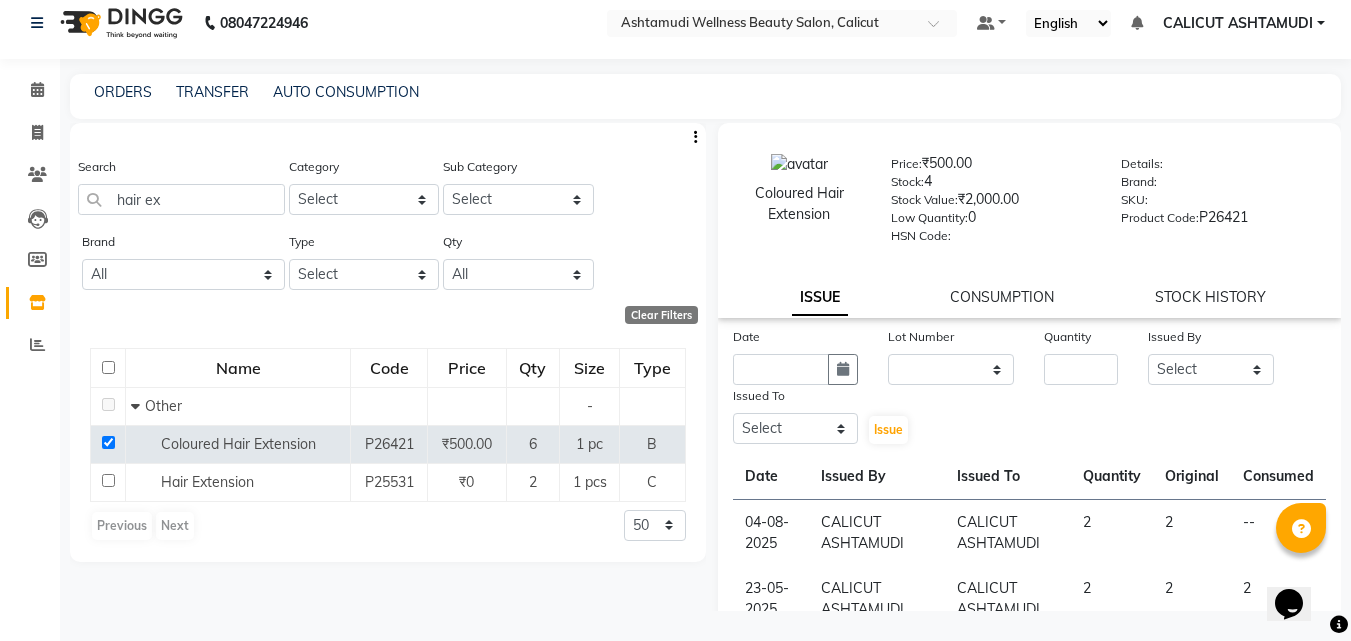 scroll, scrollTop: 0, scrollLeft: 0, axis: both 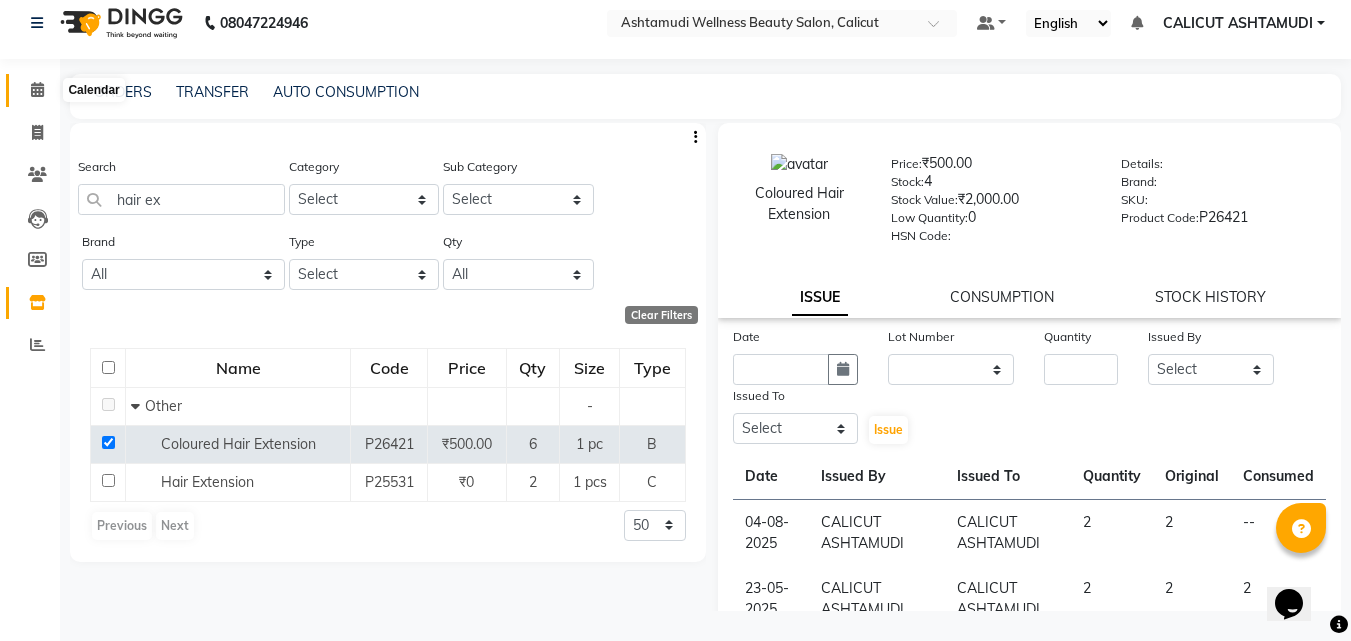 click 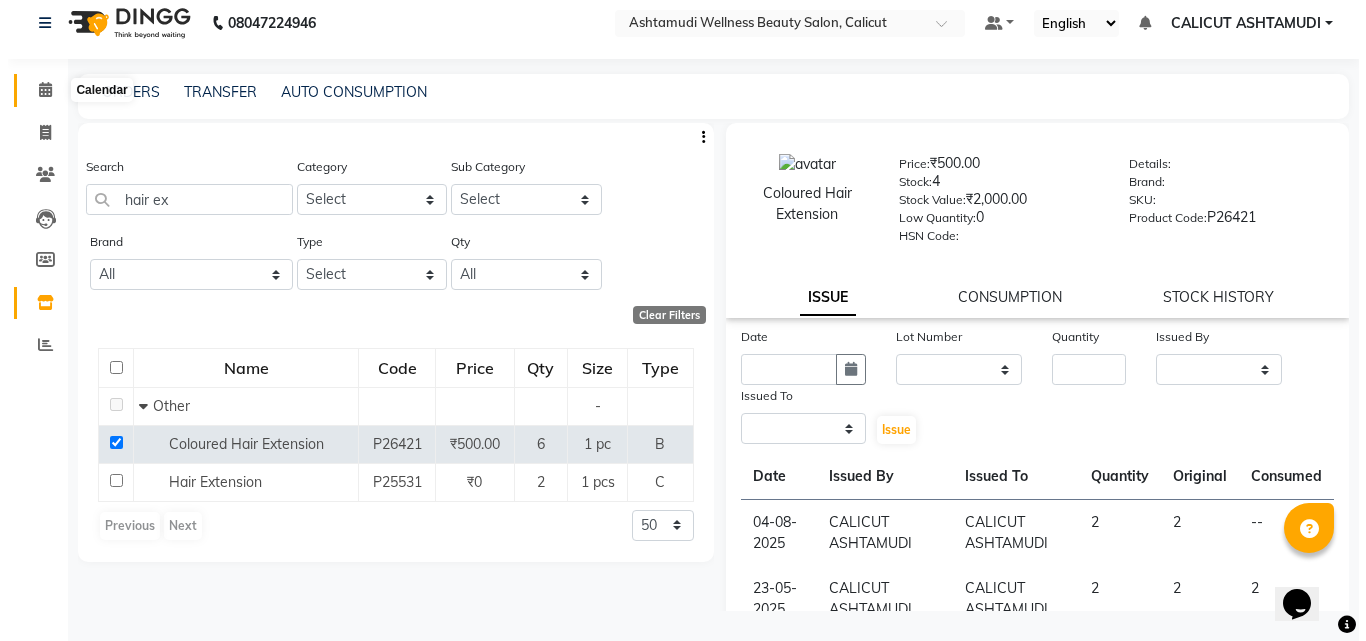 scroll, scrollTop: 0, scrollLeft: 0, axis: both 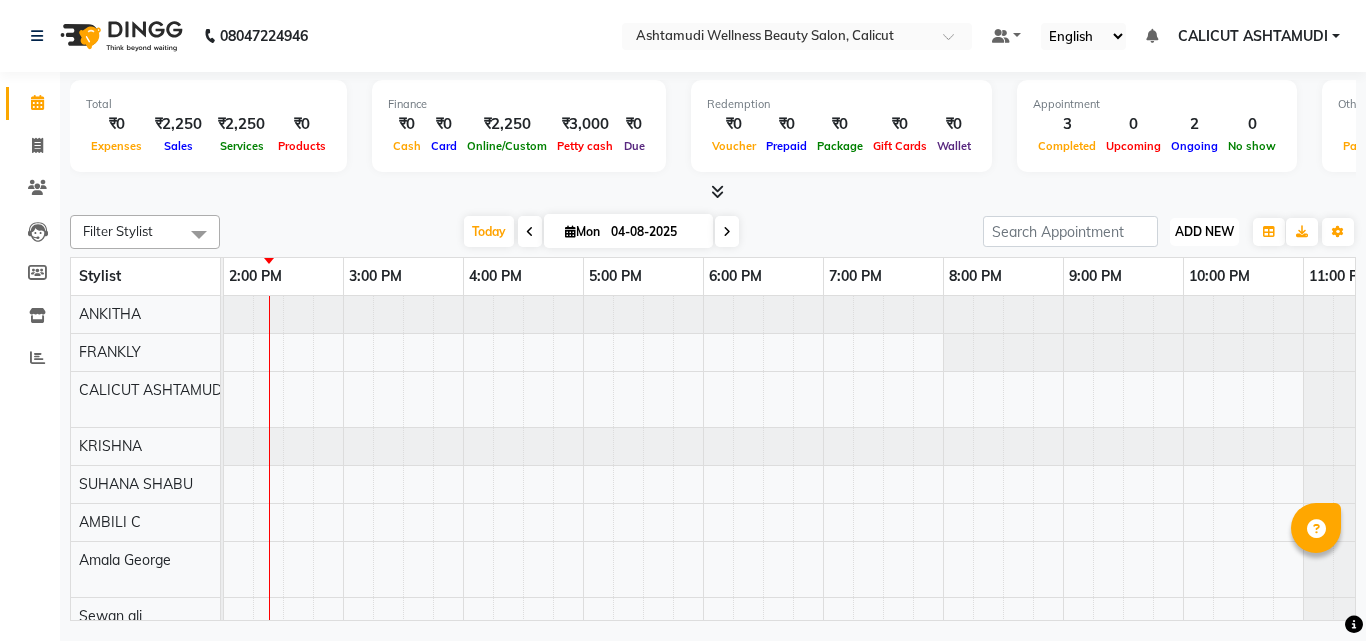 click on "ADD NEW" at bounding box center (1204, 231) 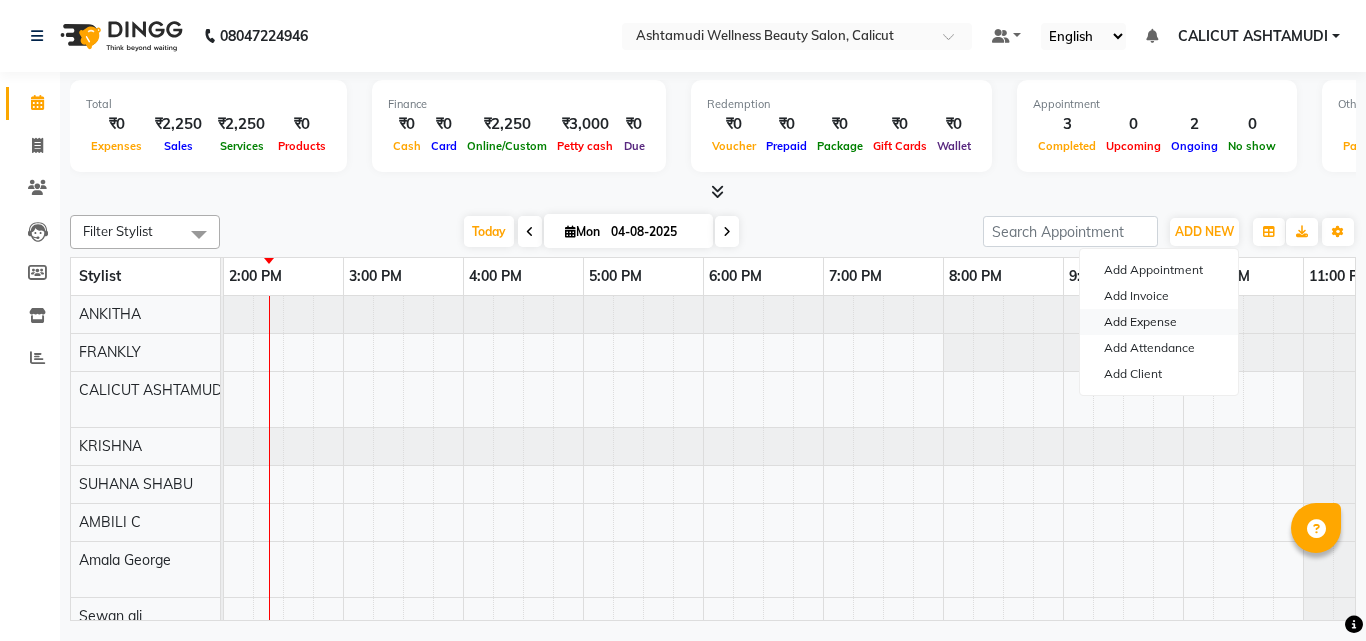 click on "Add Expense" at bounding box center (1159, 322) 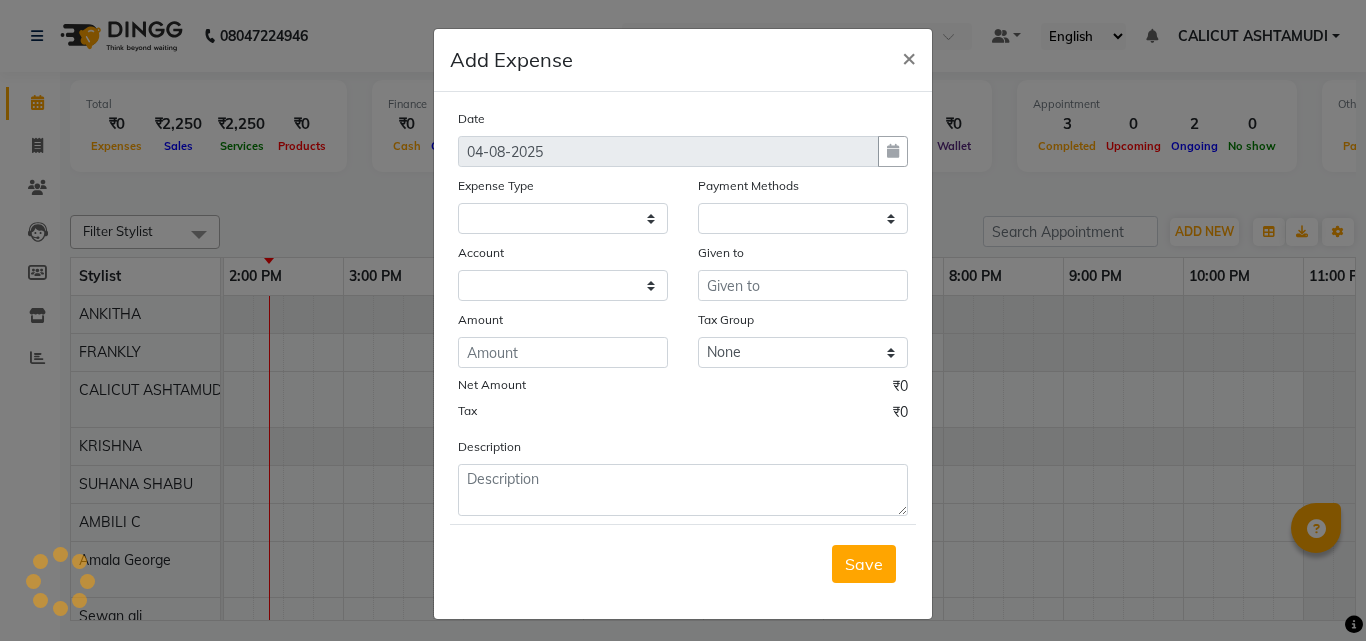 select 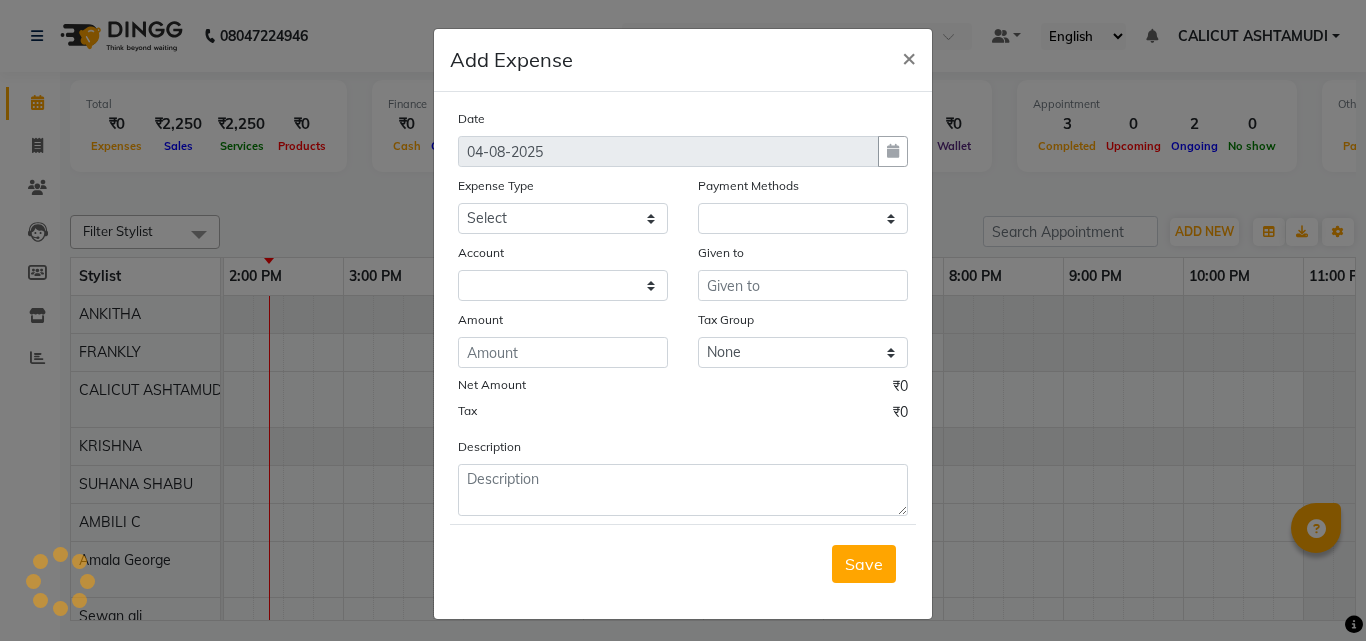 select on "1" 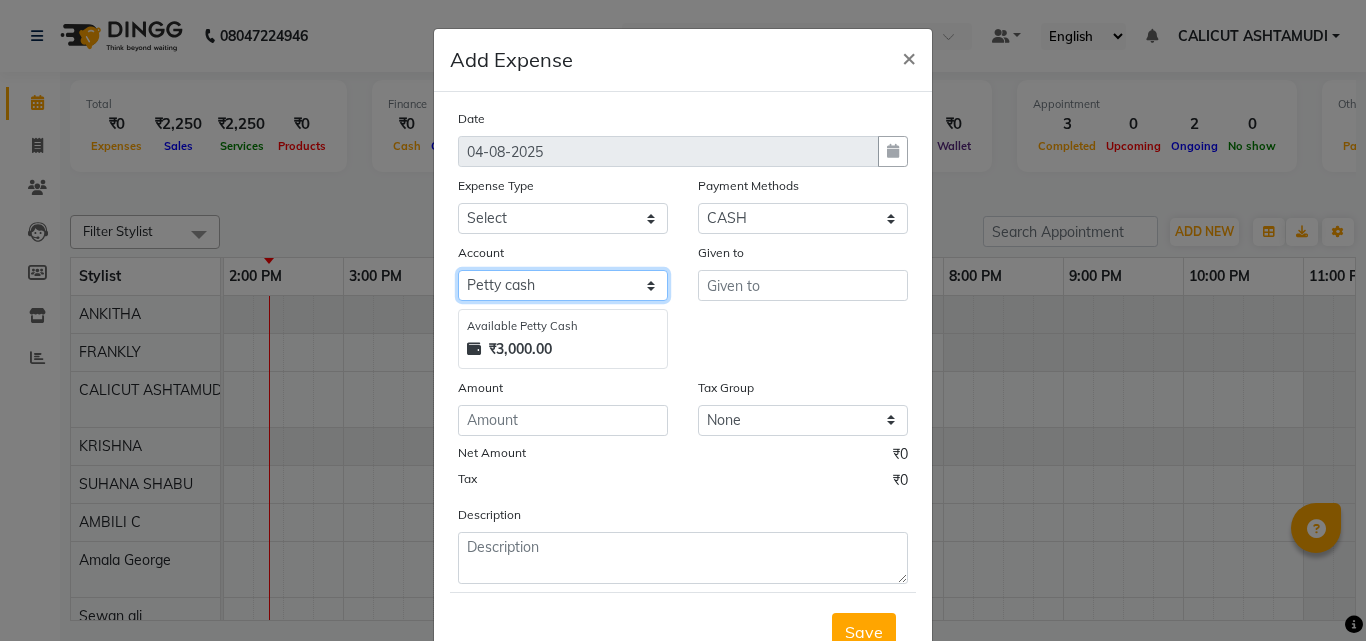 drag, startPoint x: 510, startPoint y: 276, endPoint x: 515, endPoint y: 285, distance: 10.29563 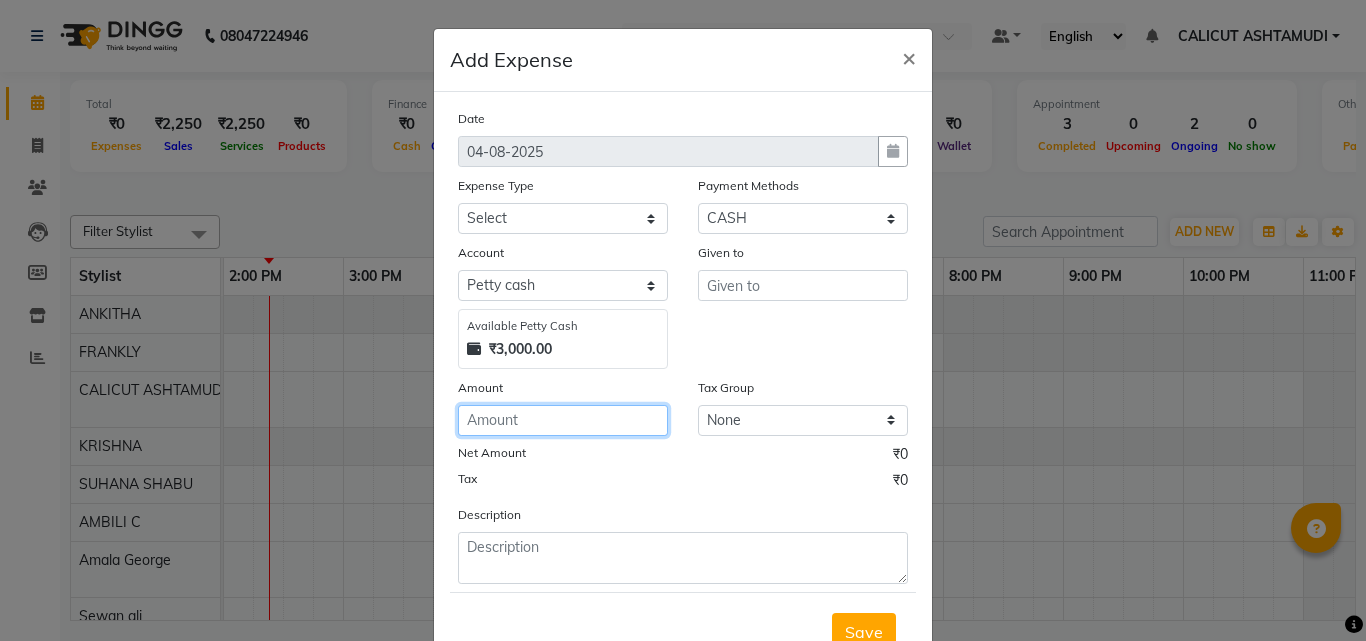 click 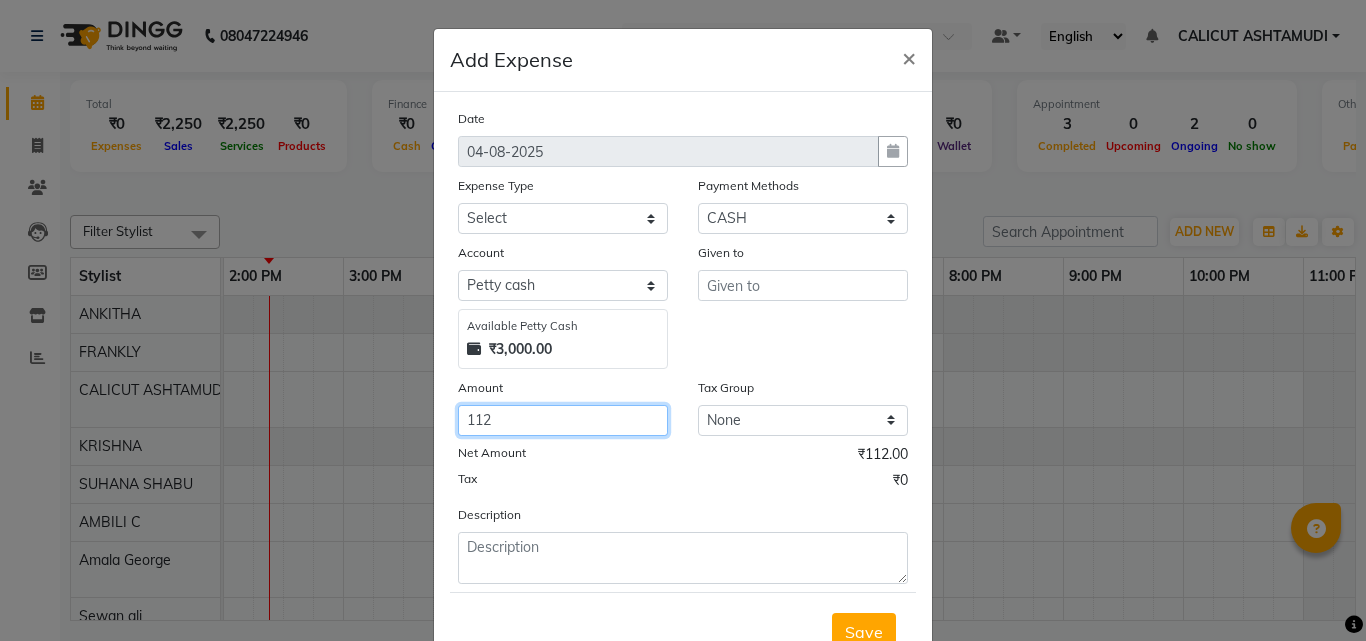 type on "112" 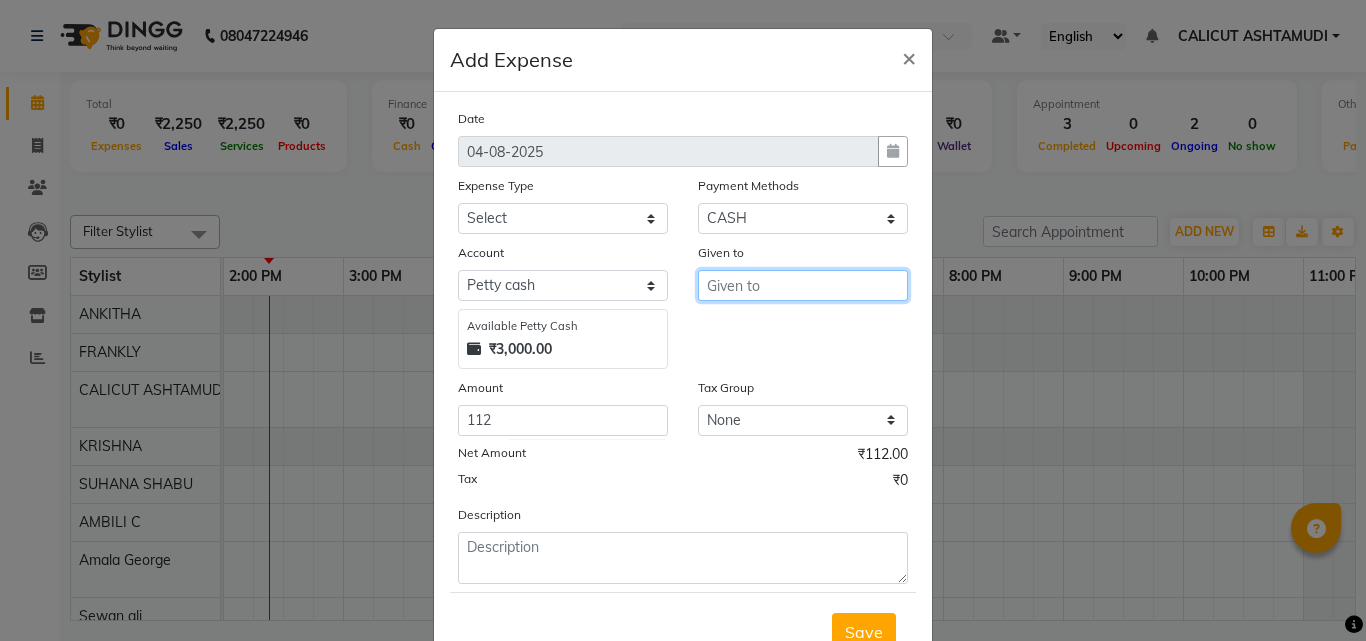 click at bounding box center (803, 285) 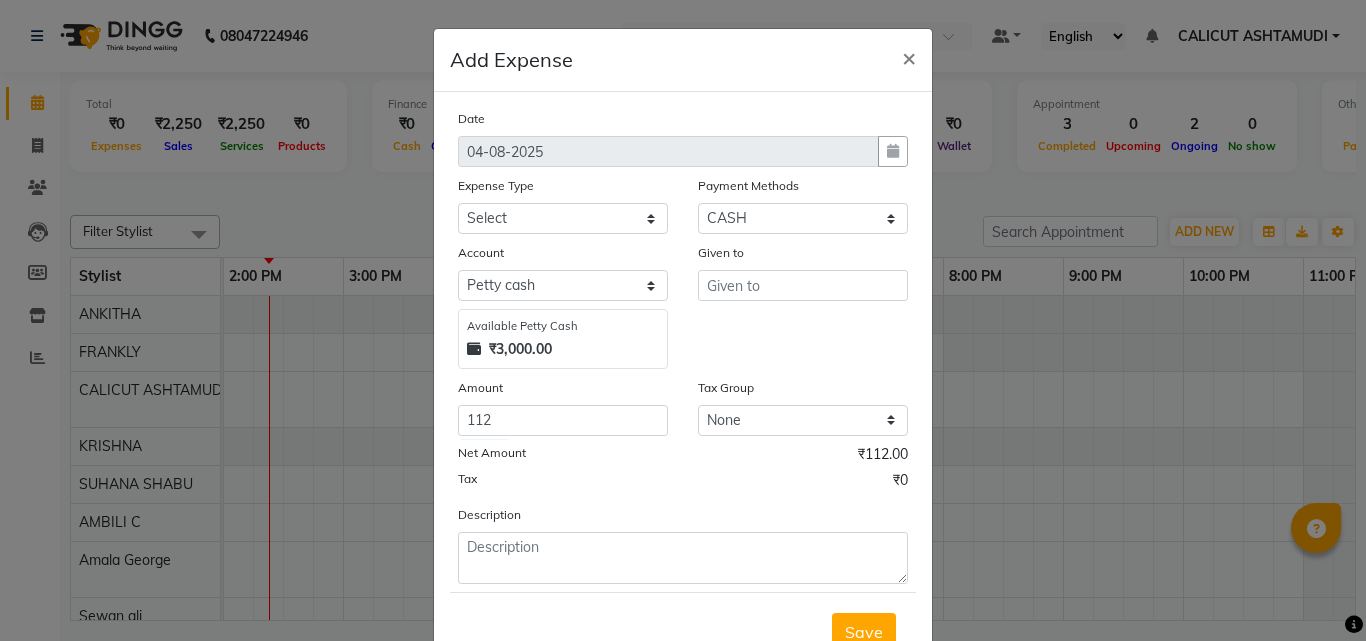 click on "Date 04-08-2025 Expense Type Select ACCOMODATION EXPENSES ADVERTISEMENT SALES PROMOTIONAL EXPENSES Bonus BRIDAL ACCESSORIES REFUND BRIDAL COMMISSION BRIDAL FOOD BRIDAL INCENTIVES BRIDAL ORNAMENTS REFUND BRIDAL TA CASH DEPOSIT RAK BANK COMPUTER ACCESSORIES MOBILE PHONE Donation and Charity Expenses ELECTRICITY CHARGES ELECTRONICS FITTINGS Event Expense FISH FOOD EXPENSES FOOD REFRESHMENT FOR CLIENTS FOOD REFRESHMENT FOR STAFFS Freight And Forwarding Charges FUEL FOR GENERATOR FURNITURE AND EQUIPMENTS Gifts for Clients GIFTS FOR STAFFS GOKULAM CHITS HOSTEL RENT LAUNDRY EXPENSES LICENSE OTHER FEES LOADING UNLOADING CHARGES Medical Expenses MEHNDI PAYMENTS MISCELLANEOUS EXPENSES NEWSPAPER PERIODICALS Office Expenses Ornaments Maintenance Expense OVERTIME ALLOWANCES Payment For Pest Control Perfomance based incentives POSTAGE COURIER CHARGES Printing PRINTING STATIONERY EXPENSES PROFESSIONAL TAX REPAIRS MAINTENANCE ROUND OFF Salary SALARY ADVANCE Sales Incentives Membership Card SALES INCENTIVES PRODUCT SALON RENT" 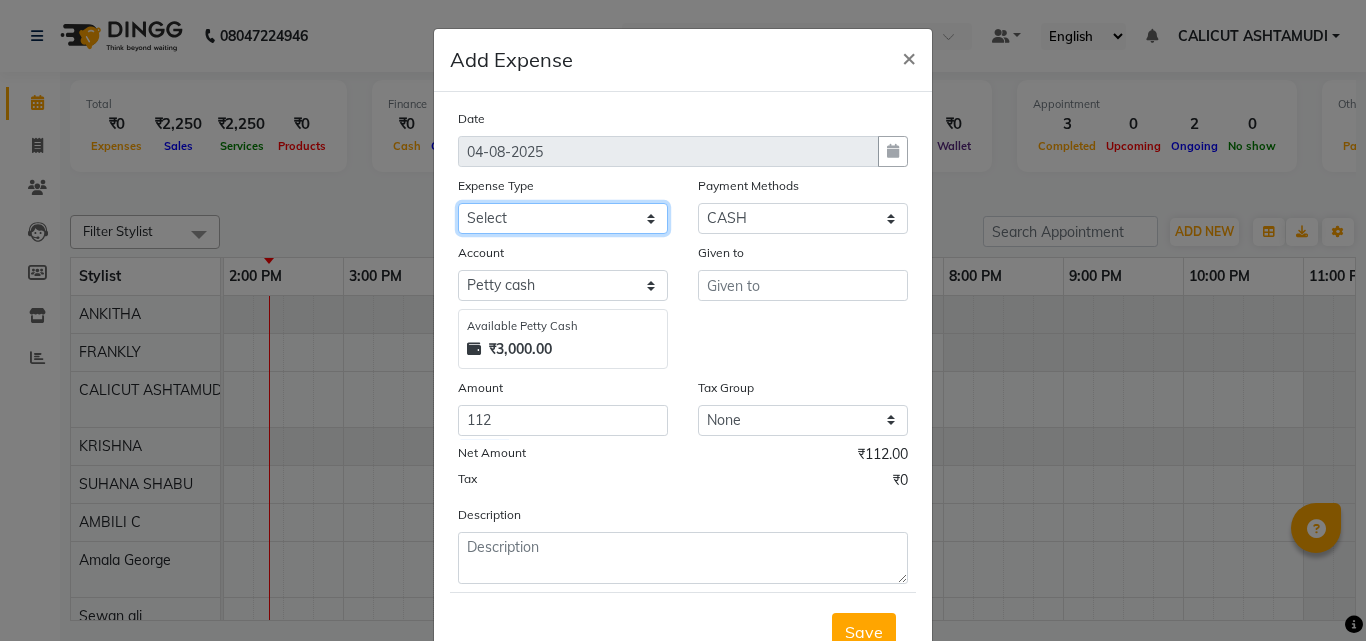 drag, startPoint x: 572, startPoint y: 221, endPoint x: 585, endPoint y: 230, distance: 15.811388 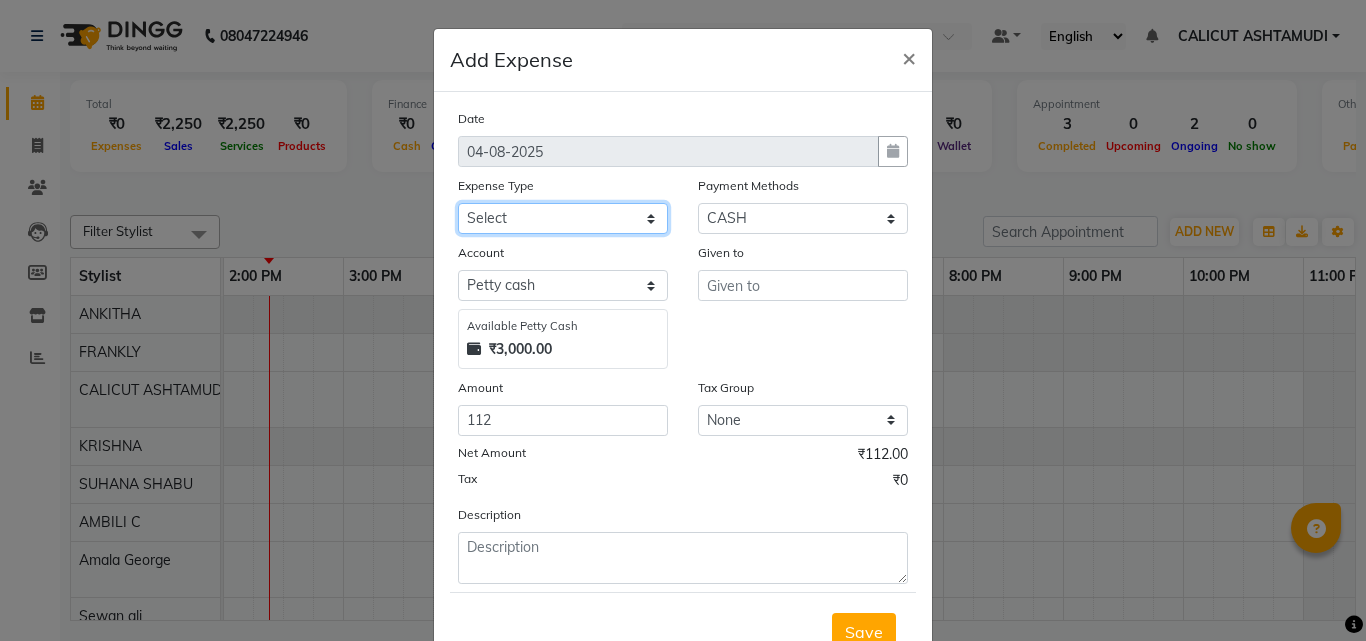 select on "6226" 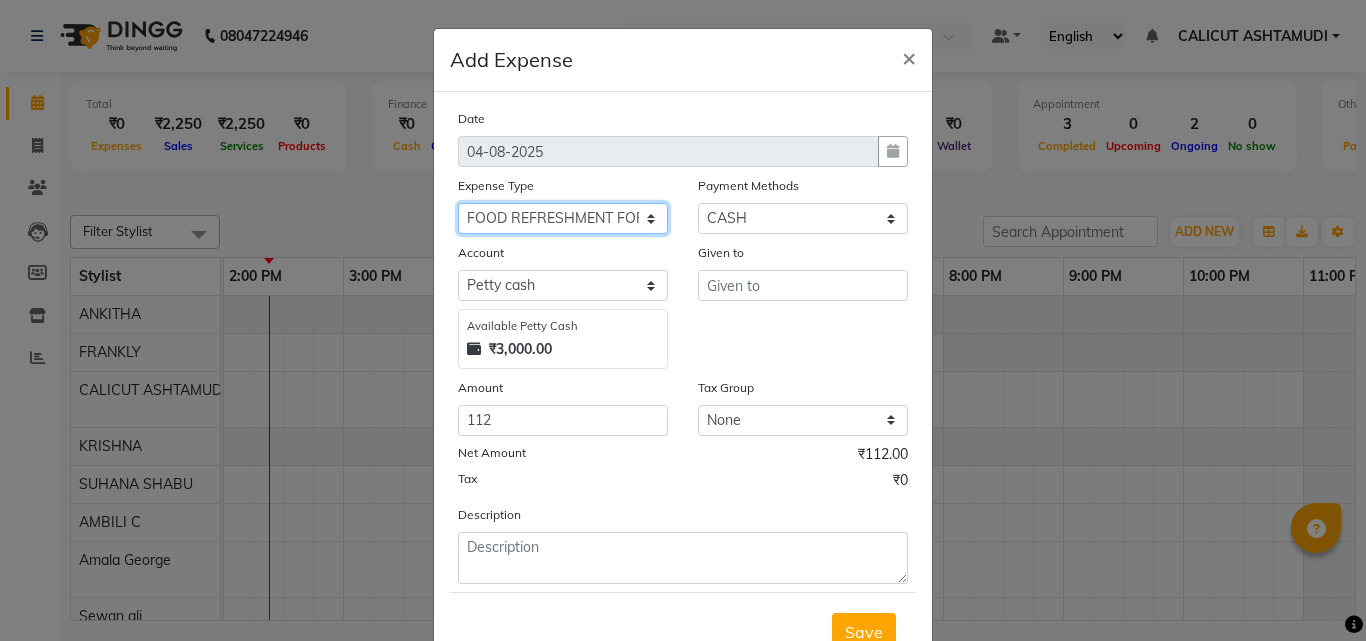 click on "Select ACCOMODATION EXPENSES ADVERTISEMENT SALES PROMOTIONAL EXPENSES Bonus BRIDAL ACCESSORIES REFUND BRIDAL COMMISSION BRIDAL FOOD BRIDAL INCENTIVES BRIDAL ORNAMENTS REFUND BRIDAL TA CASH DEPOSIT RAK BANK COMPUTER ACCESSORIES MOBILE PHONE Donation and Charity Expenses ELECTRICITY CHARGES ELECTRONICS FITTINGS Event Expense FISH FOOD EXPENSES FOOD REFRESHMENT FOR CLIENTS FOOD REFRESHMENT FOR STAFFS Freight And Forwarding Charges FUEL FOR GENERATOR FURNITURE AND EQUIPMENTS Gifts for Clients GIFTS FOR STAFFS GOKULAM CHITS HOSTEL RENT LAUNDRY EXPENSES LICENSE OTHER FEES LOADING UNLOADING CHARGES Medical Expenses MEHNDI PAYMENTS MISCELLANEOUS EXPENSES NEWSPAPER PERIODICALS Office Expenses Ornaments Maintenance Expense OVERTIME ALLOWANCES Payment For Pest Control Perfomance based incentives POSTAGE COURIER CHARGES Printing PRINTING STATIONERY EXPENSES PROFESSIONAL TAX REPAIRS MAINTENANCE ROUND OFF Salary SALARY ADVANCE Sales Incentives Membership Card SALES INCENTIVES PRODUCT SALES INCENTIVES SERVICES SALON RENT" 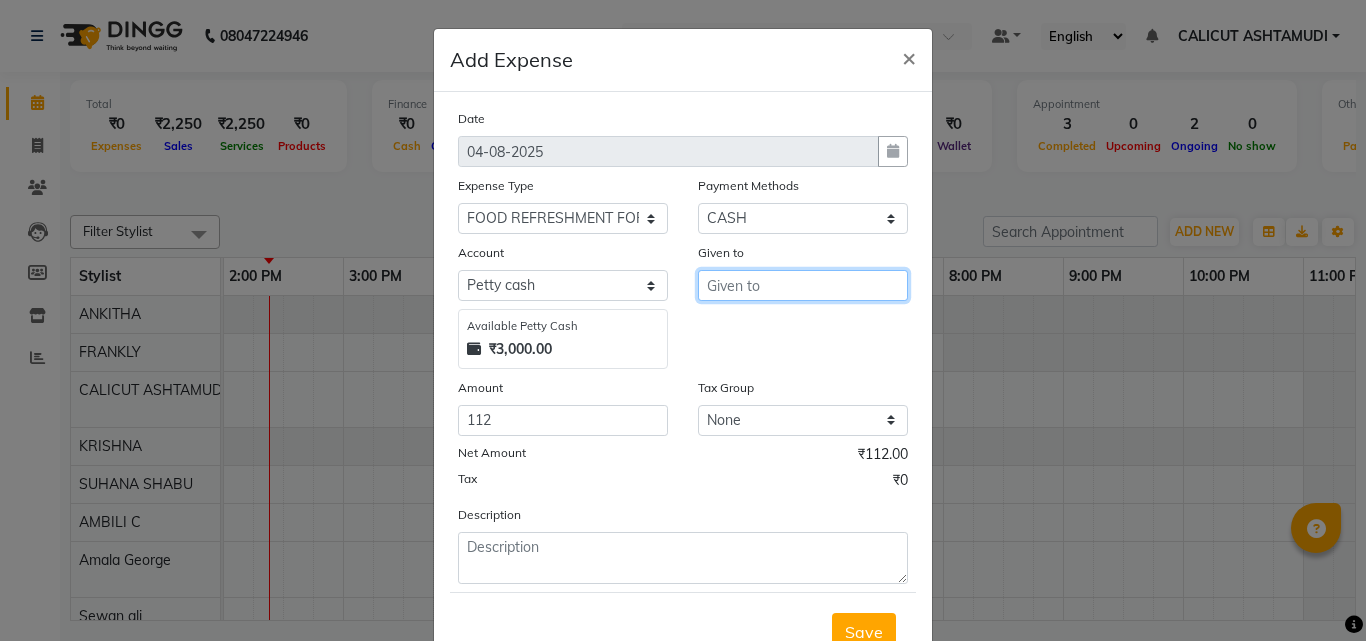 click at bounding box center [803, 285] 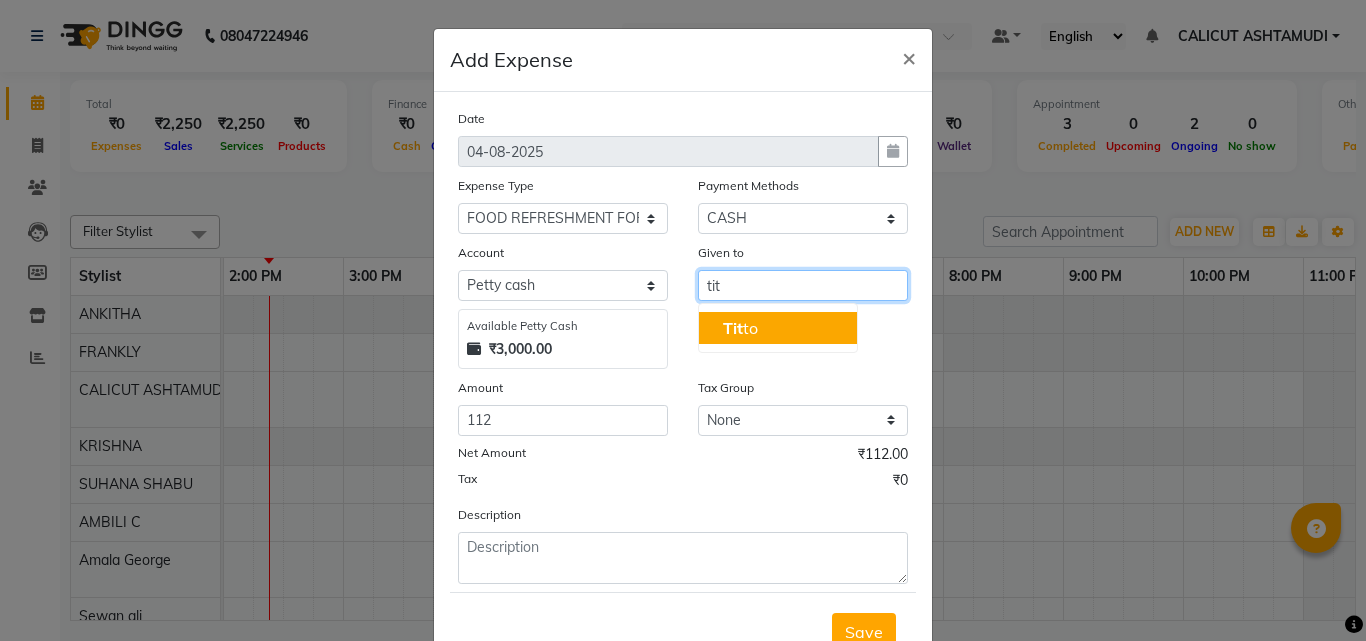 click on "Tit to" at bounding box center (778, 328) 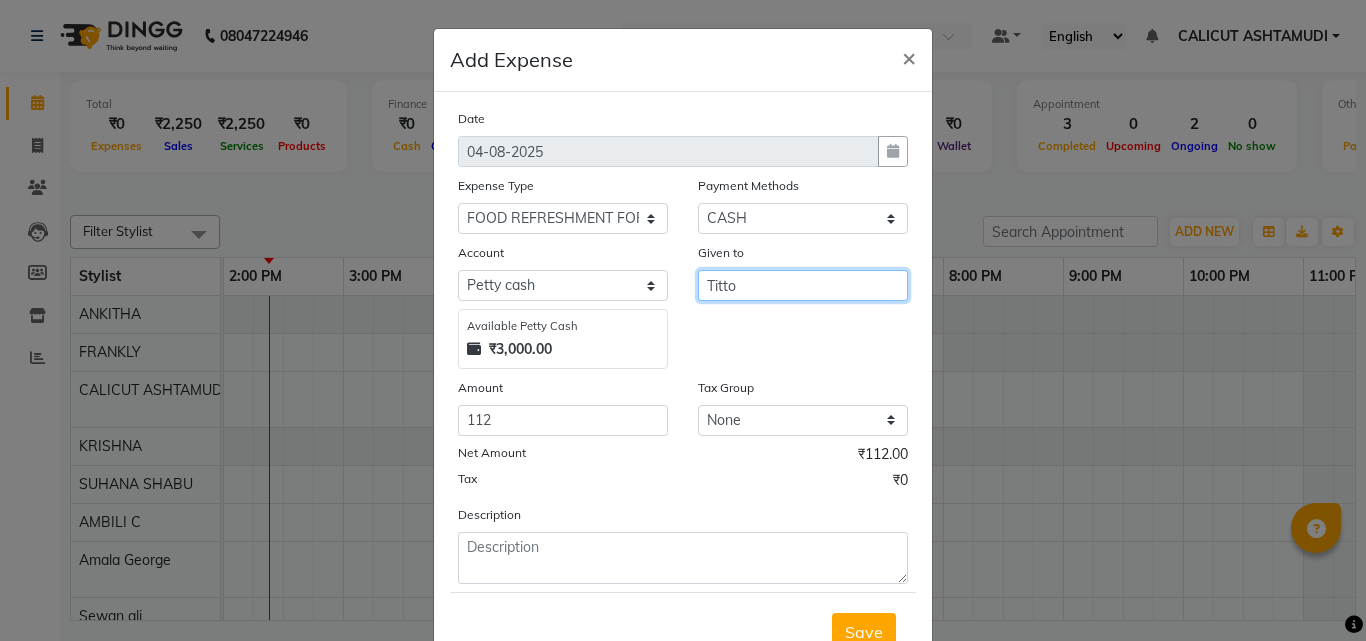 type on "Titto" 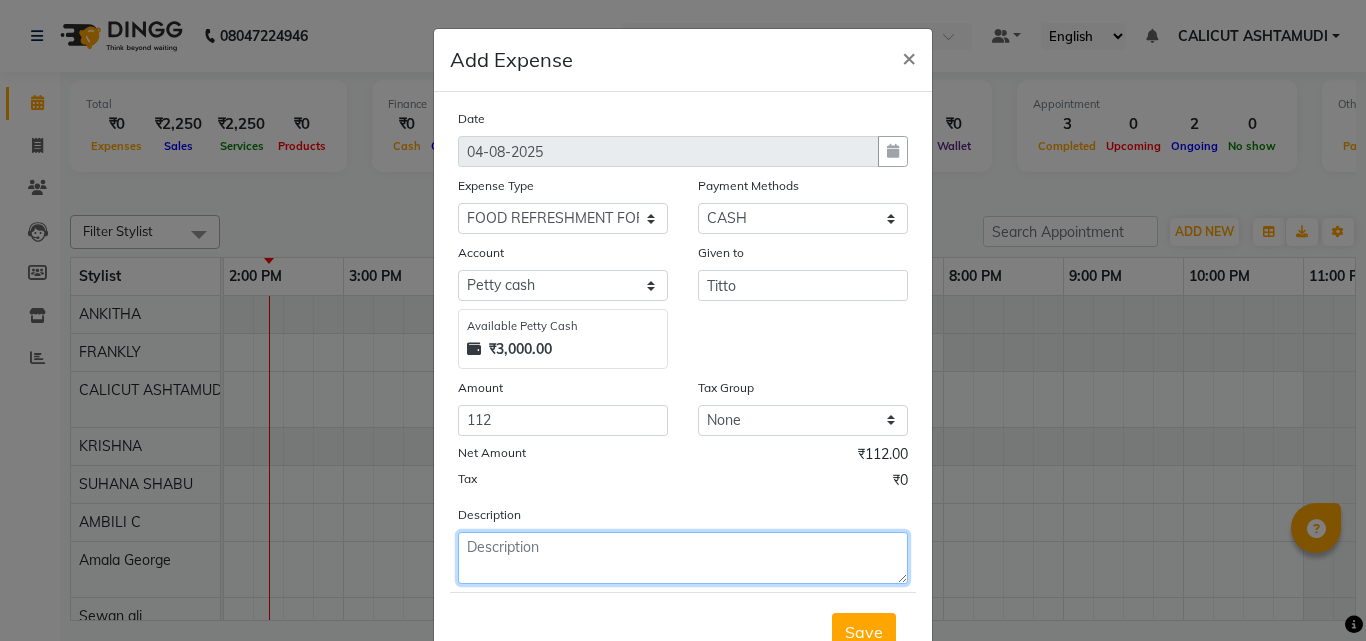 click 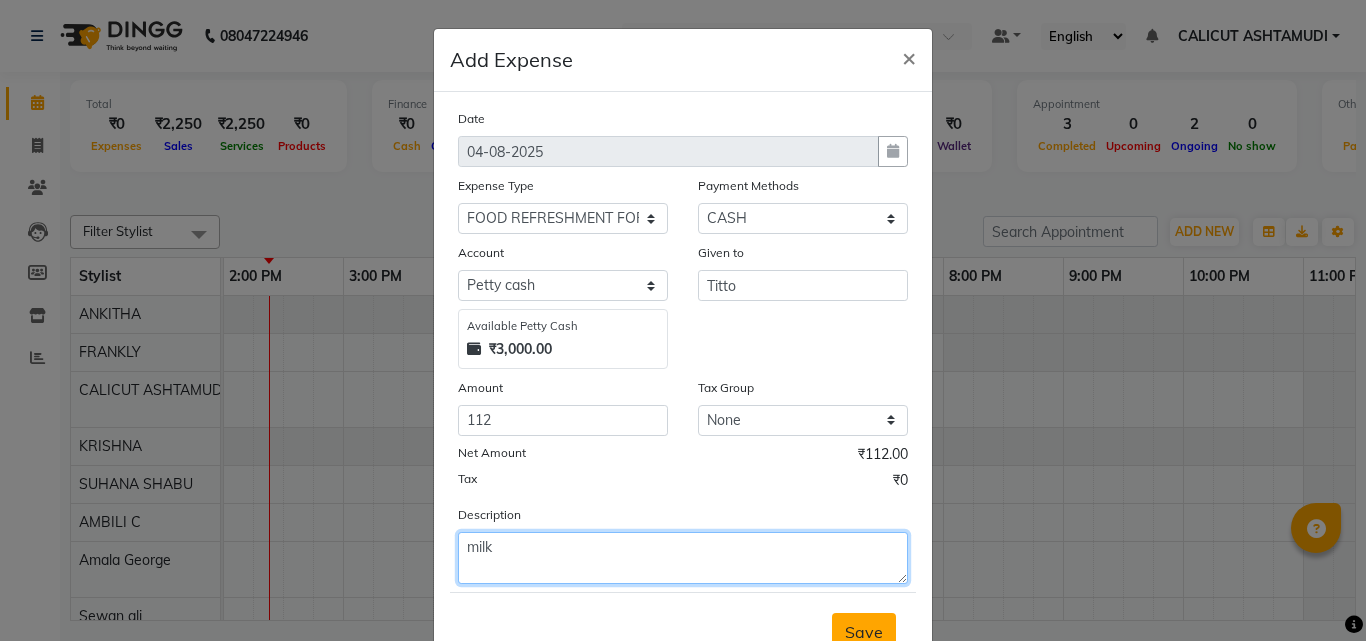 type on "milk" 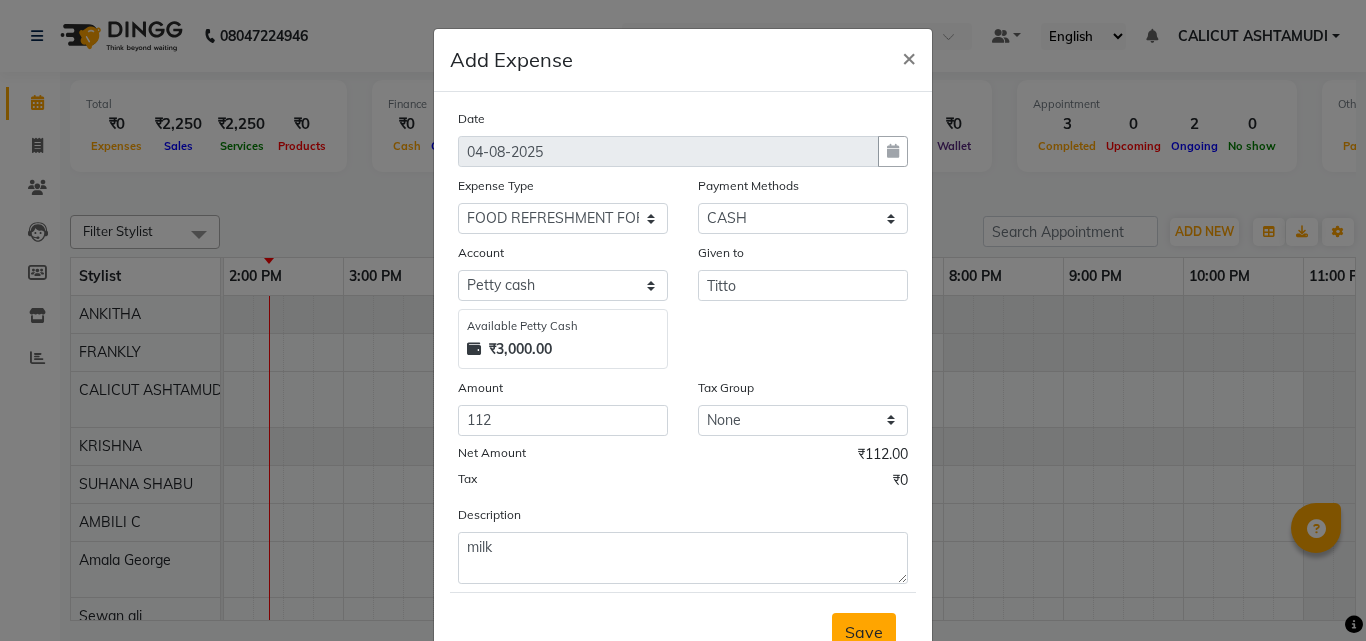 click on "Save" at bounding box center (864, 632) 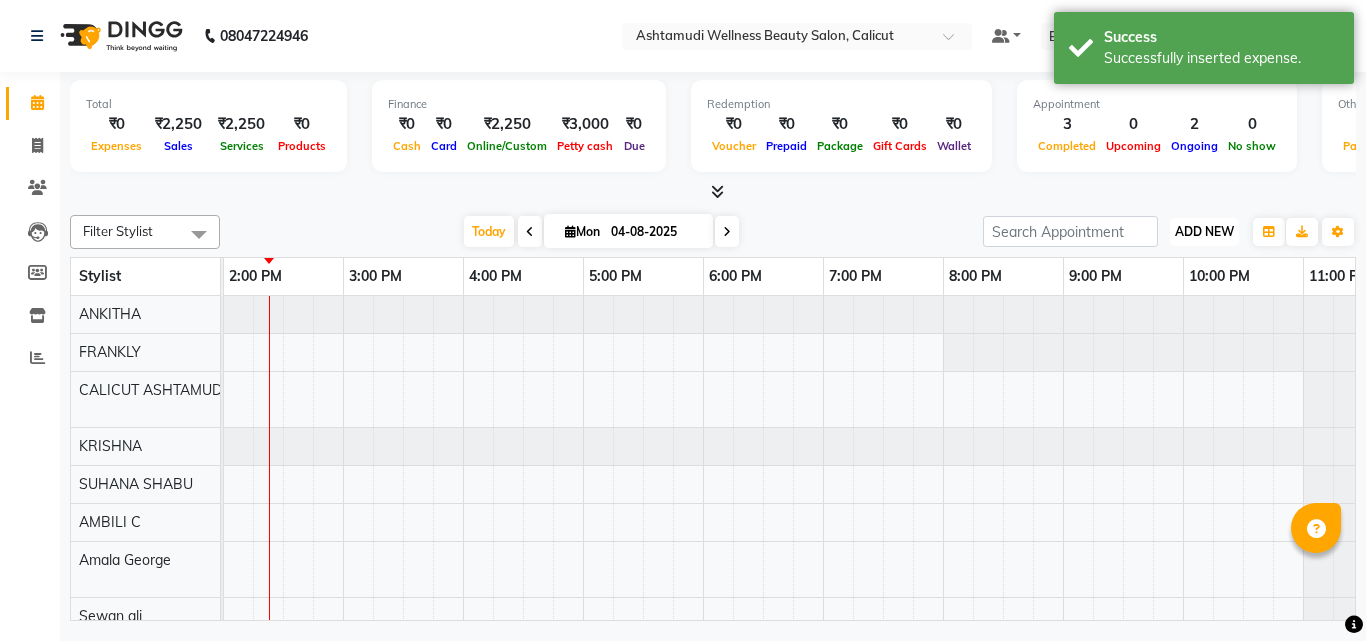 click on "ADD NEW" at bounding box center (1204, 231) 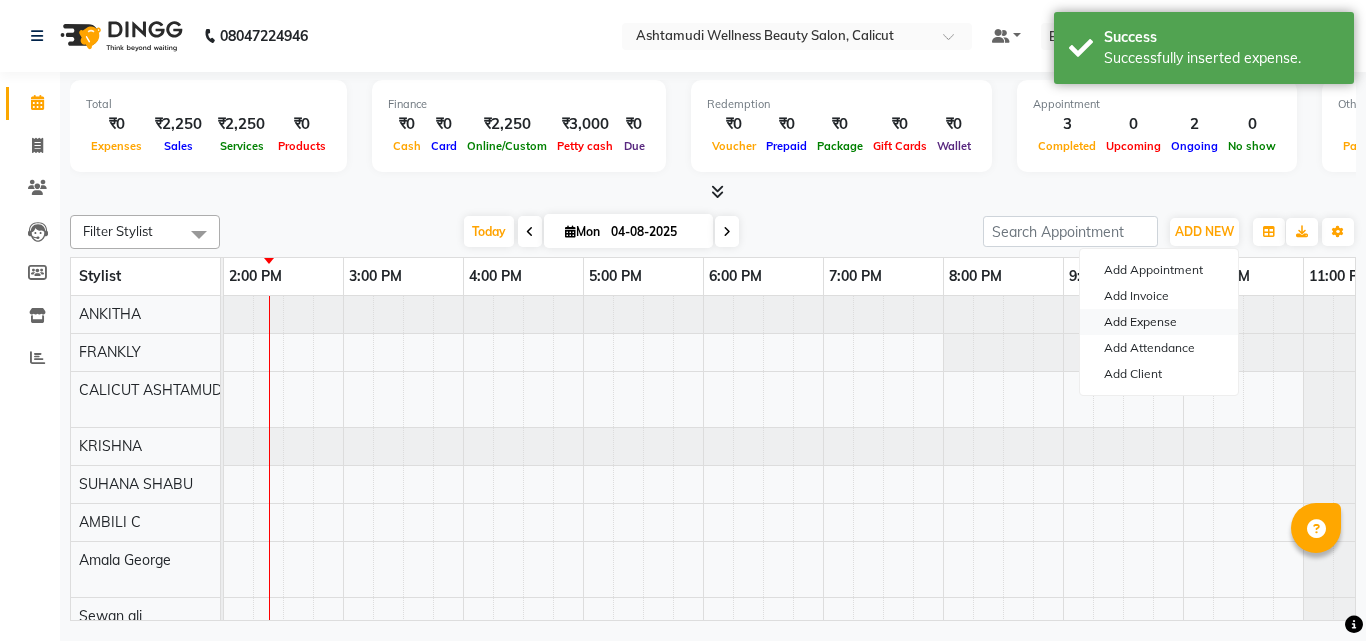 click on "Add Expense" at bounding box center [1159, 322] 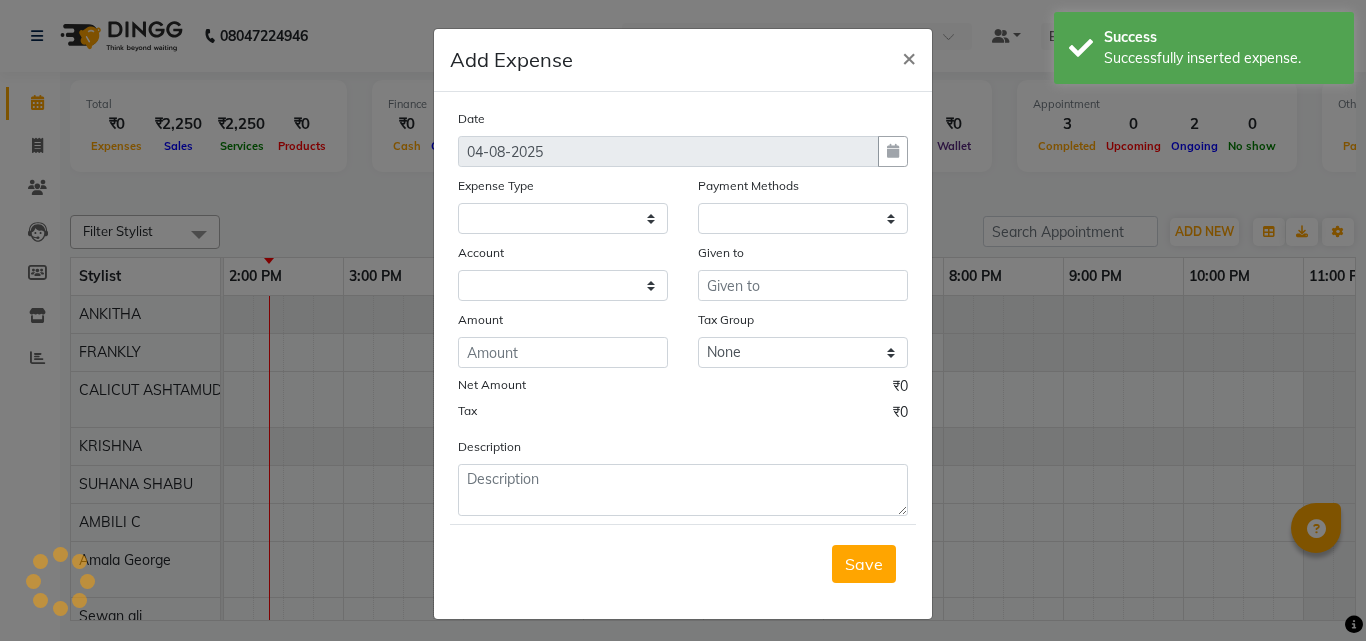 select 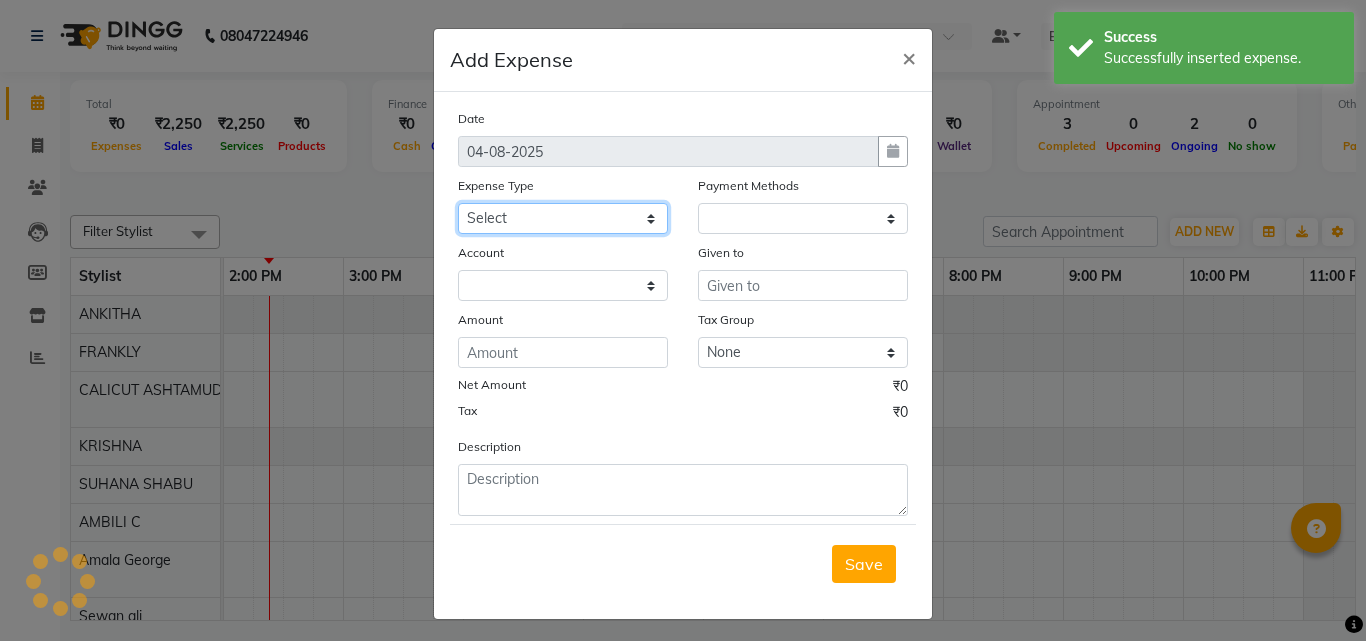 click on "Select ACCOMODATION EXPENSES ADVERTISEMENT SALES PROMOTIONAL EXPENSES Bonus BRIDAL ACCESSORIES REFUND BRIDAL COMMISSION BRIDAL FOOD BRIDAL INCENTIVES BRIDAL ORNAMENTS REFUND BRIDAL TA CASH DEPOSIT RAK BANK COMPUTER ACCESSORIES MOBILE PHONE Donation and Charity Expenses ELECTRICITY CHARGES ELECTRONICS FITTINGS Event Expense FISH FOOD EXPENSES FOOD REFRESHMENT FOR CLIENTS FOOD REFRESHMENT FOR STAFFS Freight And Forwarding Charges FUEL FOR GENERATOR FURNITURE AND EQUIPMENTS Gifts for Clients GIFTS FOR STAFFS GOKULAM CHITS HOSTEL RENT LAUNDRY EXPENSES LICENSE OTHER FEES LOADING UNLOADING CHARGES Medical Expenses MEHNDI PAYMENTS MISCELLANEOUS EXPENSES NEWSPAPER PERIODICALS Office Expenses Ornaments Maintenance Expense OVERTIME ALLOWANCES Payment For Pest Control Perfomance based incentives POSTAGE COURIER CHARGES Printing PRINTING STATIONERY EXPENSES PROFESSIONAL TAX REPAIRS MAINTENANCE ROUND OFF Salary SALARY ADVANCE Sales Incentives Membership Card SALES INCENTIVES PRODUCT SALES INCENTIVES SERVICES SALON RENT" 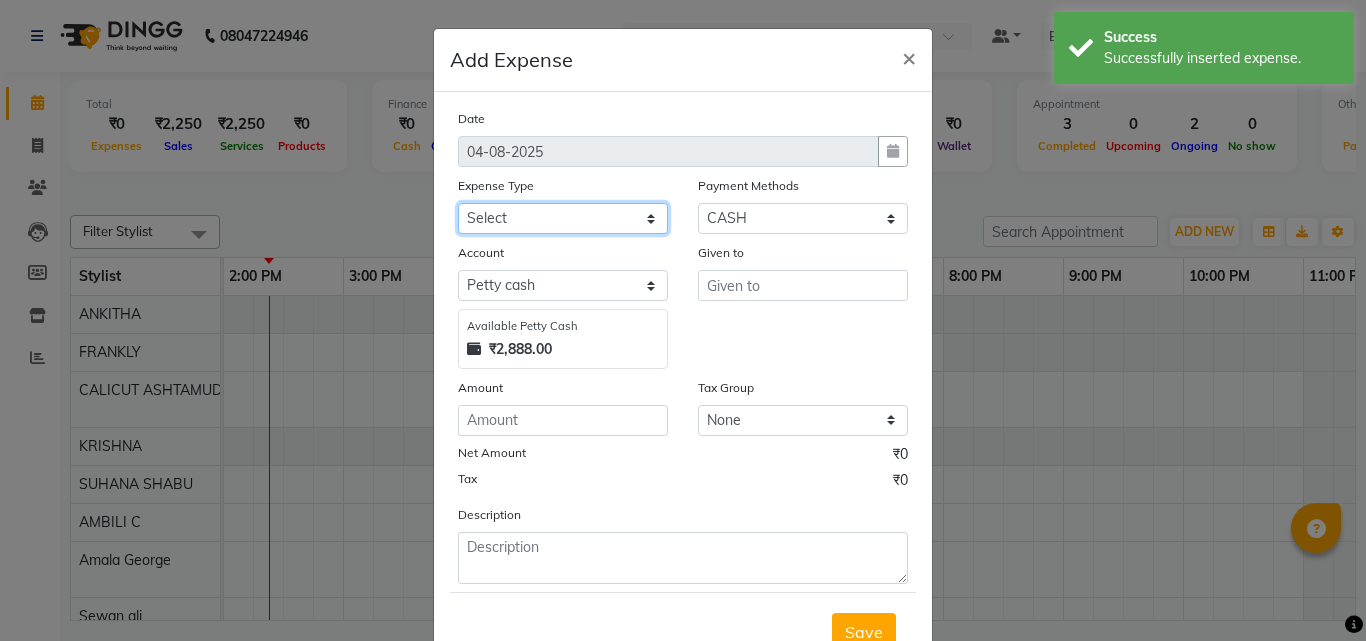 select on "6175" 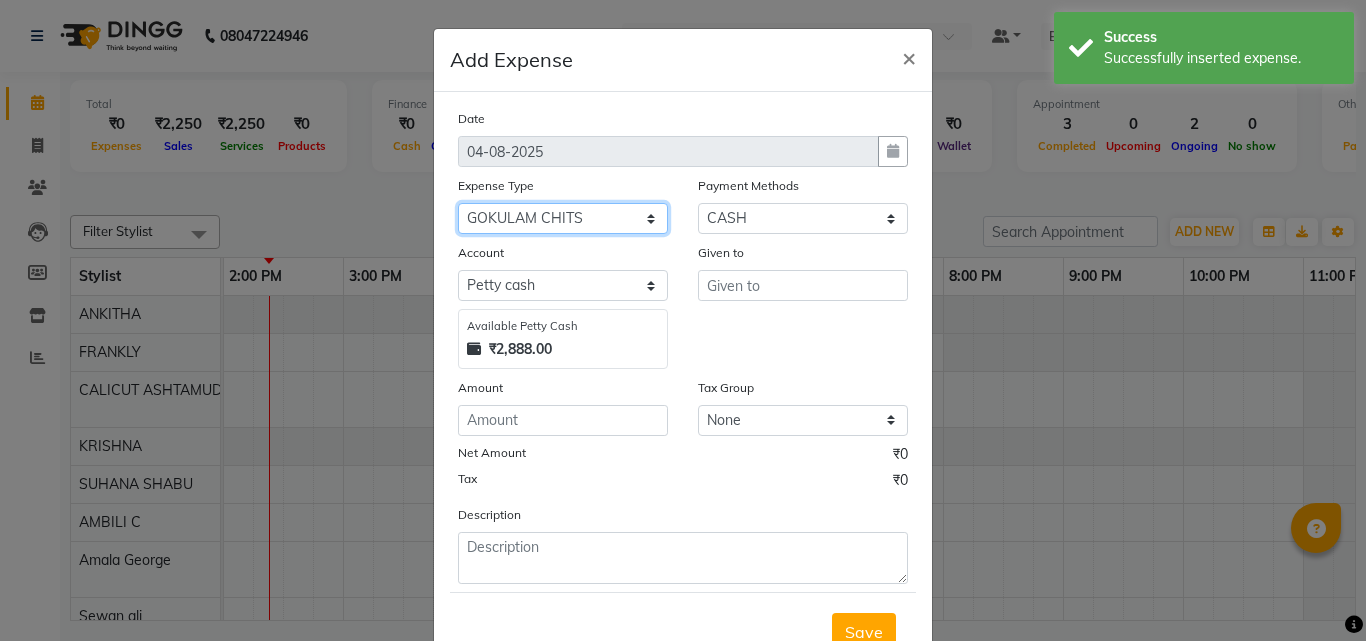 click on "Select ACCOMODATION EXPENSES ADVERTISEMENT SALES PROMOTIONAL EXPENSES Bonus BRIDAL ACCESSORIES REFUND BRIDAL COMMISSION BRIDAL FOOD BRIDAL INCENTIVES BRIDAL ORNAMENTS REFUND BRIDAL TA CASH DEPOSIT RAK BANK COMPUTER ACCESSORIES MOBILE PHONE Donation and Charity Expenses ELECTRICITY CHARGES ELECTRONICS FITTINGS Event Expense FISH FOOD EXPENSES FOOD REFRESHMENT FOR CLIENTS FOOD REFRESHMENT FOR STAFFS Freight And Forwarding Charges FUEL FOR GENERATOR FURNITURE AND EQUIPMENTS Gifts for Clients GIFTS FOR STAFFS GOKULAM CHITS HOSTEL RENT LAUNDRY EXPENSES LICENSE OTHER FEES LOADING UNLOADING CHARGES Medical Expenses MEHNDI PAYMENTS MISCELLANEOUS EXPENSES NEWSPAPER PERIODICALS Office Expenses Ornaments Maintenance Expense OVERTIME ALLOWANCES Payment For Pest Control Perfomance based incentives POSTAGE COURIER CHARGES Printing PRINTING STATIONERY EXPENSES PROFESSIONAL TAX REPAIRS MAINTENANCE ROUND OFF Salary SALARY ADVANCE Sales Incentives Membership Card SALES INCENTIVES PRODUCT SALES INCENTIVES SERVICES SALON RENT" 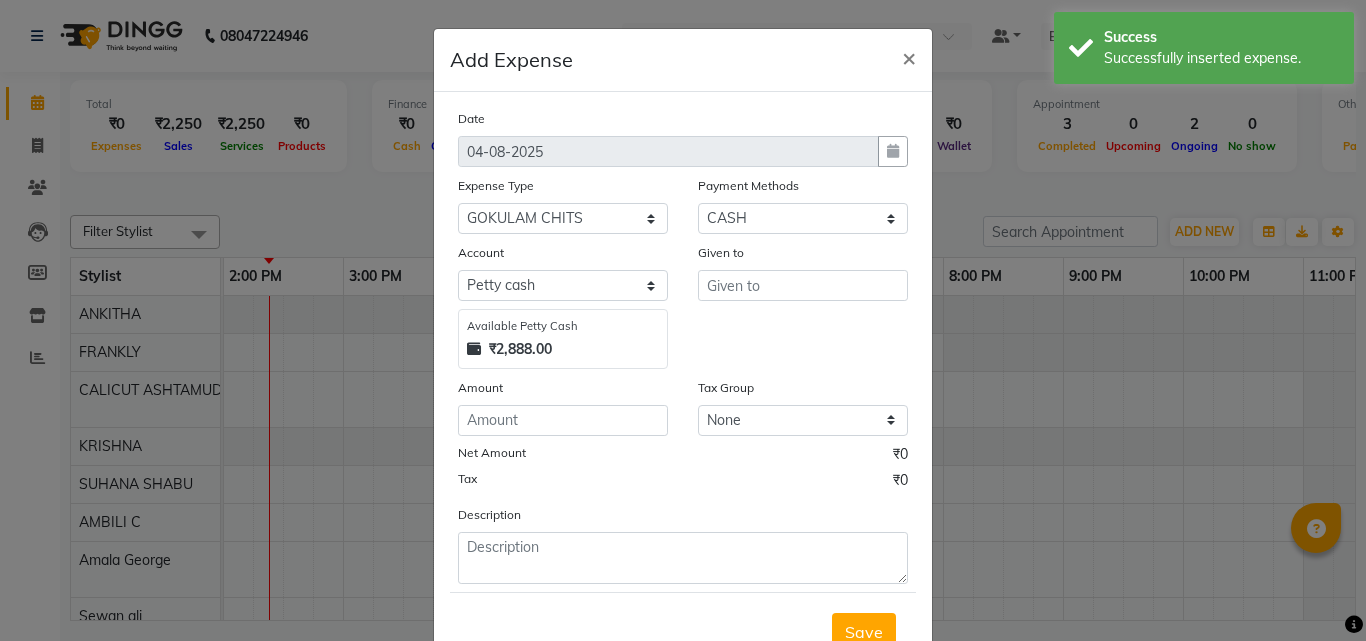 click on "Tax ₹0" 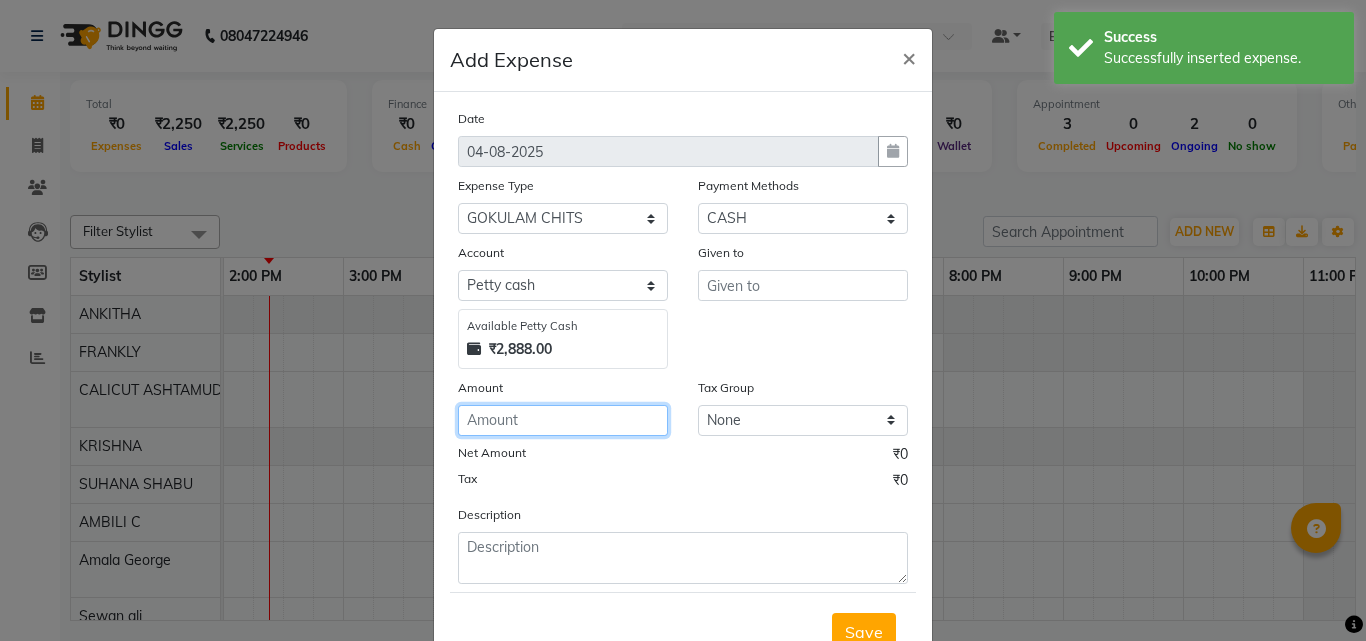 click 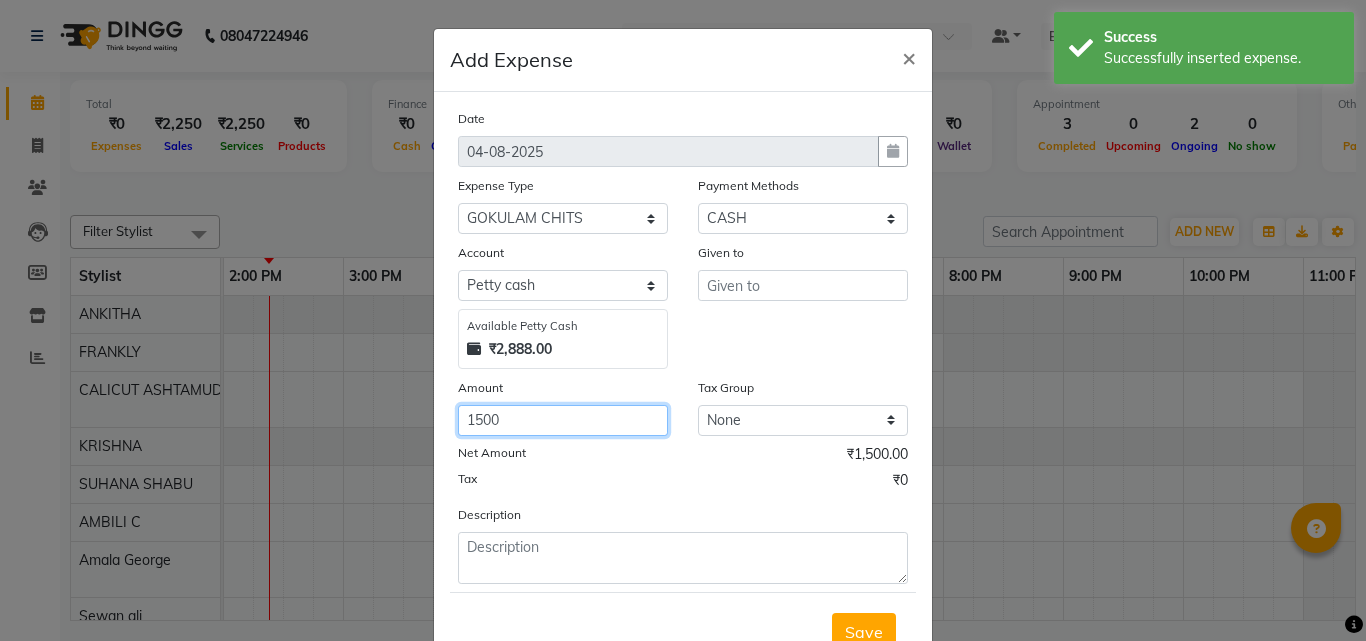 type on "1500" 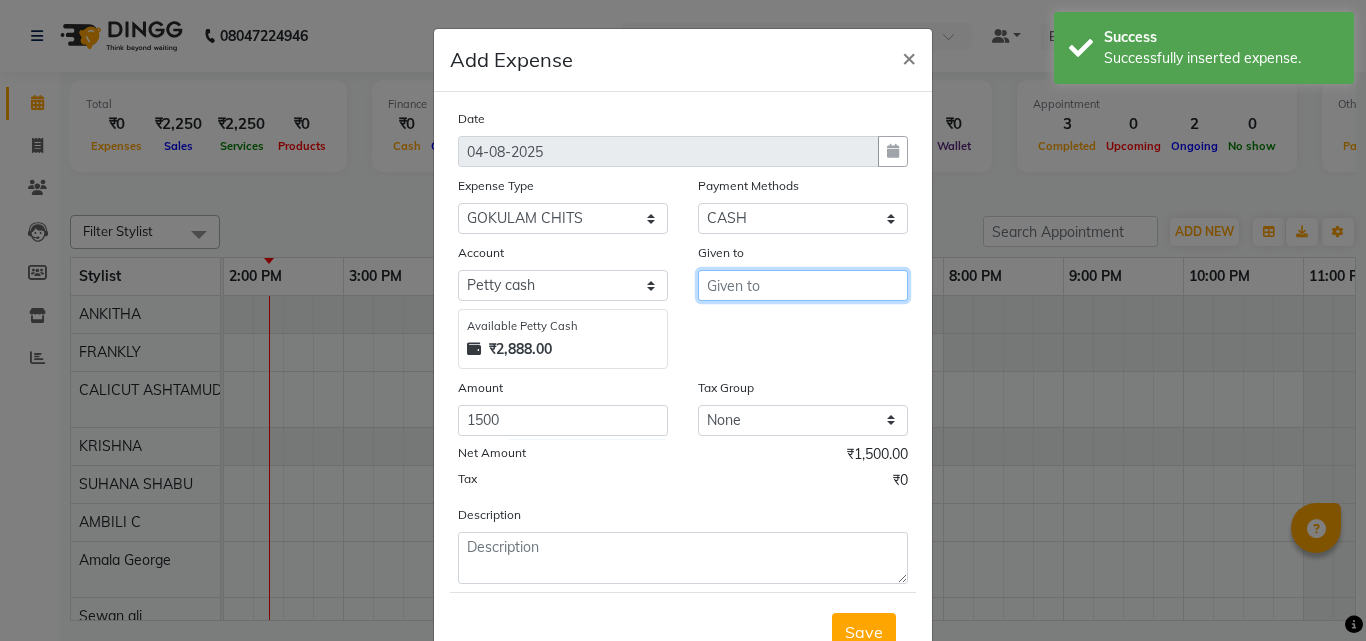 click at bounding box center (803, 285) 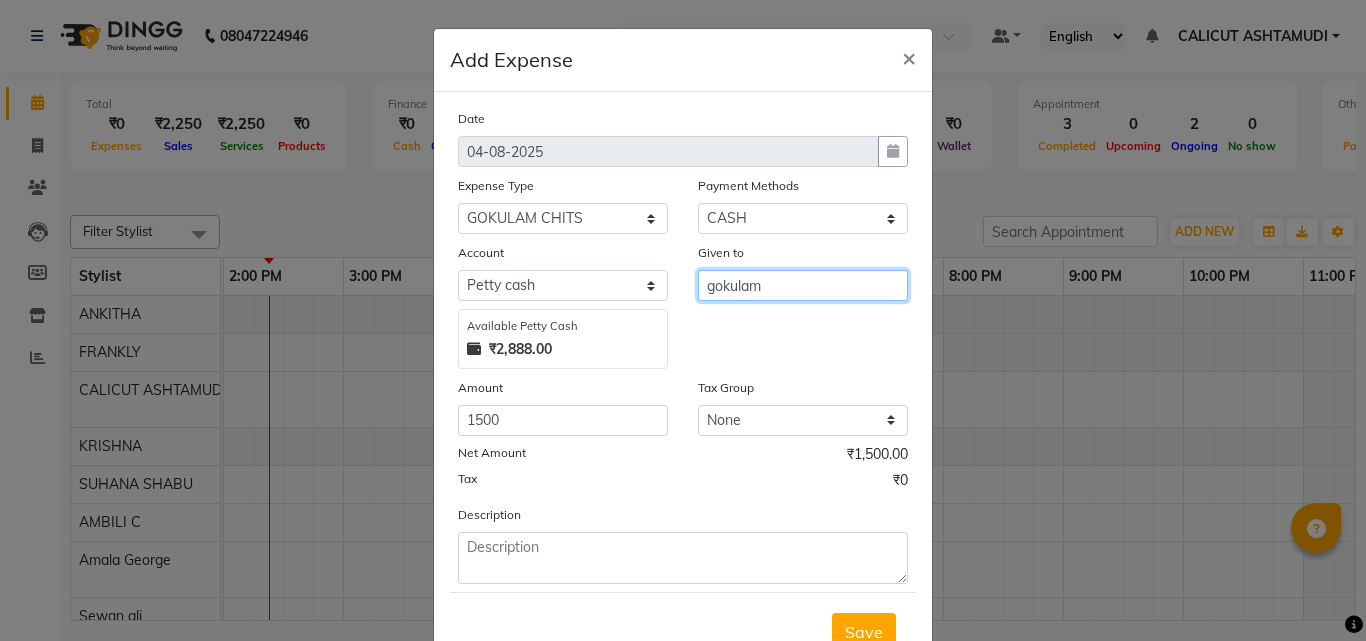 drag, startPoint x: 701, startPoint y: 281, endPoint x: 778, endPoint y: 294, distance: 78.08969 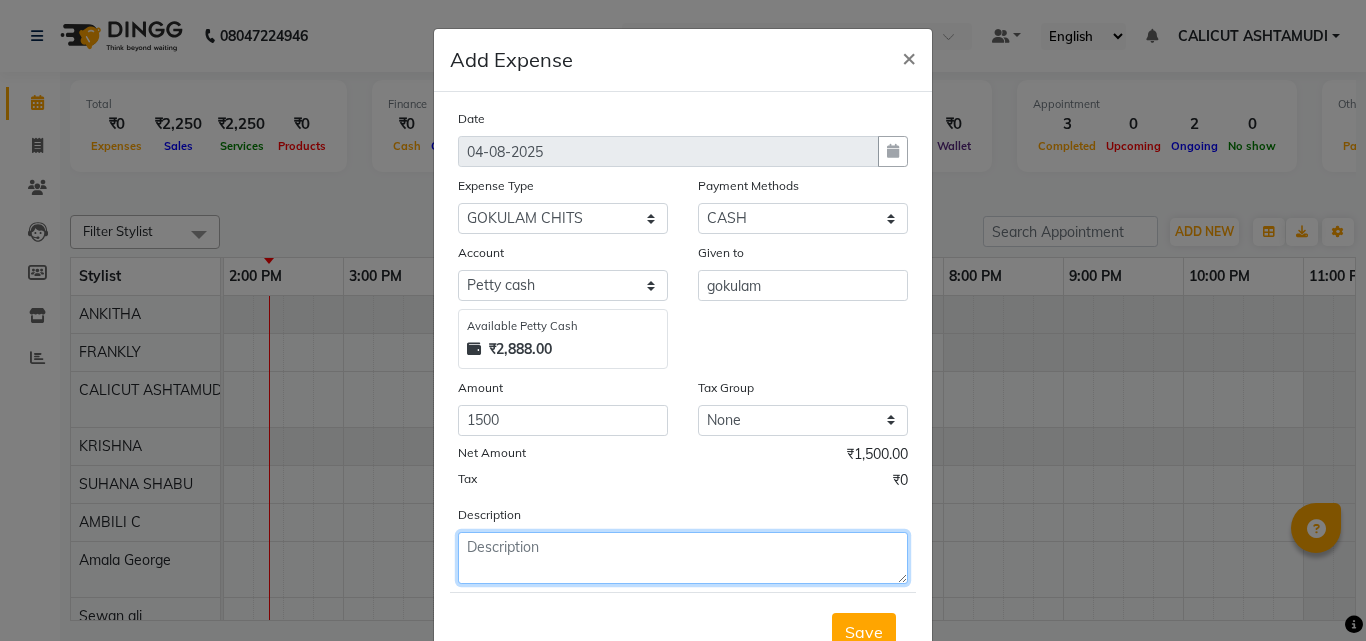 click 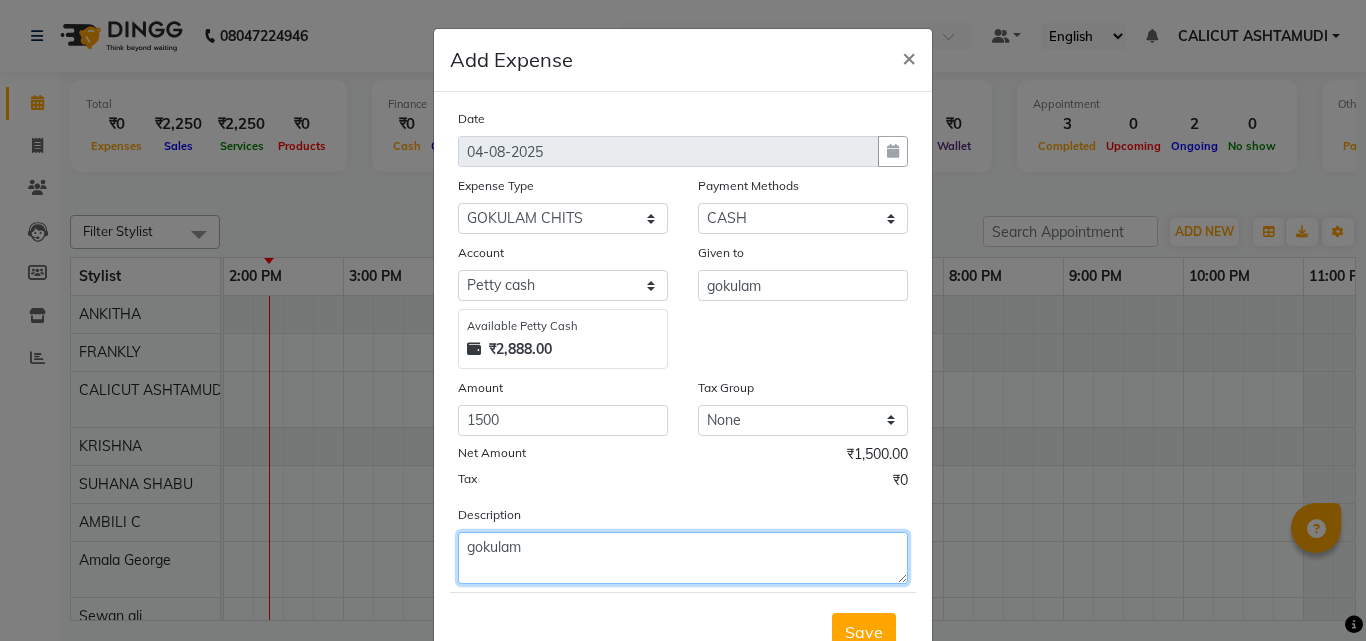 click on "gokulam" 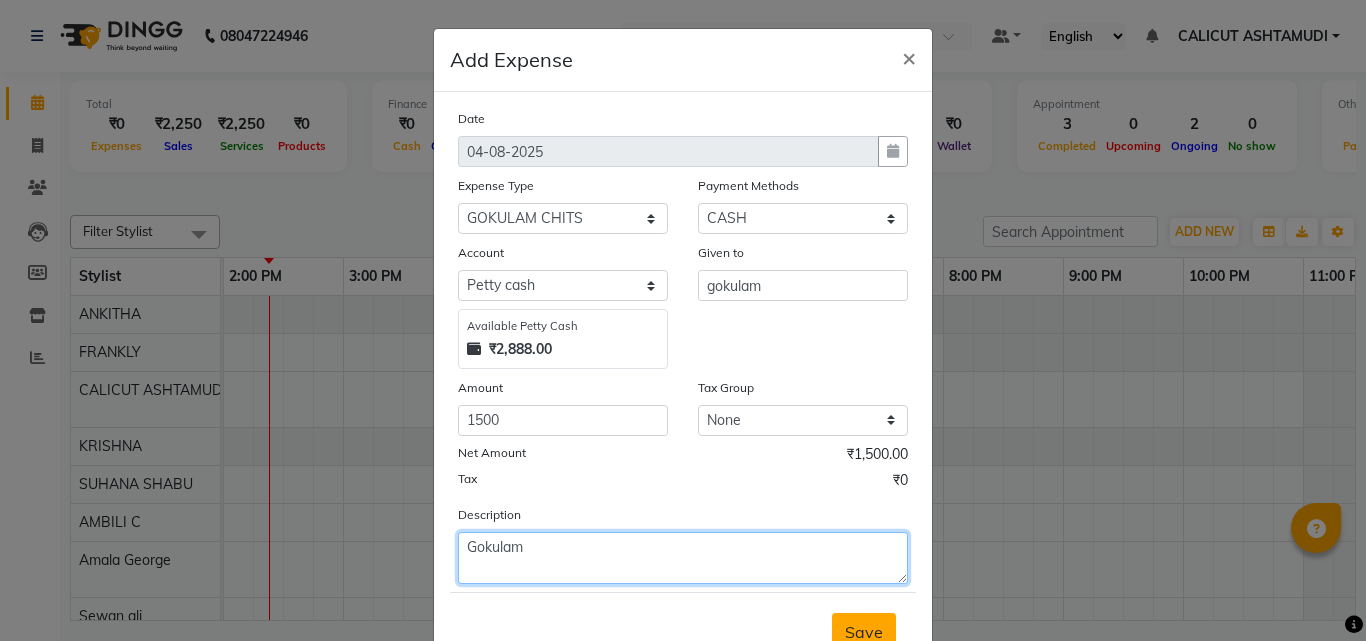 type on "Gokulam" 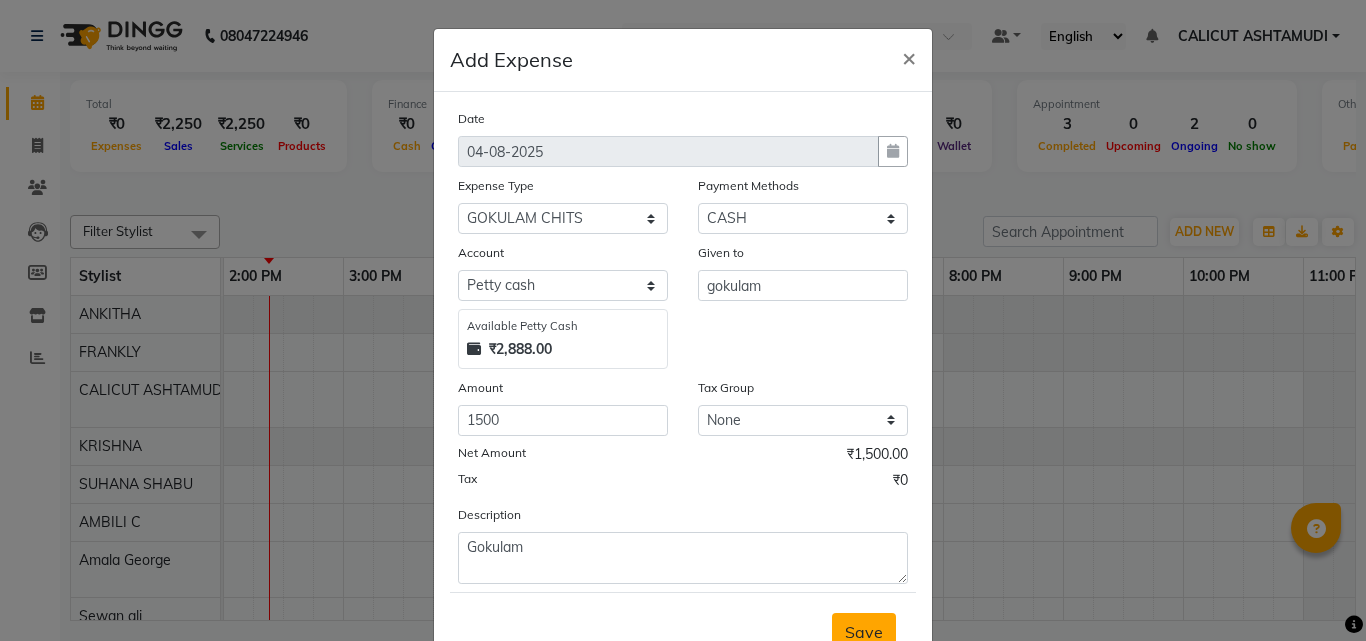 click on "Save" at bounding box center [864, 632] 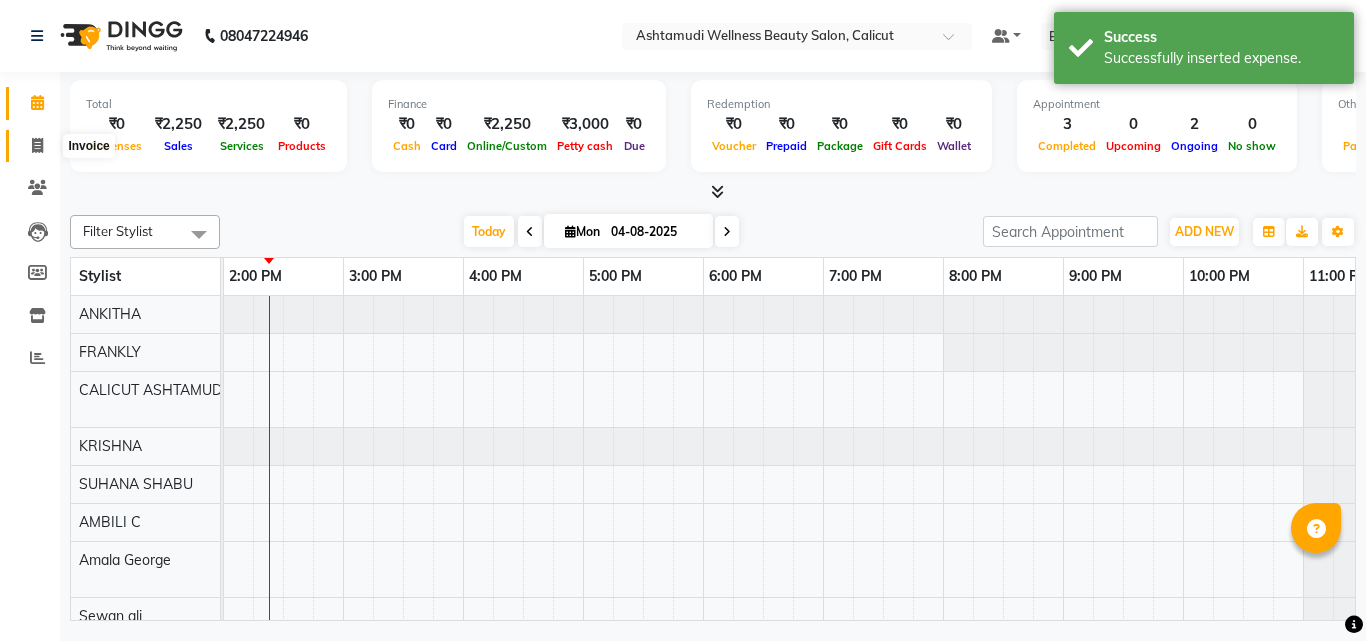 click 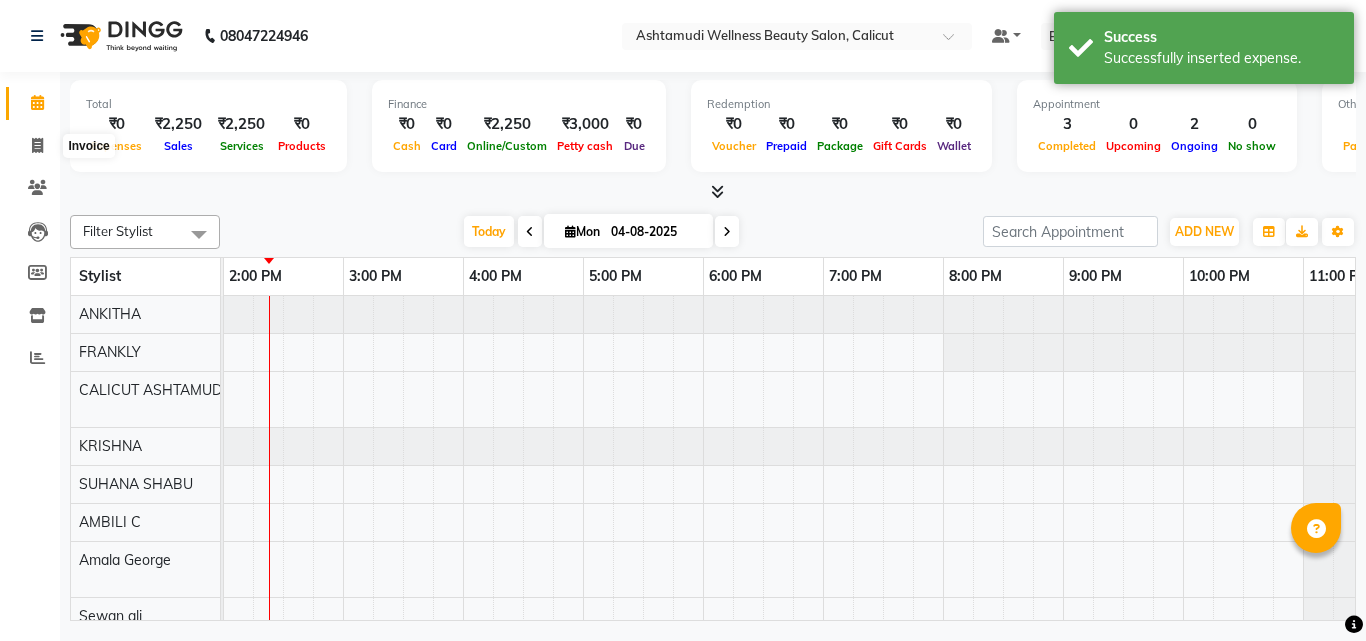 select on "service" 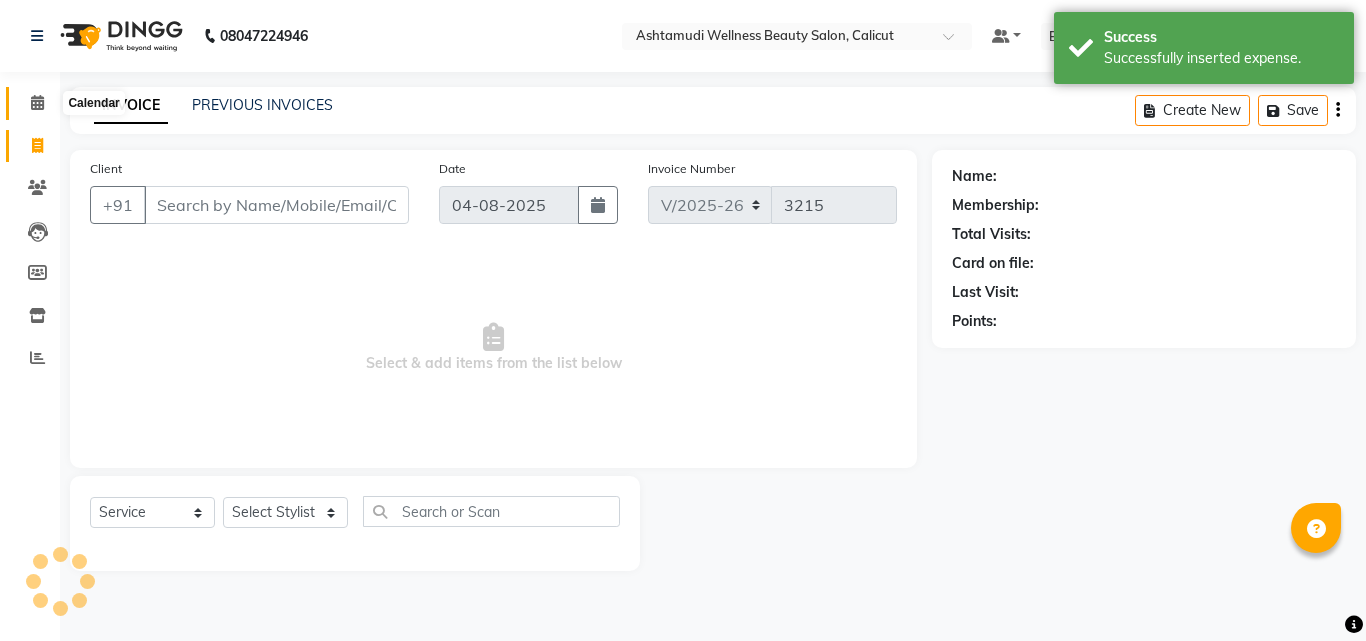 click 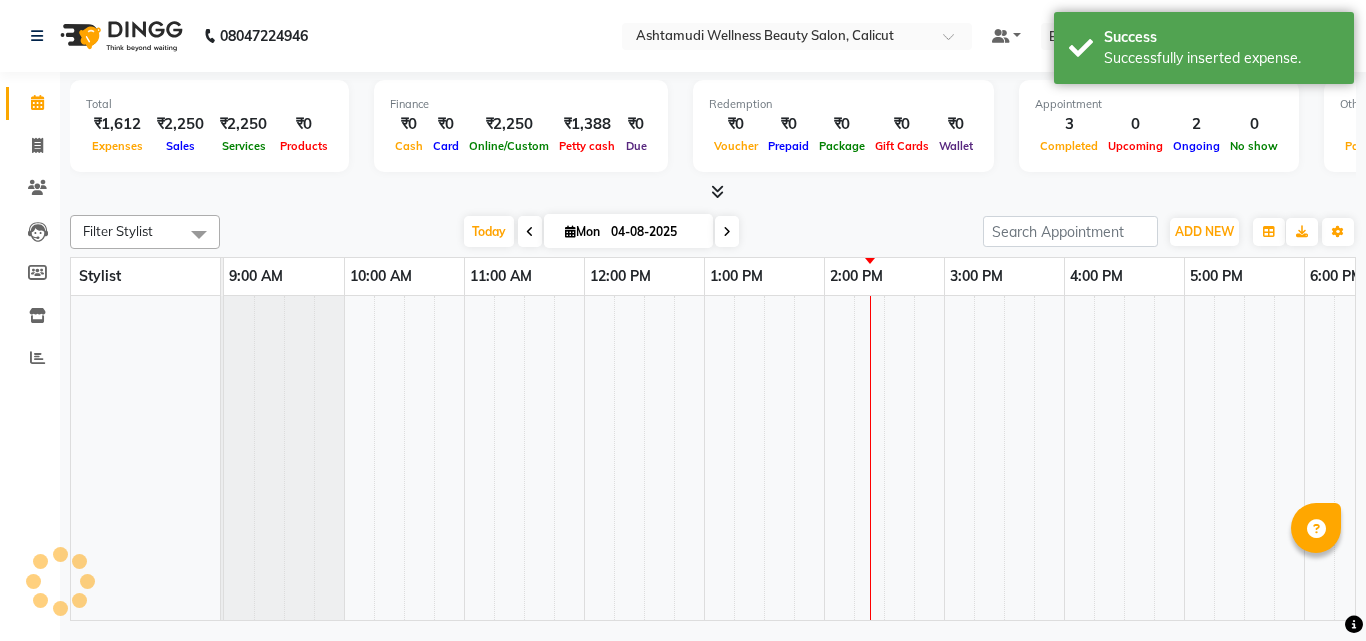 scroll, scrollTop: 0, scrollLeft: 0, axis: both 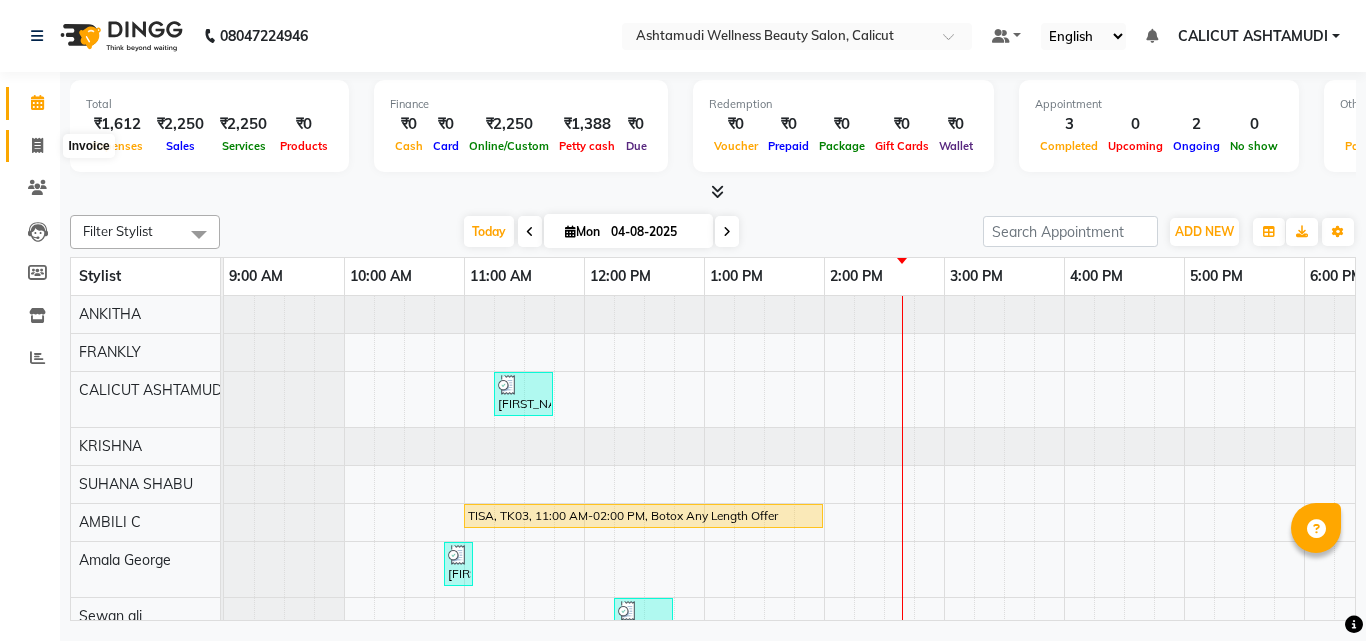 click 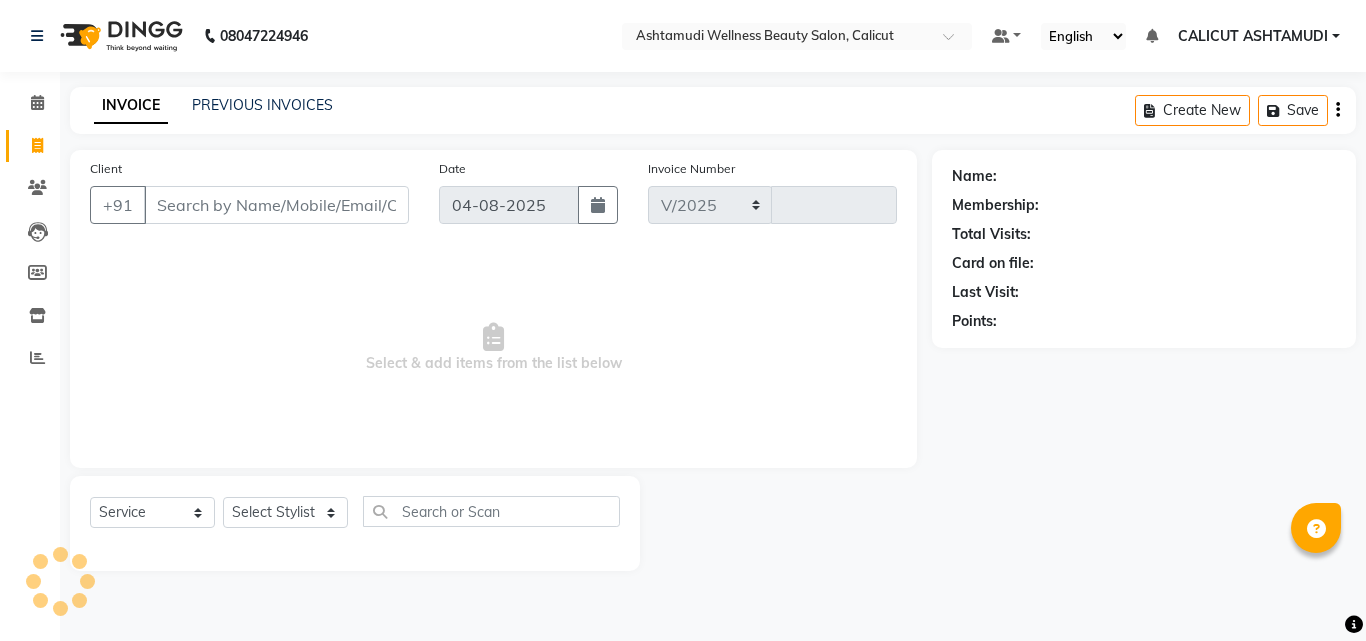select on "4630" 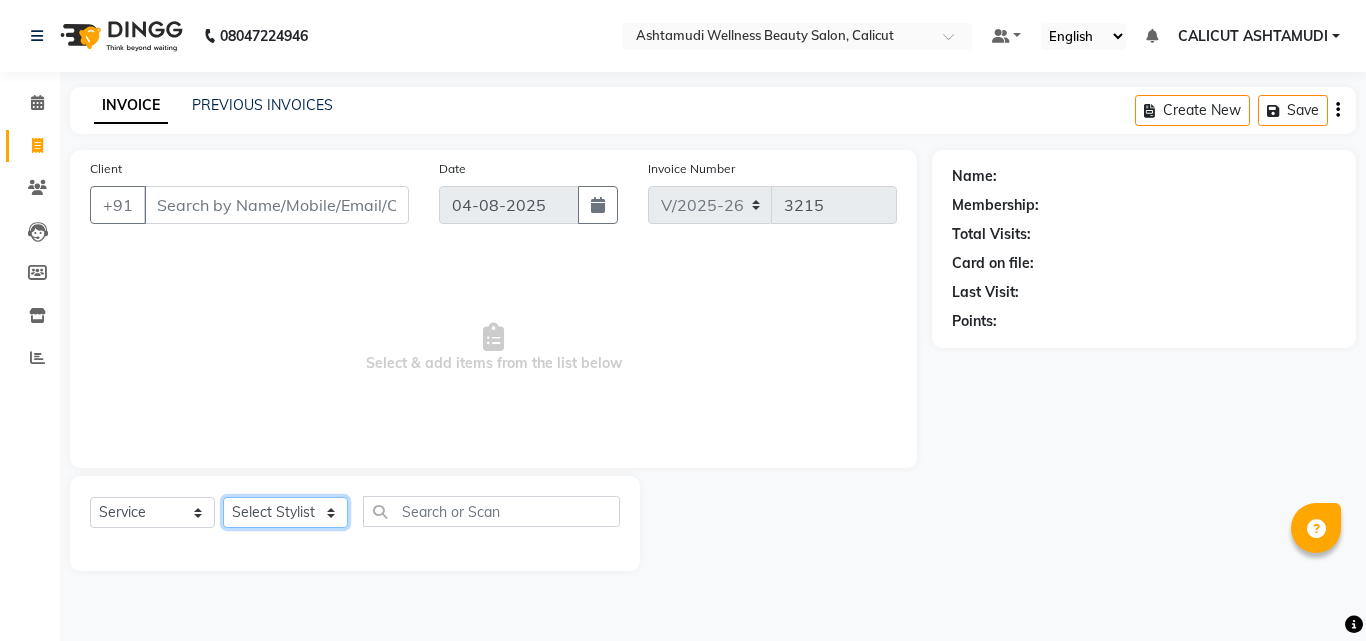 click on "Select Stylist" 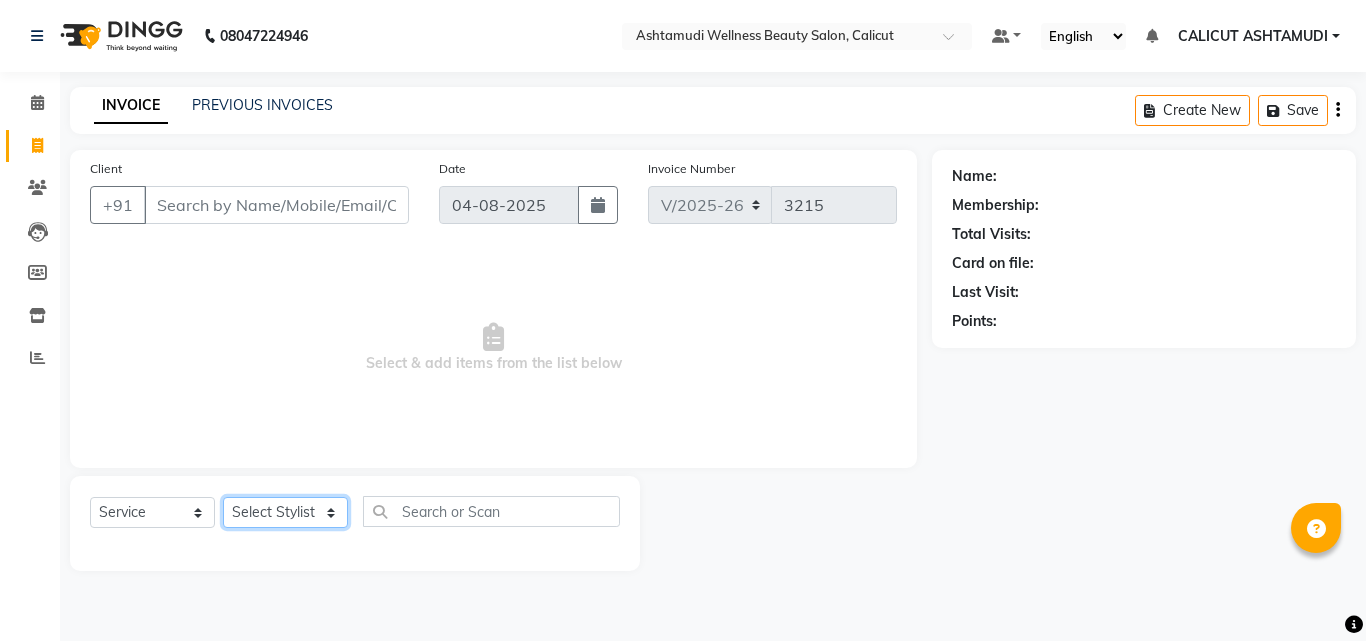 click on "Select Stylist Amala George AMBILI C ANJANA DAS ANKITHA Arya CALICUT ASHTAMUDI FRANKLY	 GRACY KRISHNA Nitesh Punam Gurung Sewan ali Sheela SUHANA  SHABU Titto" 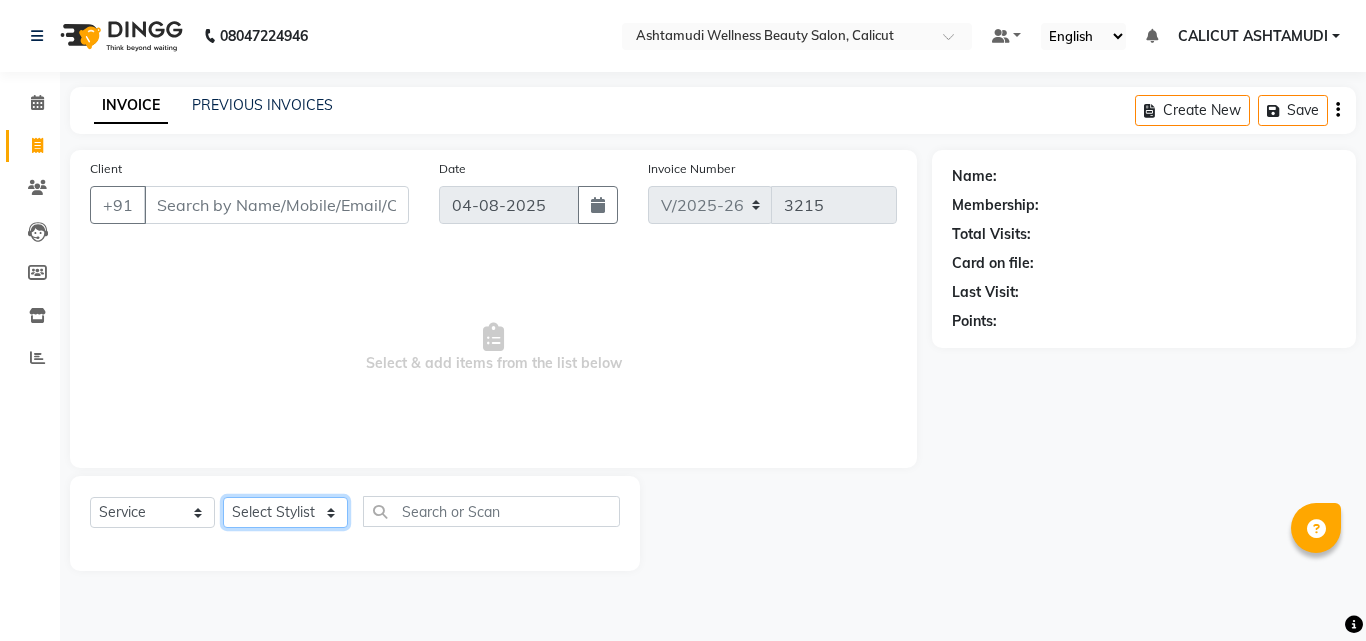 select on "72440" 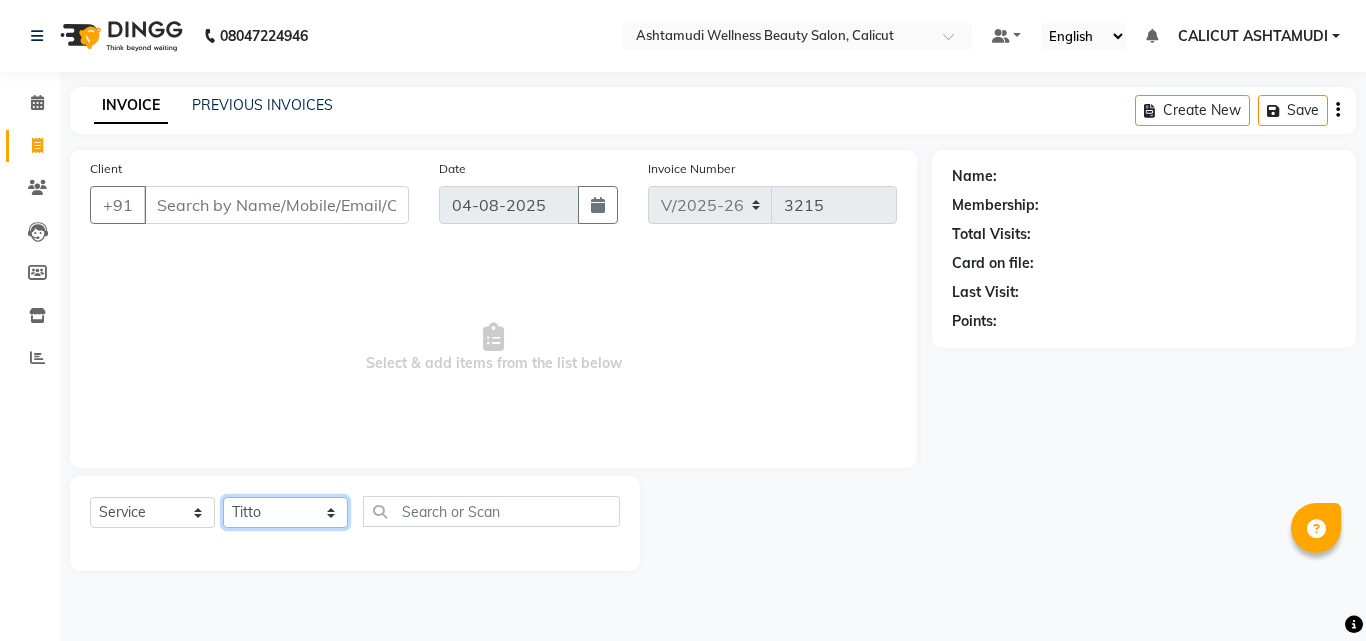 click on "Select Stylist Amala George AMBILI C ANJANA DAS ANKITHA Arya CALICUT ASHTAMUDI FRANKLY	 GRACY KRISHNA Nitesh Punam Gurung Sewan ali Sheela SUHANA  SHABU Titto" 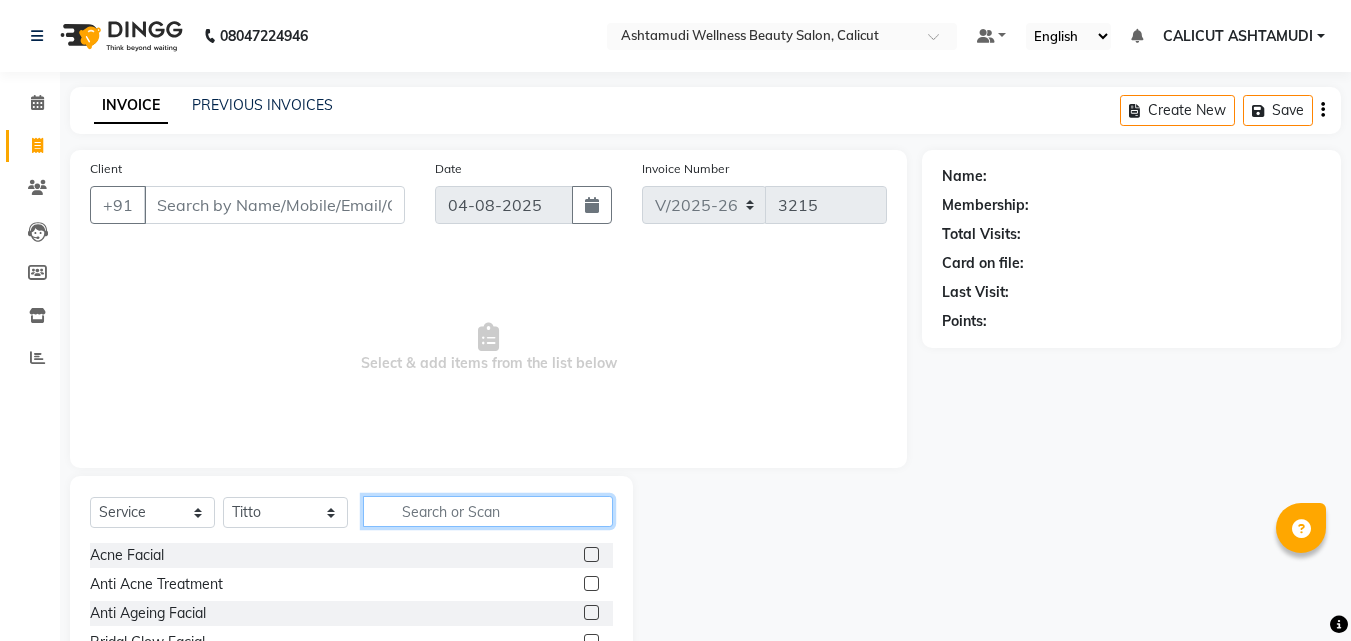 click 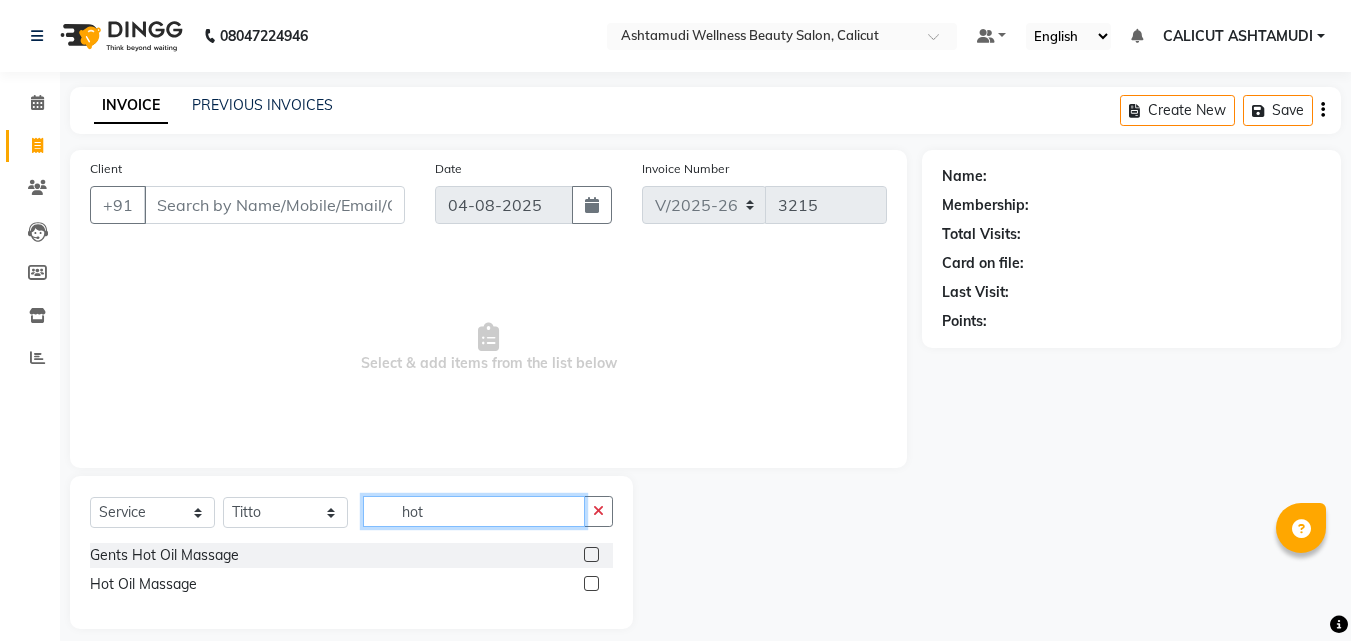 type on "hot" 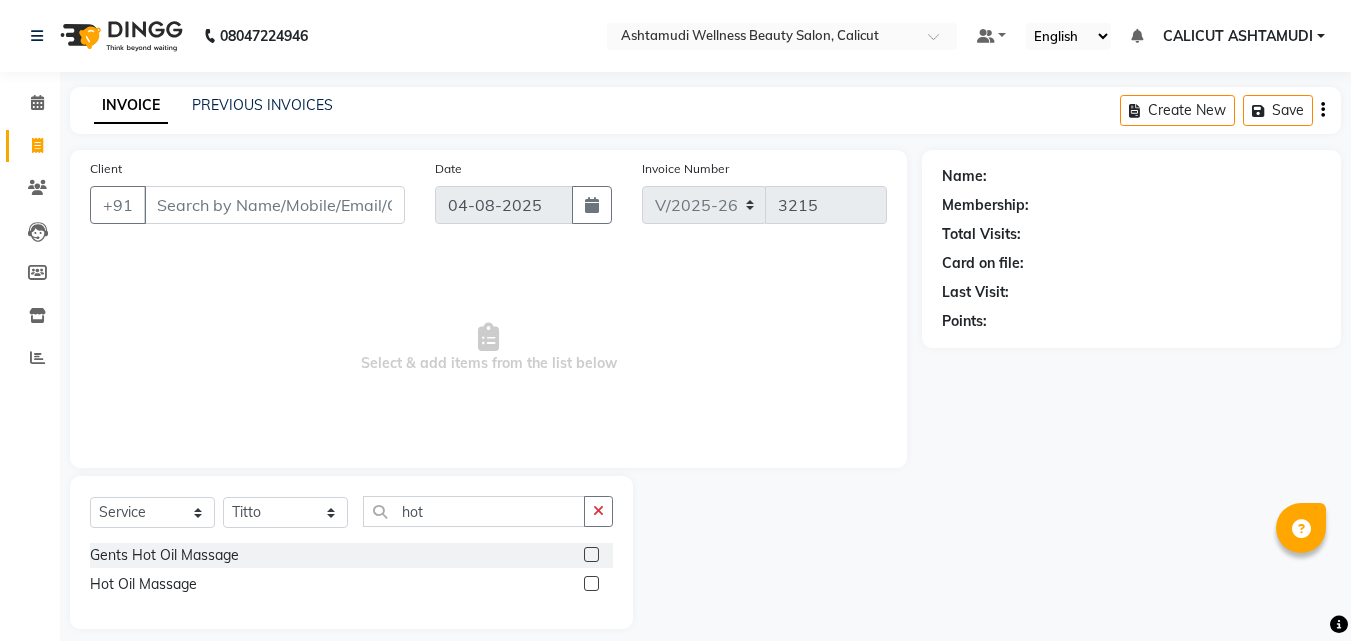 click 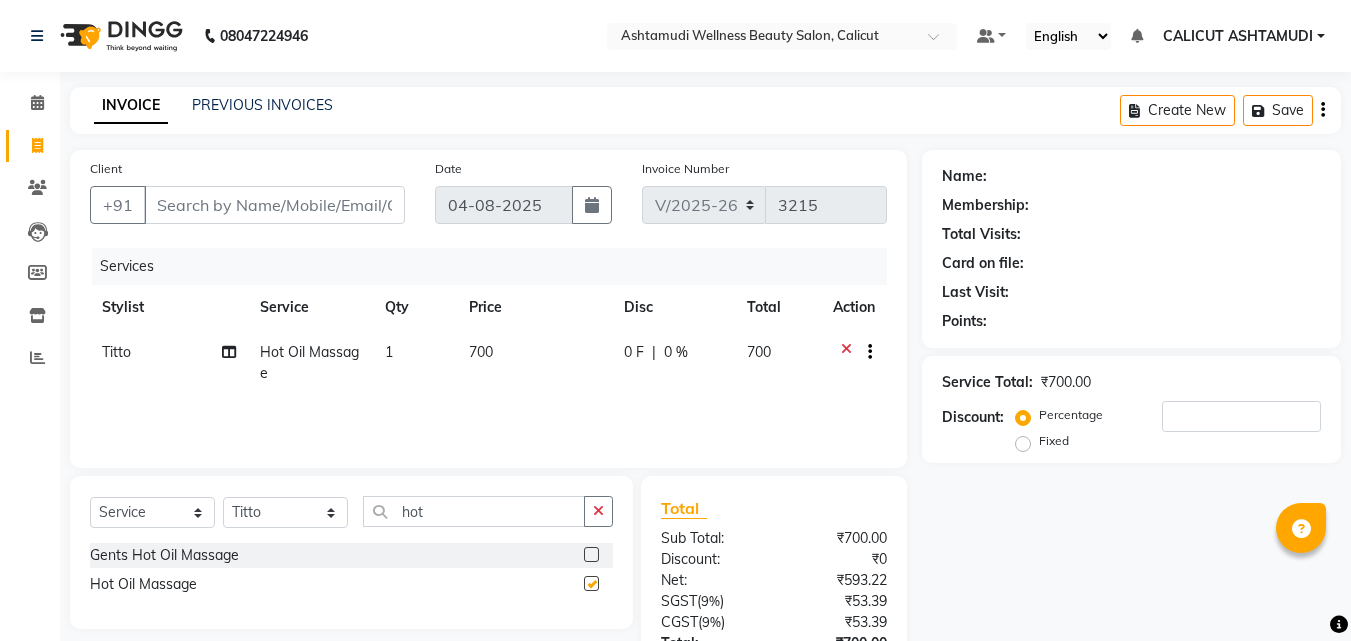 checkbox on "false" 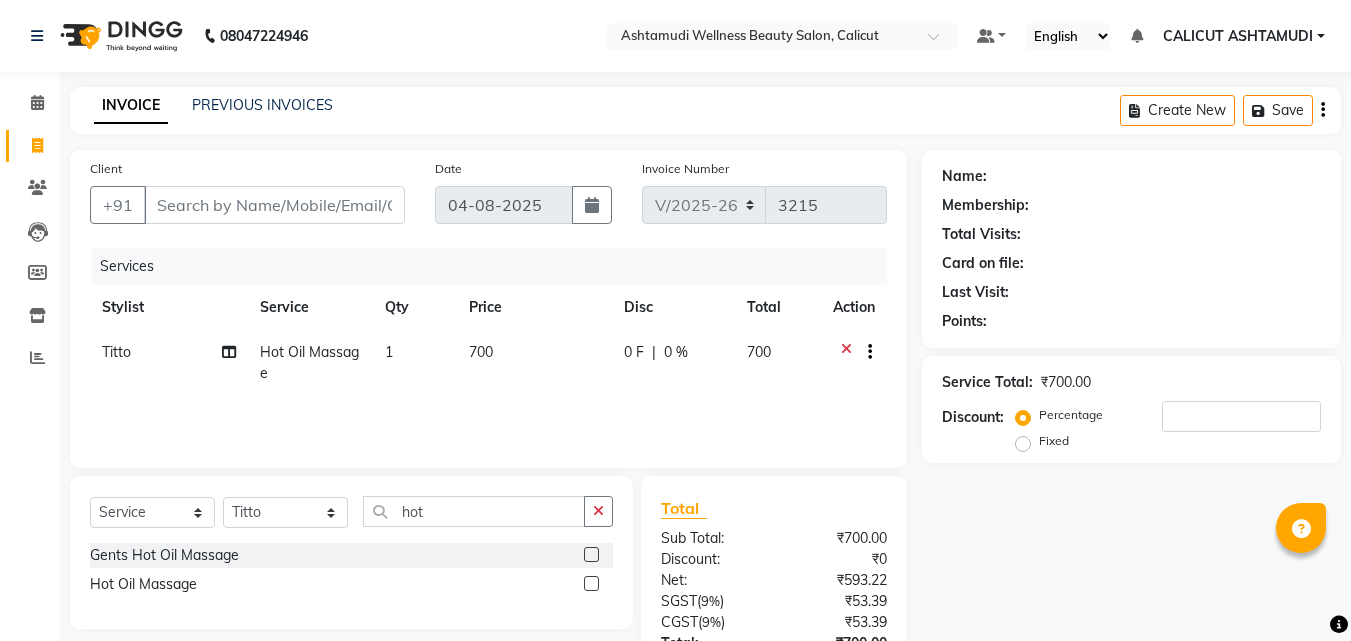 click on "Calendar" 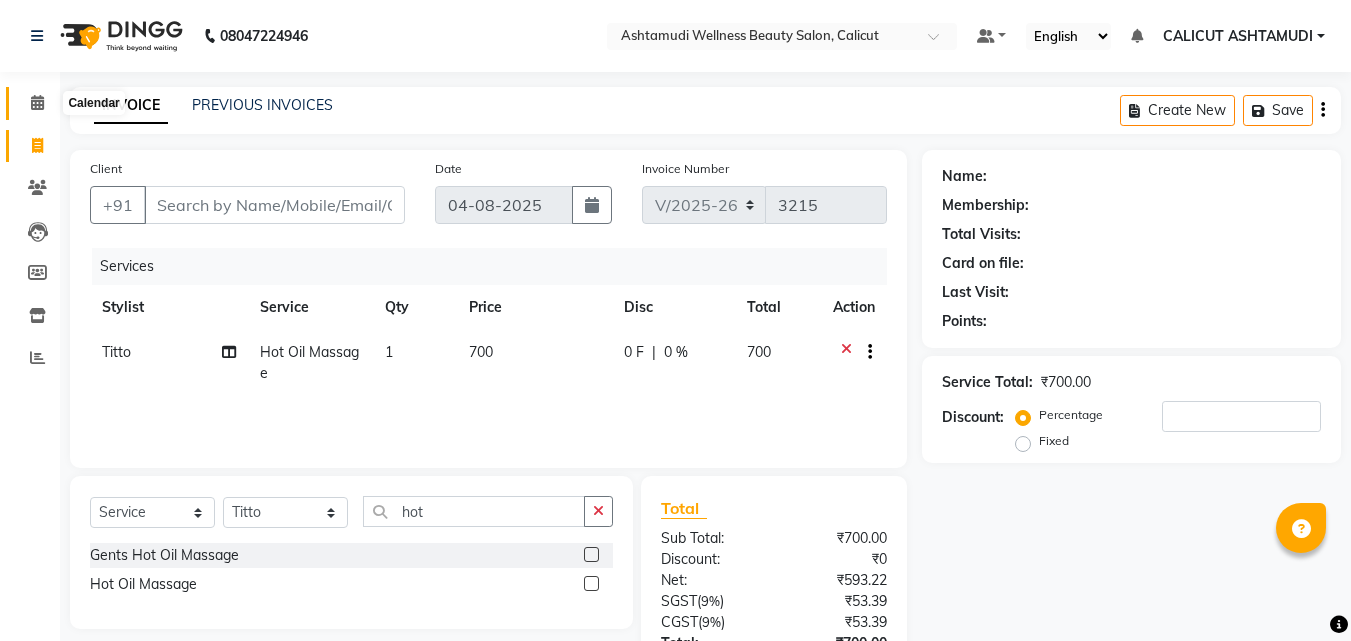 click 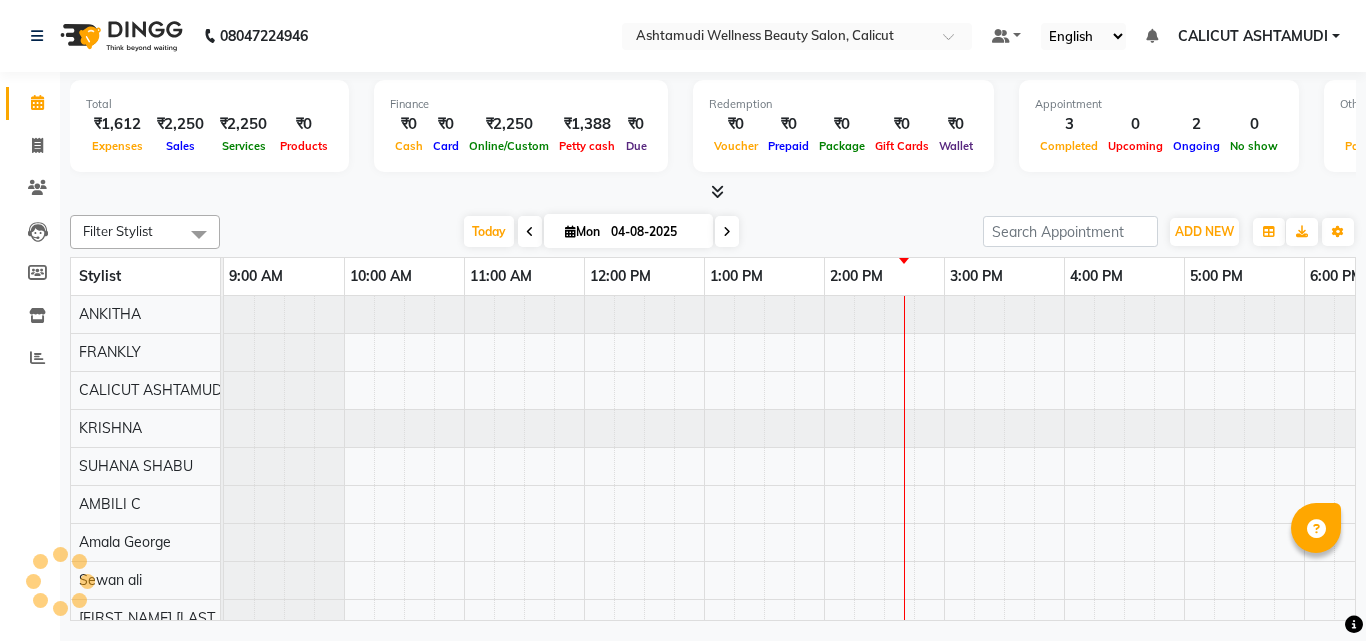 scroll, scrollTop: 0, scrollLeft: 0, axis: both 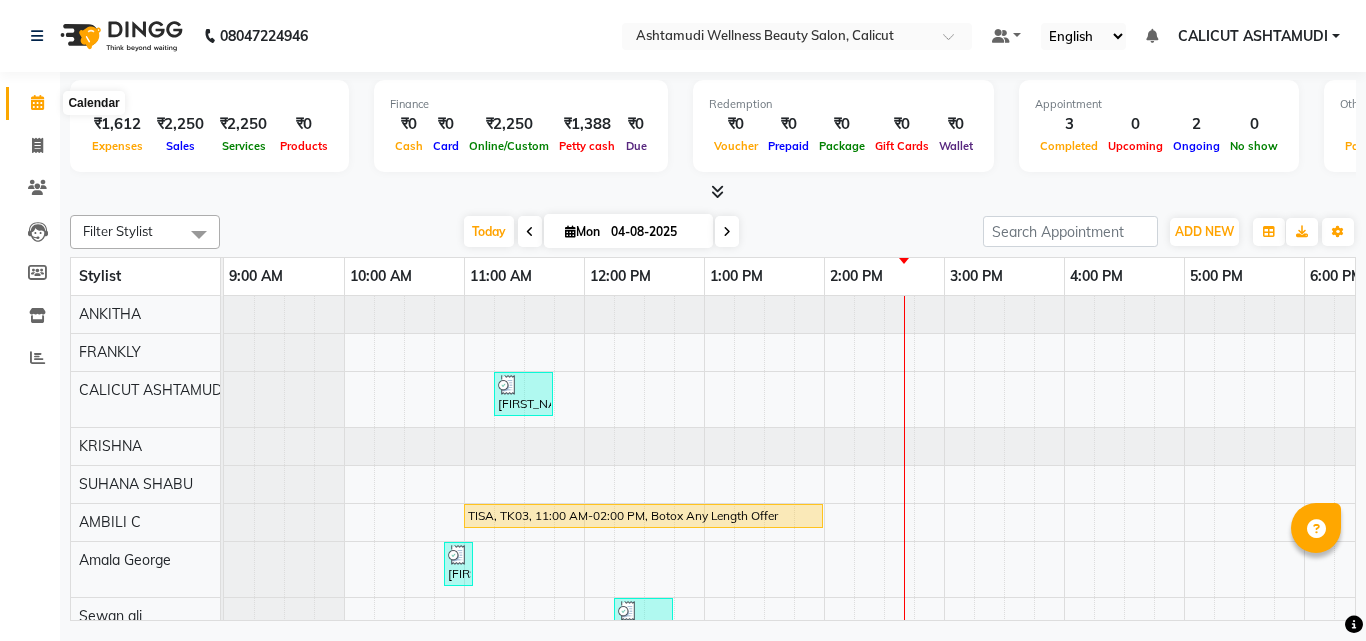 click 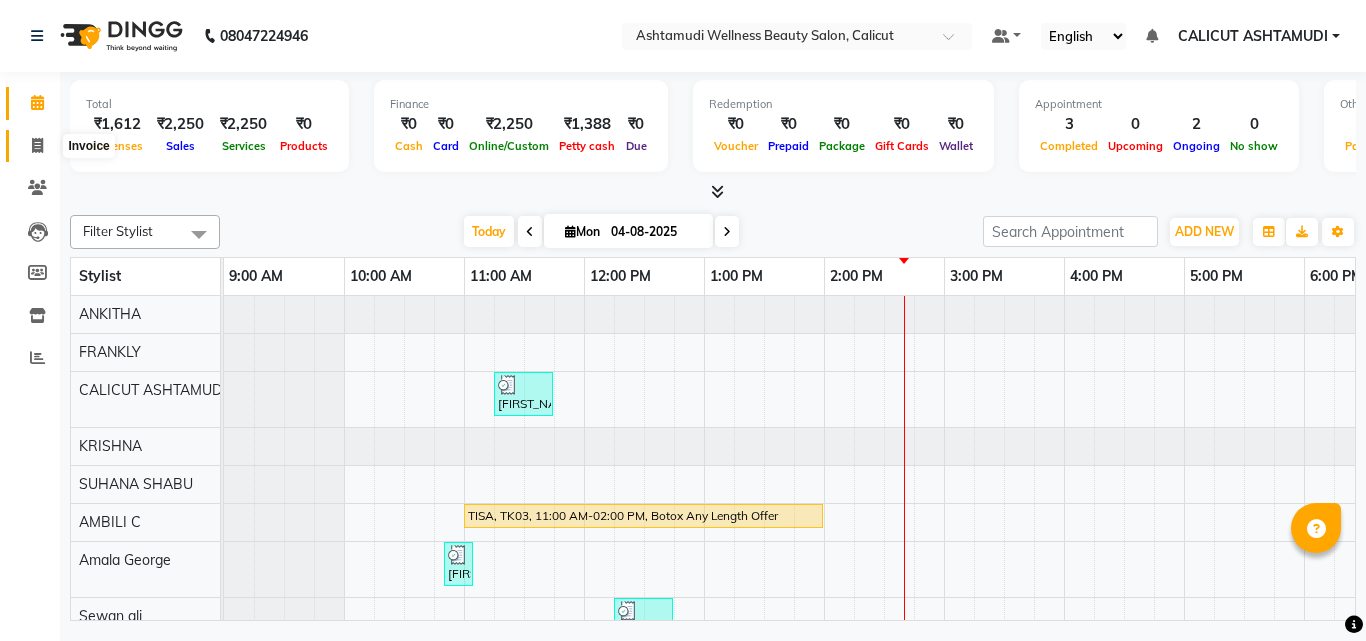 click 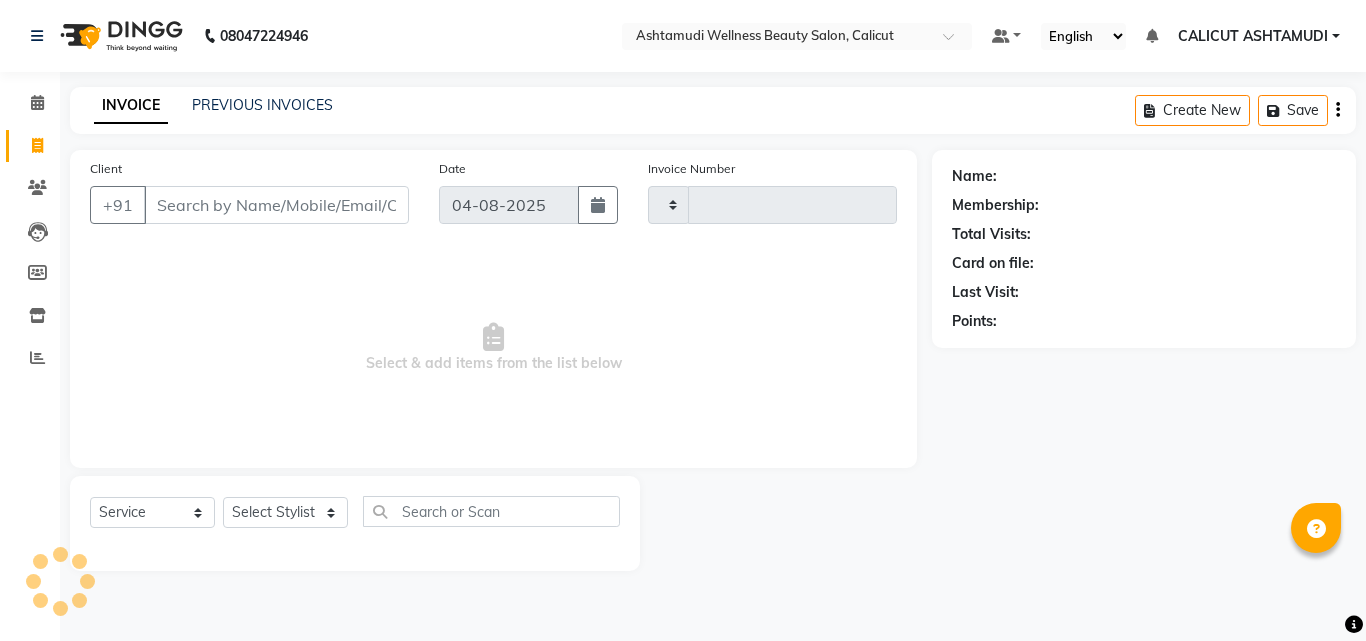 type on "3215" 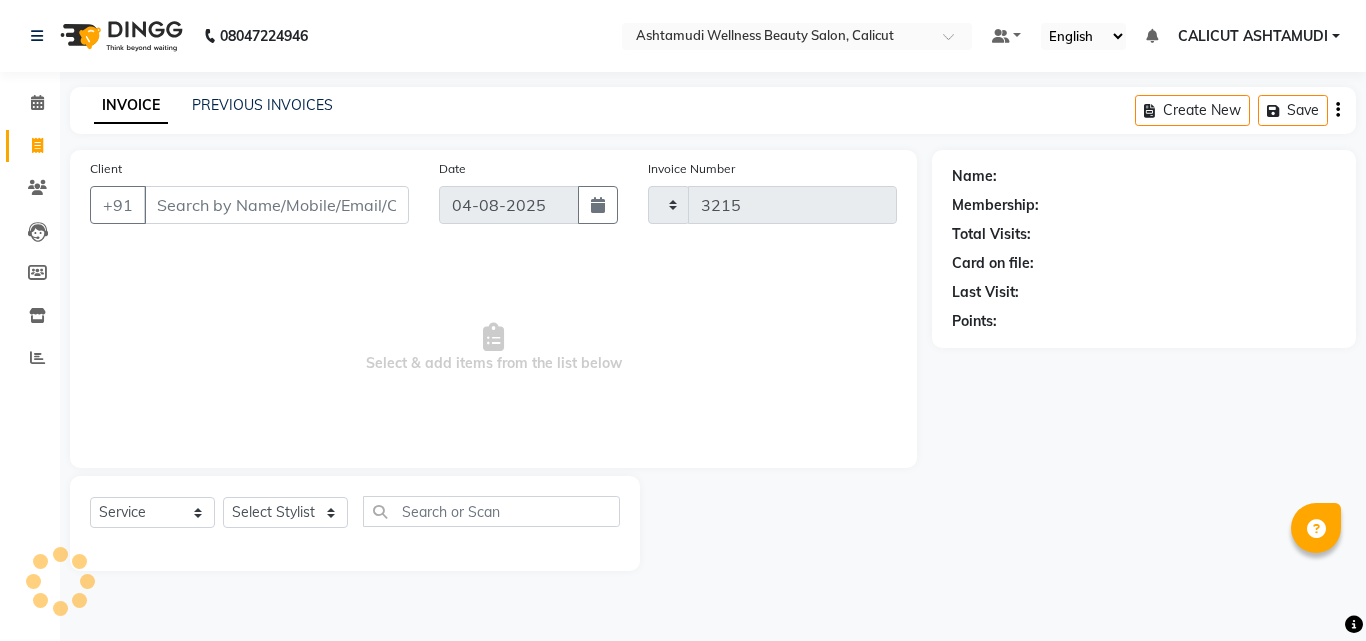 select on "4630" 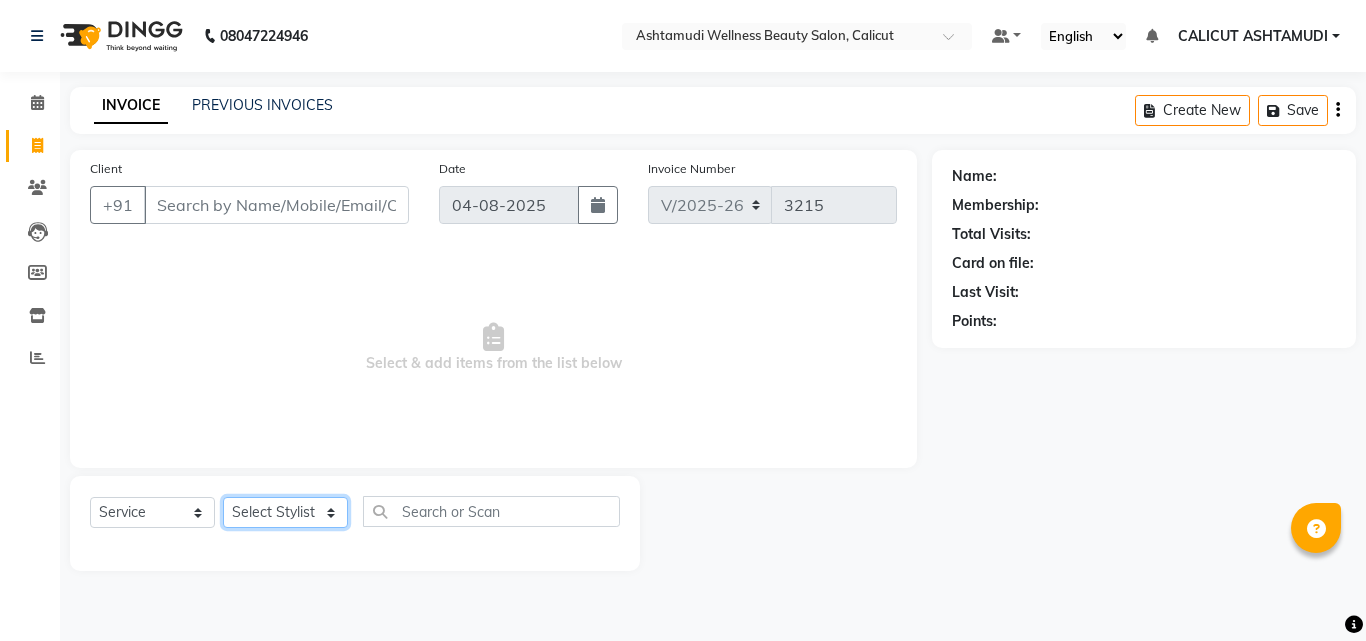 click on "Select Stylist Amala George AMBILI C ANJANA DAS ANKITHA Arya CALICUT ASHTAMUDI FRANKLY	 GRACY KRISHNA Nitesh Punam Gurung Sewan ali Sheela SUHANA  SHABU Titto" 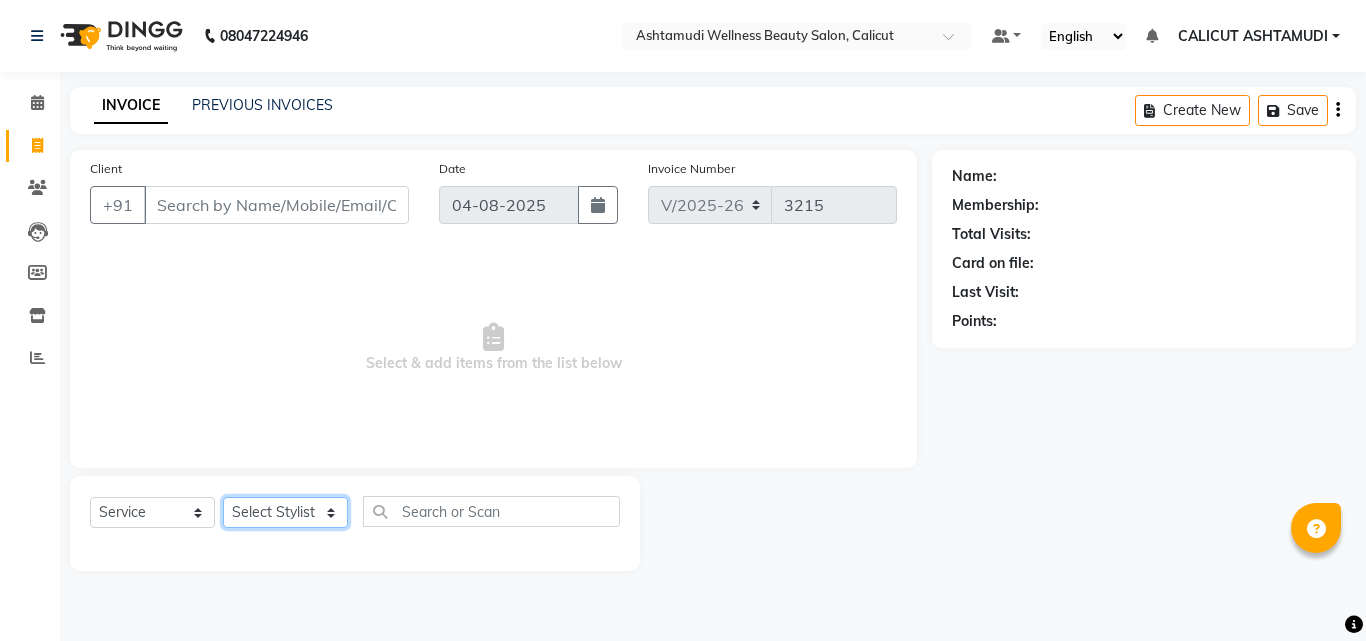 select on "85034" 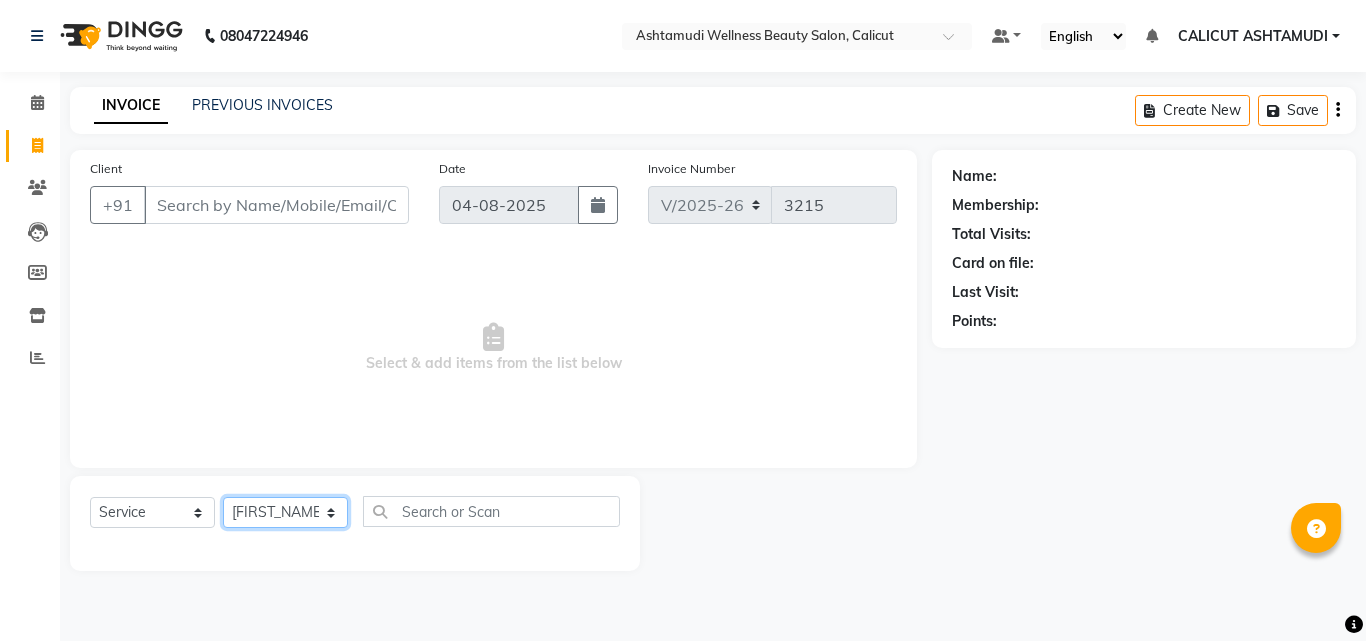 click on "Select Stylist Amala George AMBILI C ANJANA DAS ANKITHA Arya CALICUT ASHTAMUDI FRANKLY	 GRACY KRISHNA Nitesh Punam Gurung Sewan ali Sheela SUHANA  SHABU Titto" 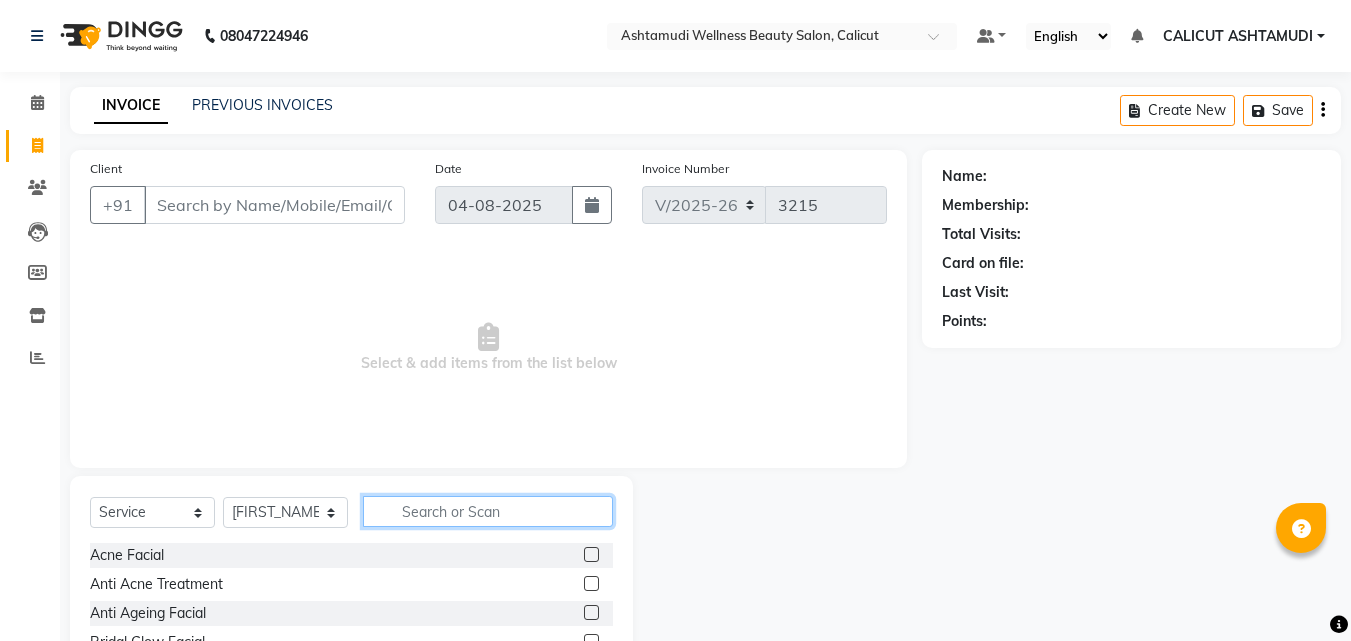 click 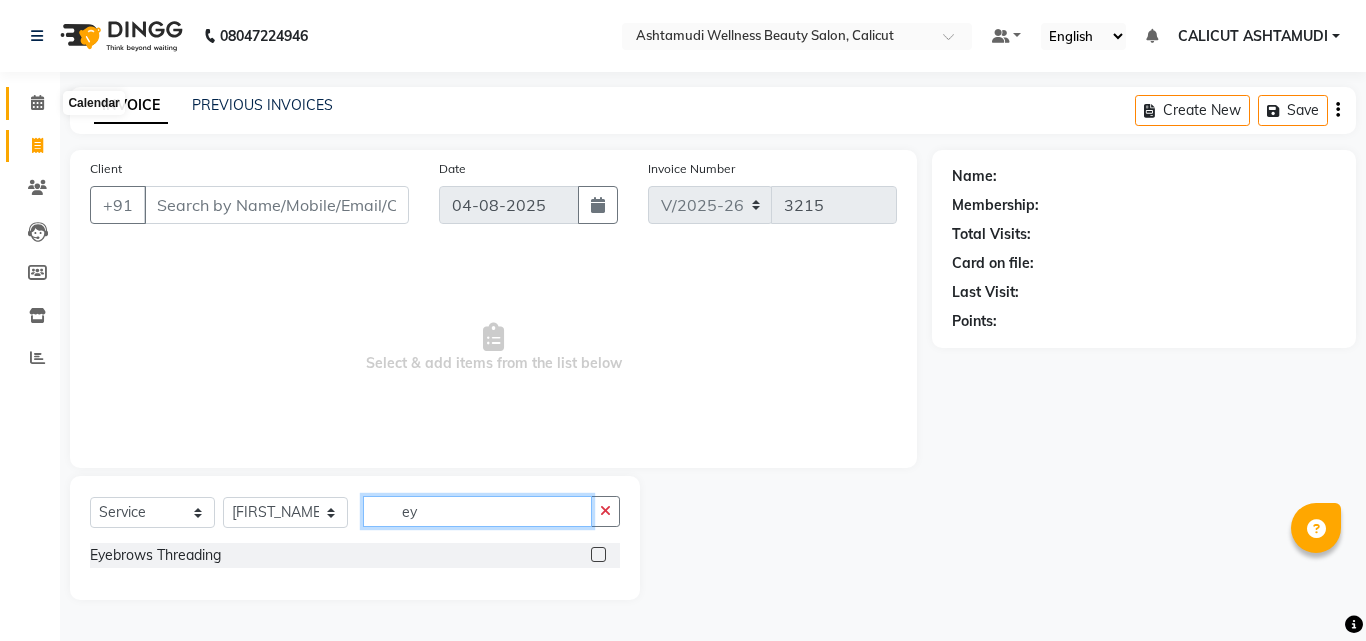 type on "ey" 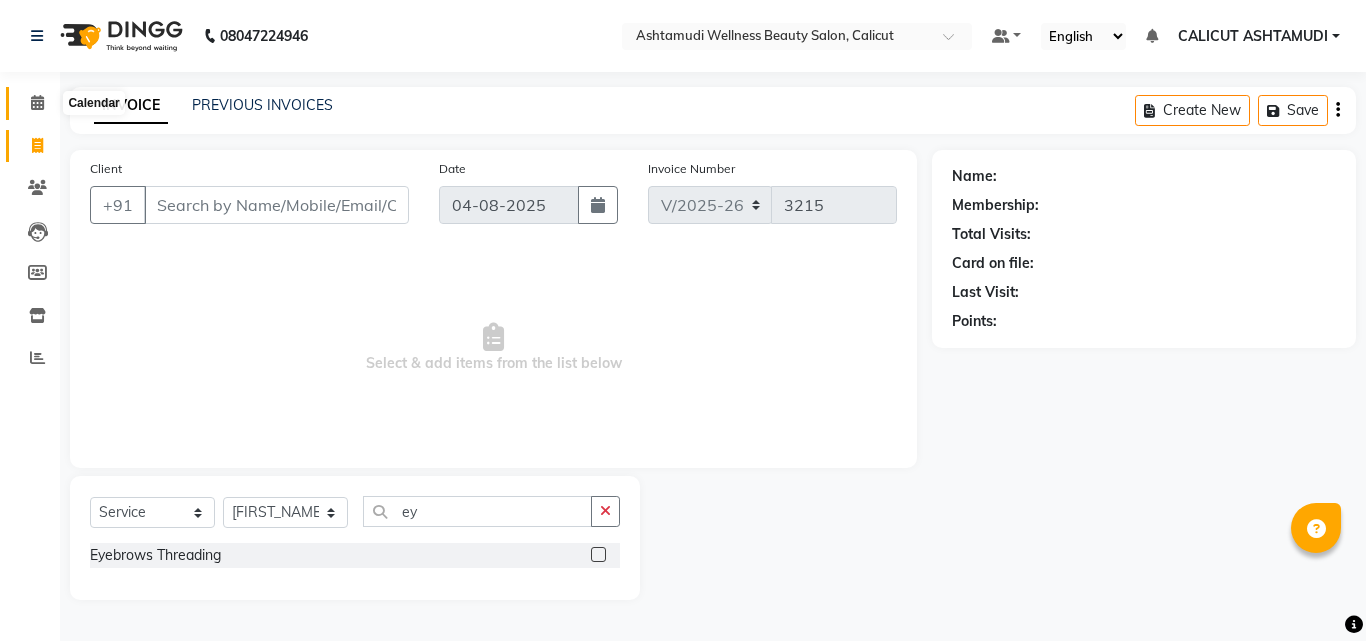 click 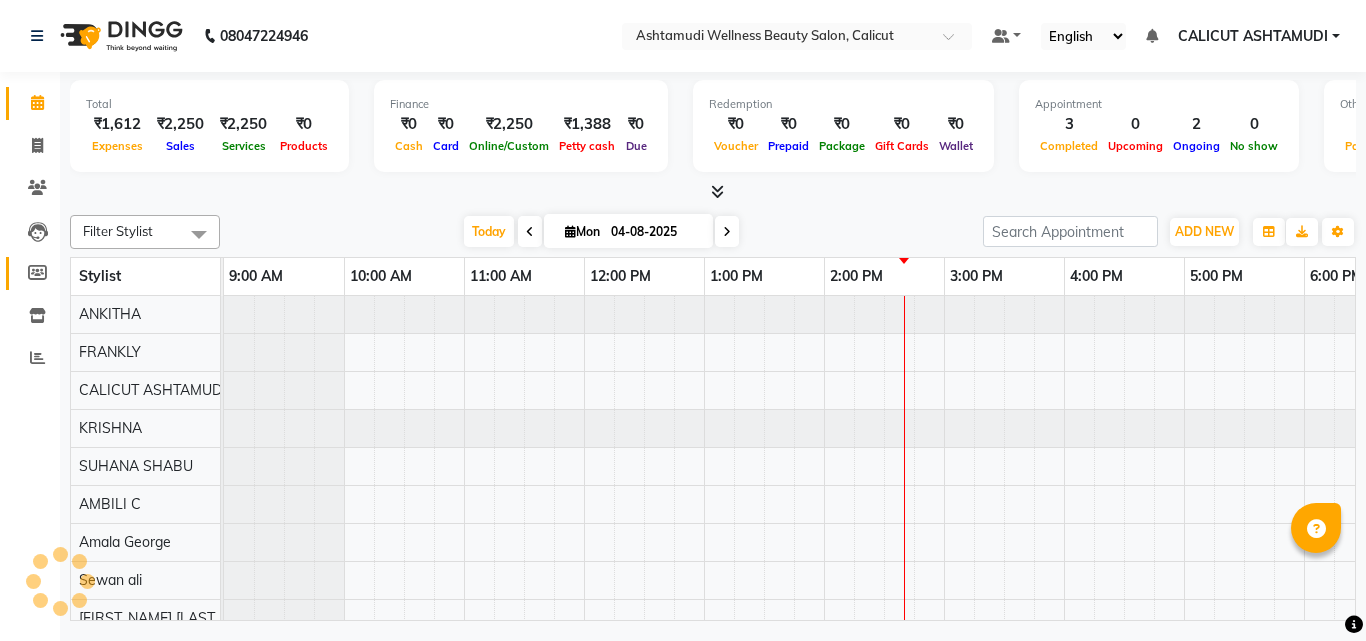 scroll, scrollTop: 0, scrollLeft: 0, axis: both 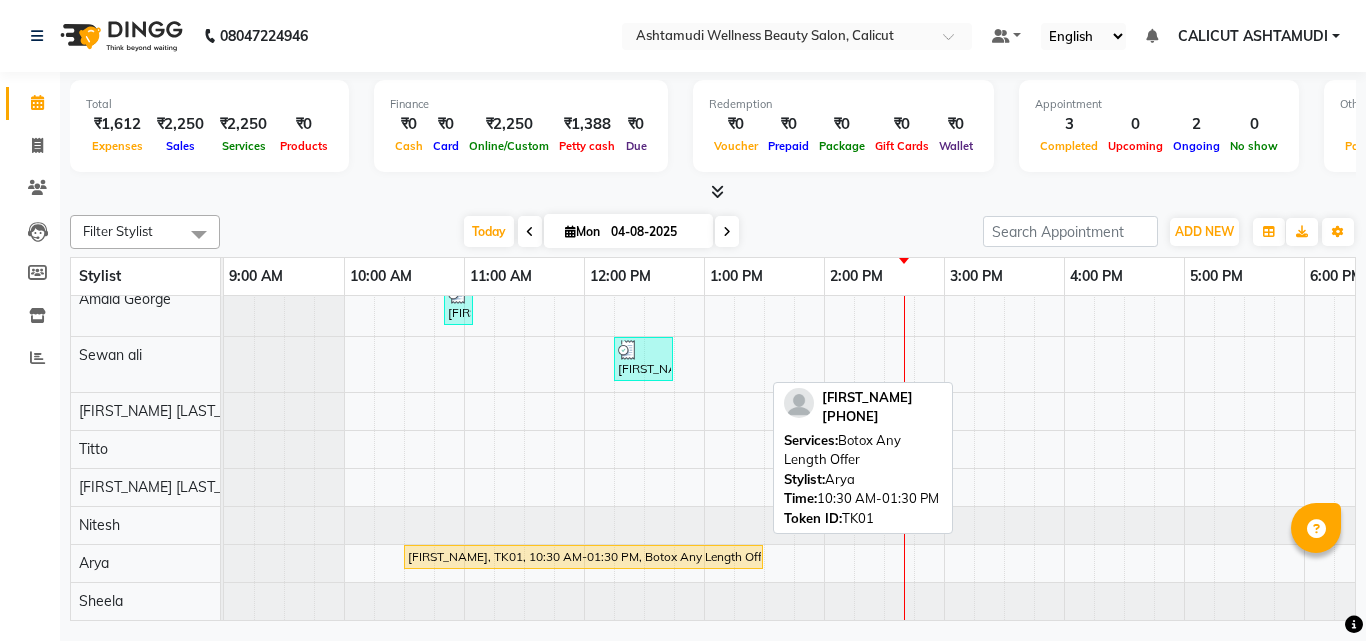 click on "[FIRST_NAME], TK01, 10:30 AM-01:30 PM, Botox Any Length Offer" at bounding box center (583, 557) 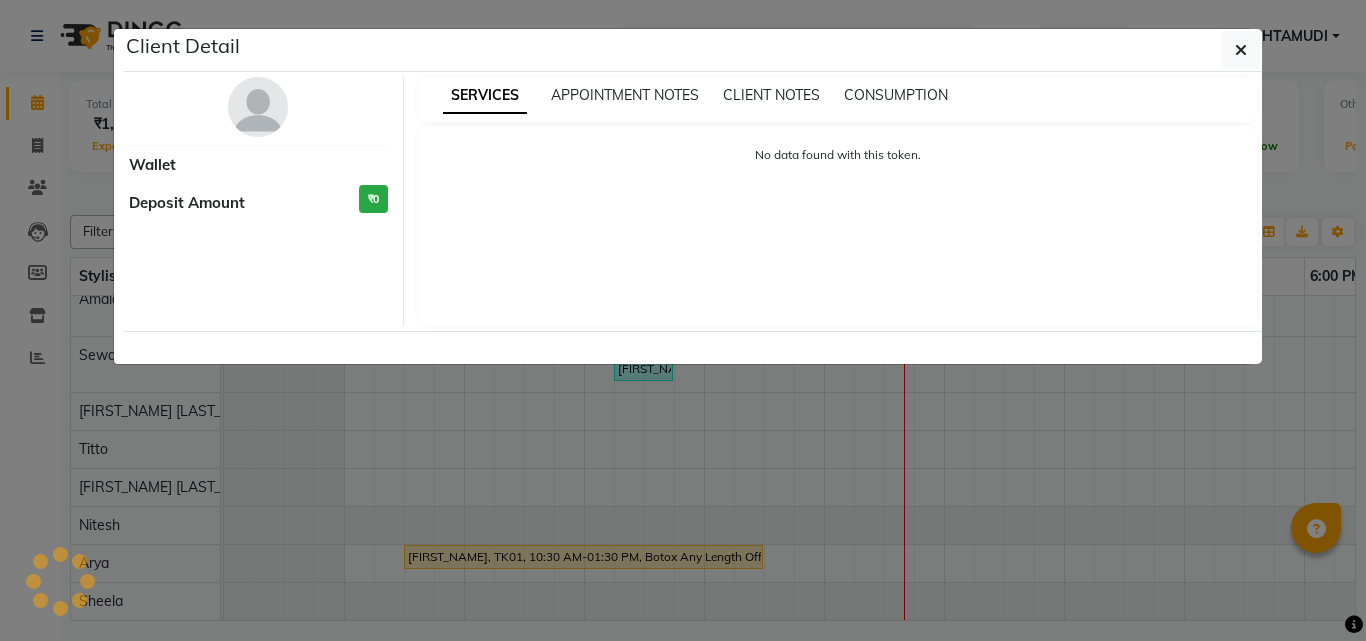 select on "1" 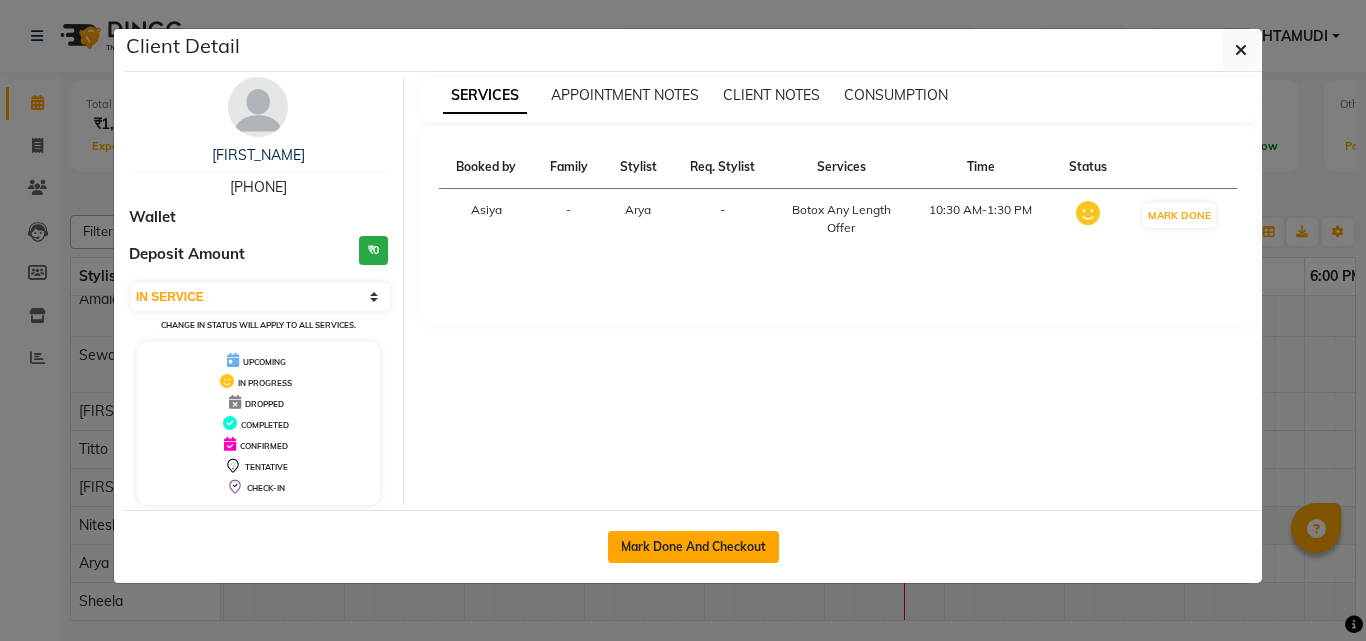 click on "Mark Done And Checkout" 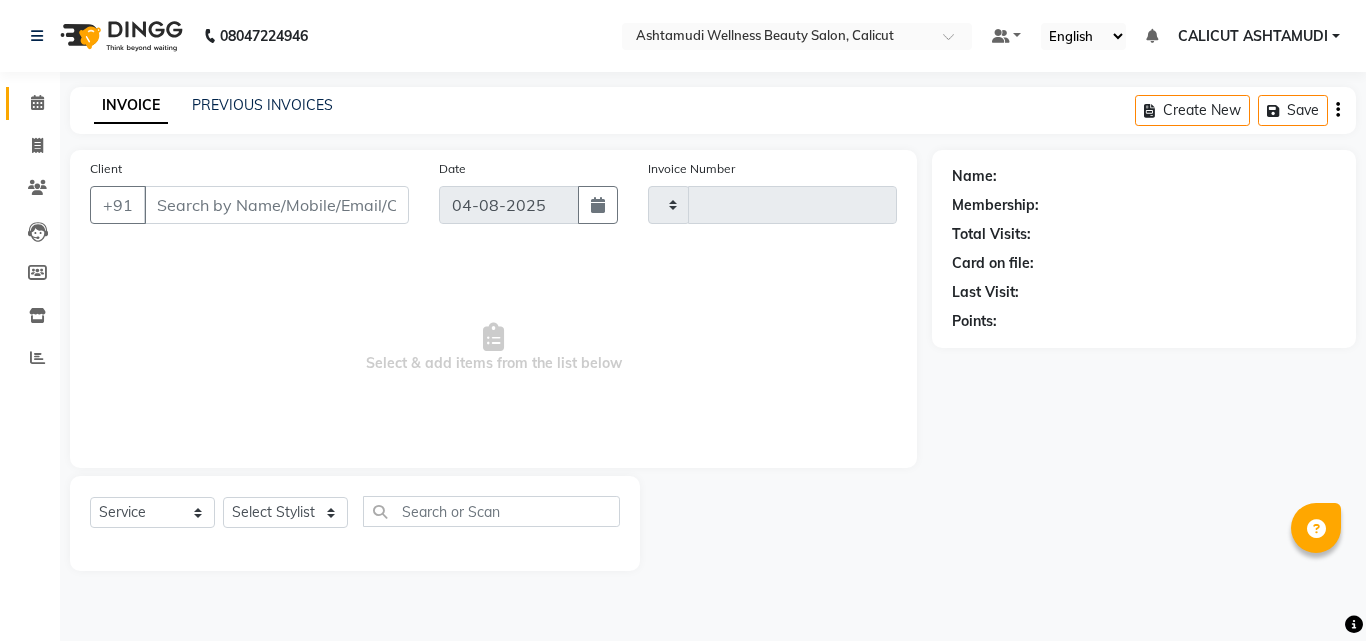 type on "3215" 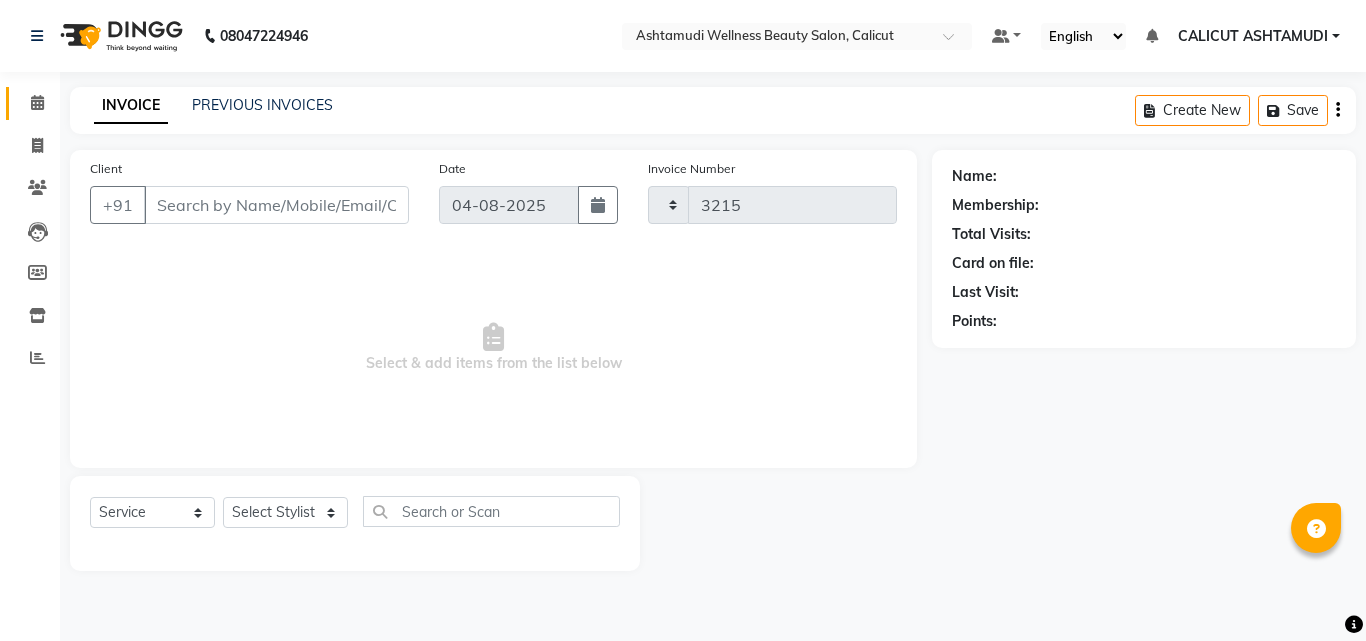 select on "4630" 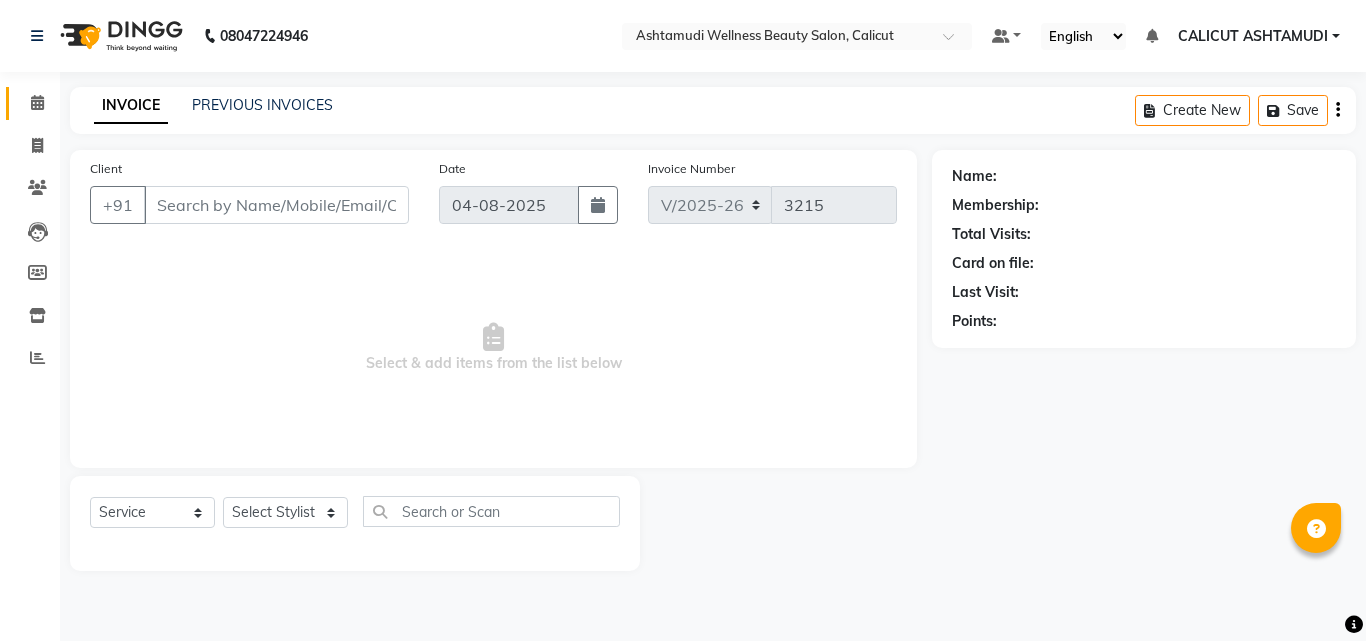 type on "[PHONE]" 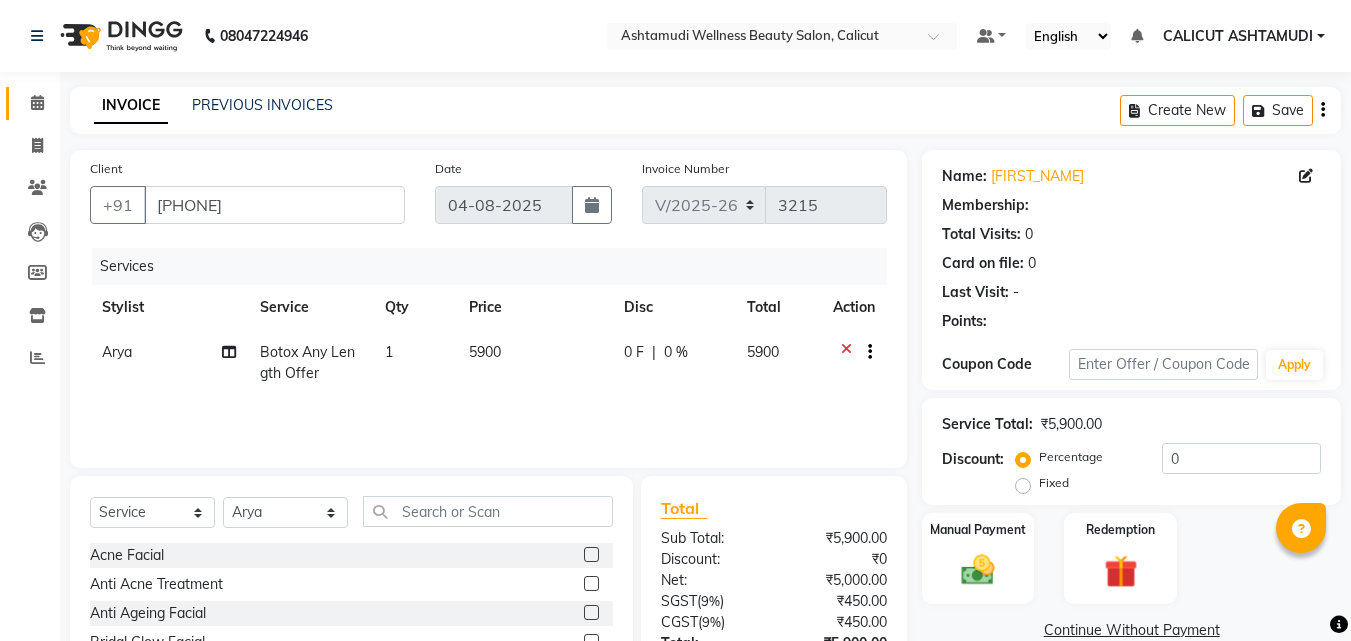 select on "1: Object" 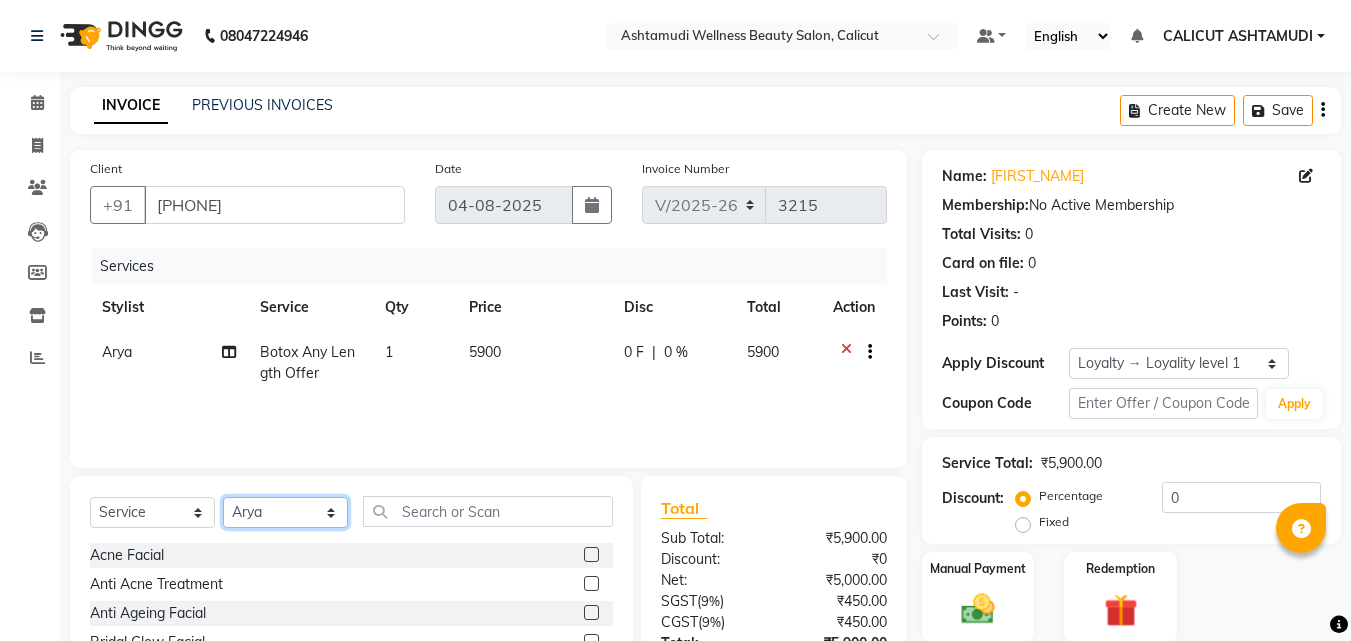 click on "Select Stylist Amala George AMBILI C ANJANA DAS ANKITHA Arya CALICUT ASHTAMUDI FRANKLY	 GRACY KRISHNA Nitesh Punam Gurung Sewan ali Sheela SUHANA  SHABU Titto" 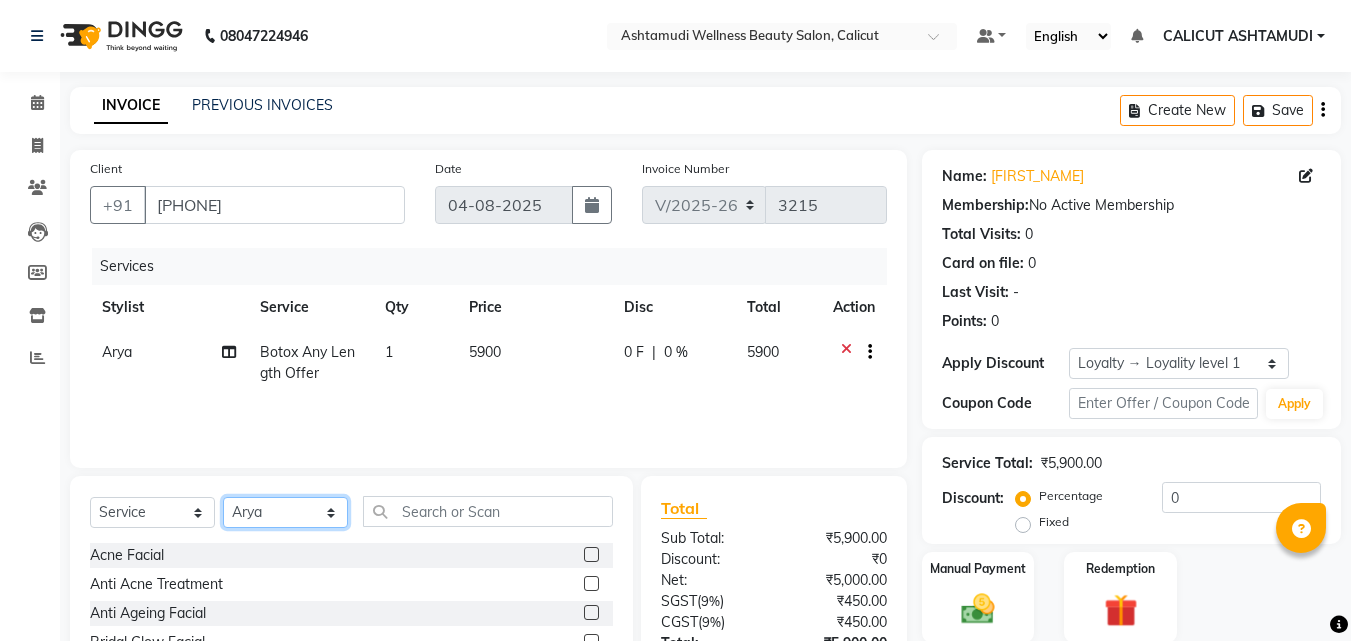 select on "85034" 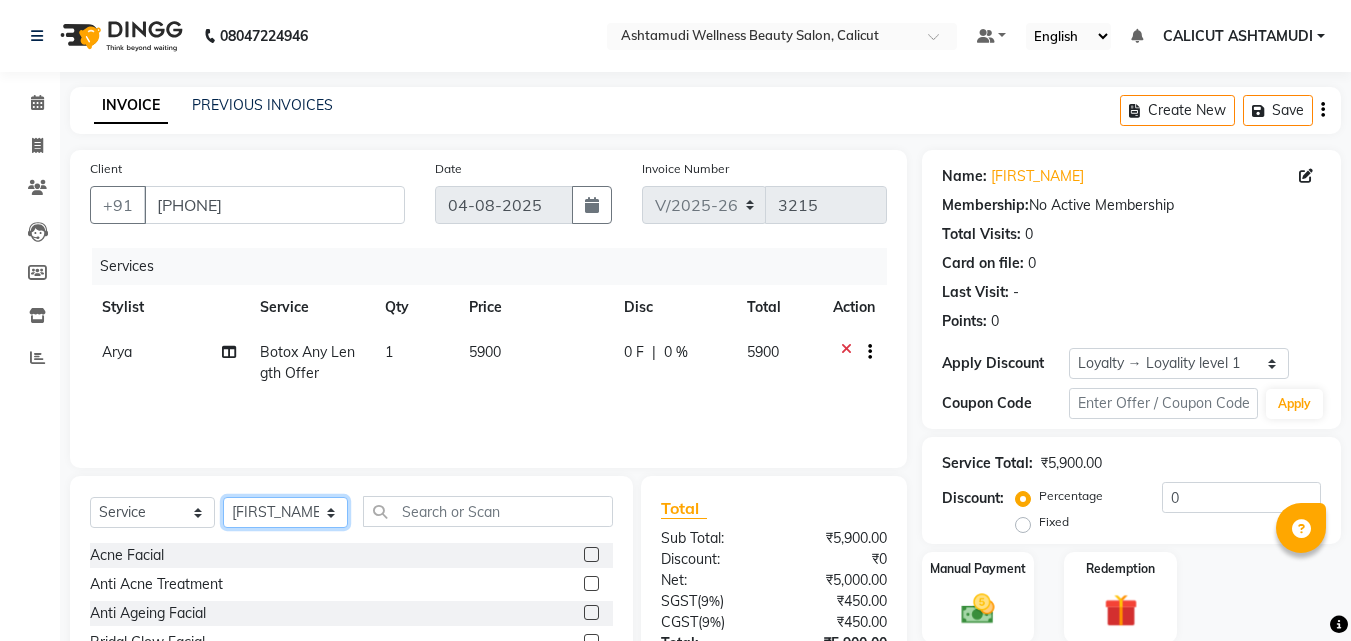 click on "Select Stylist Amala George AMBILI C ANJANA DAS ANKITHA Arya CALICUT ASHTAMUDI FRANKLY	 GRACY KRISHNA Nitesh Punam Gurung Sewan ali Sheela SUHANA  SHABU Titto" 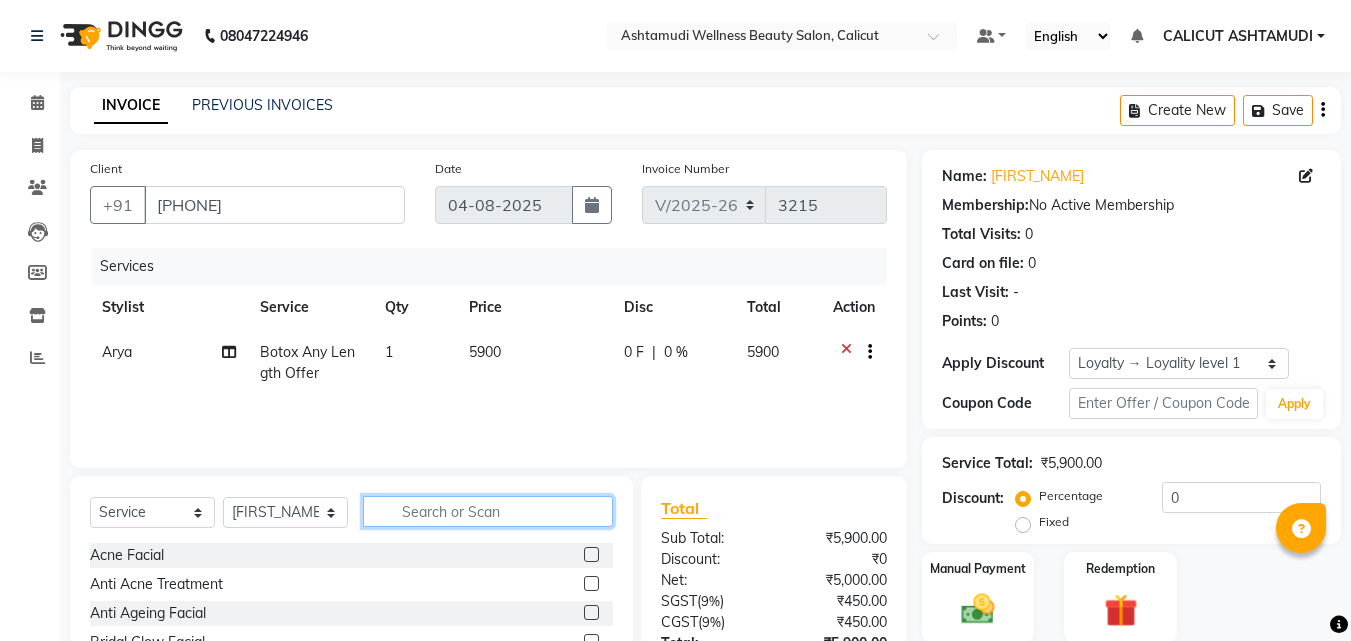 click 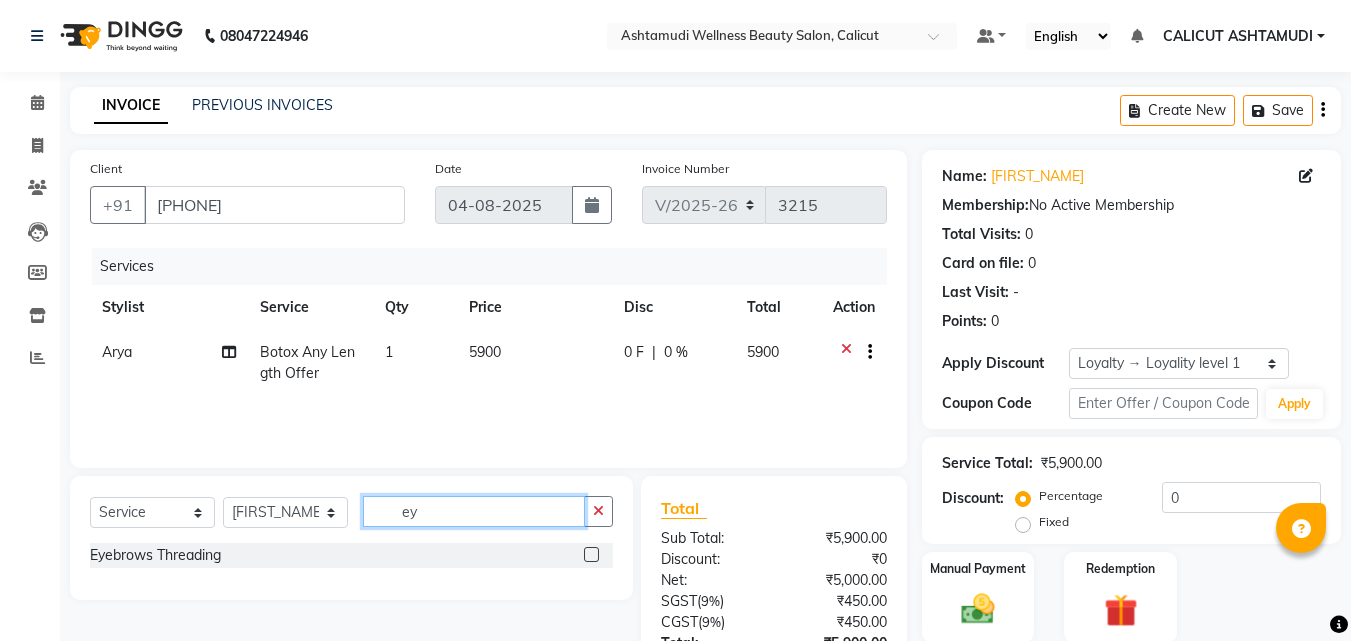 type on "ey" 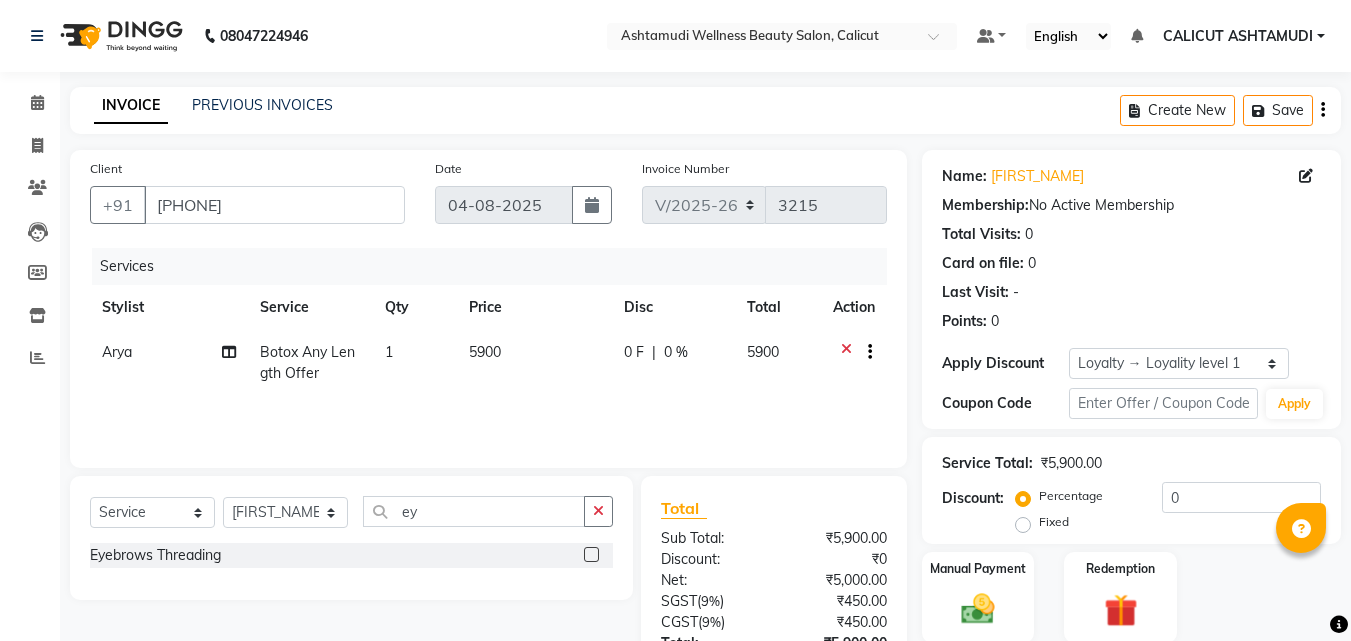 click 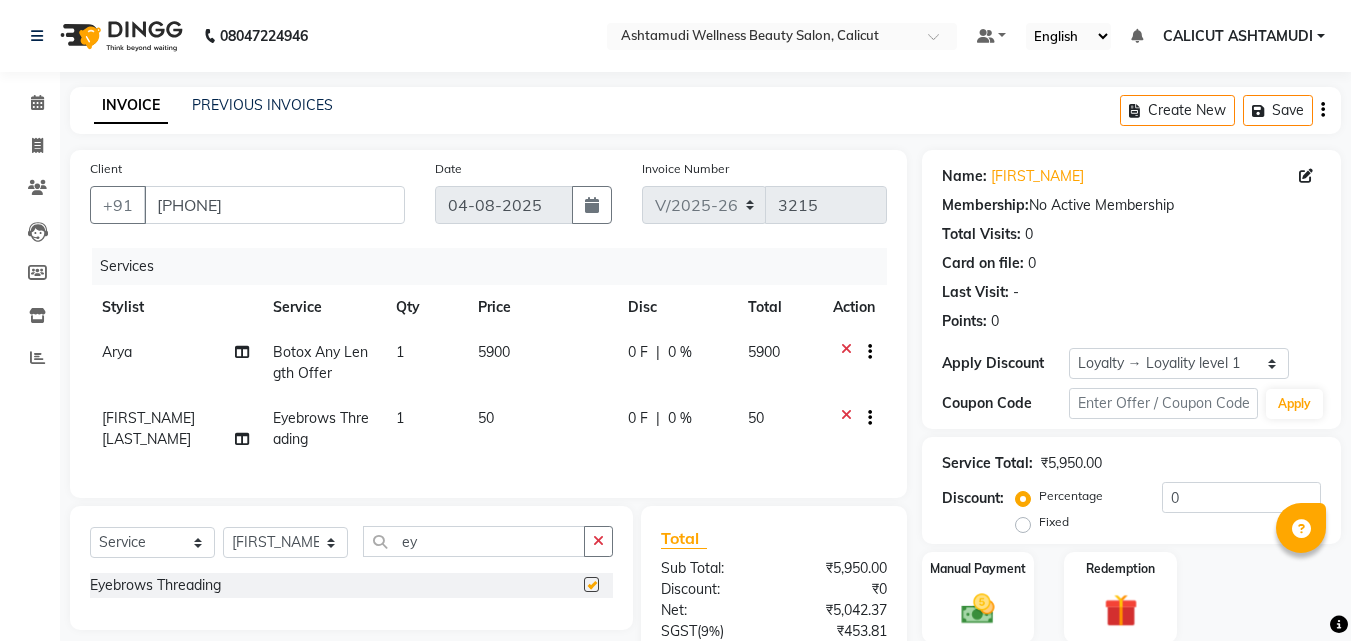 checkbox on "false" 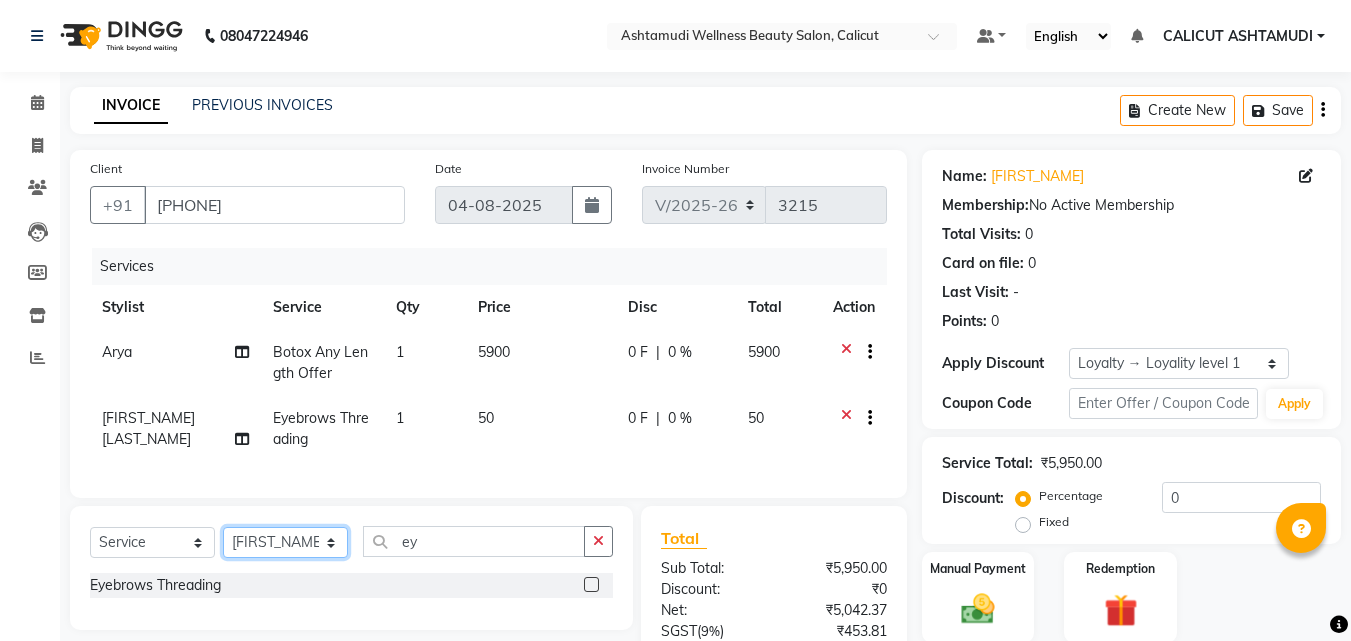 click on "Select Stylist Amala George AMBILI C ANJANA DAS ANKITHA Arya CALICUT ASHTAMUDI FRANKLY	 GRACY KRISHNA Nitesh Punam Gurung Sewan ali Sheela SUHANA  SHABU Titto" 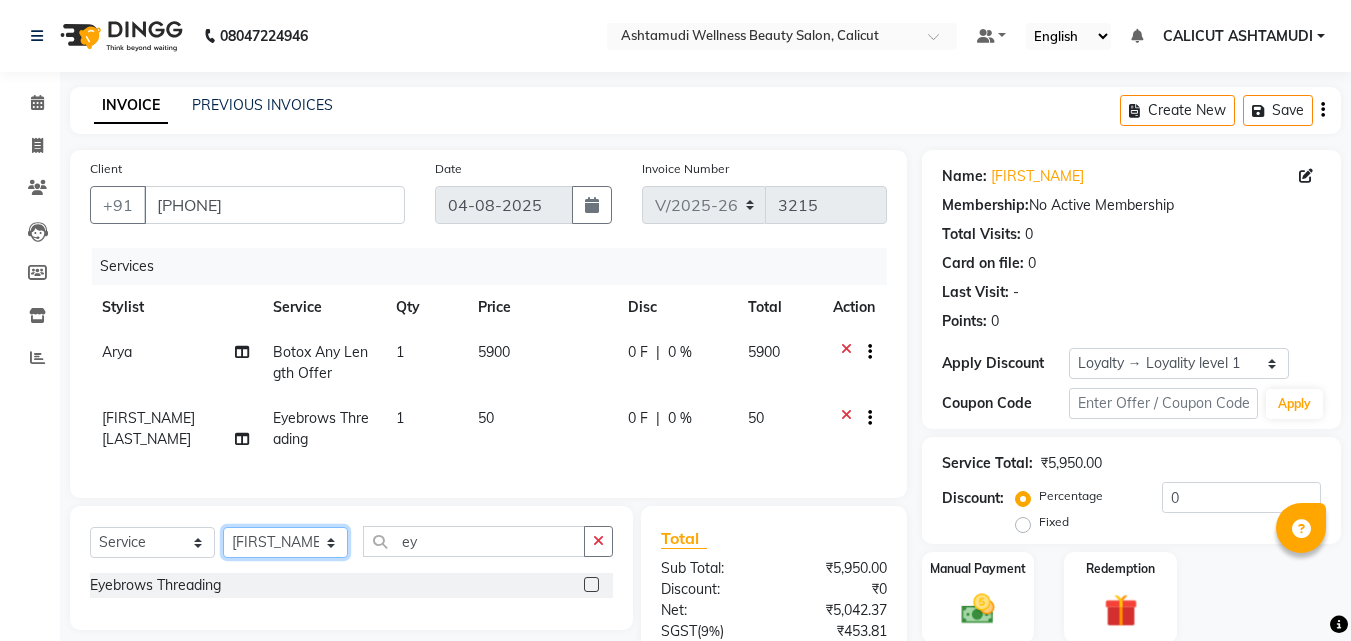 select on "85194" 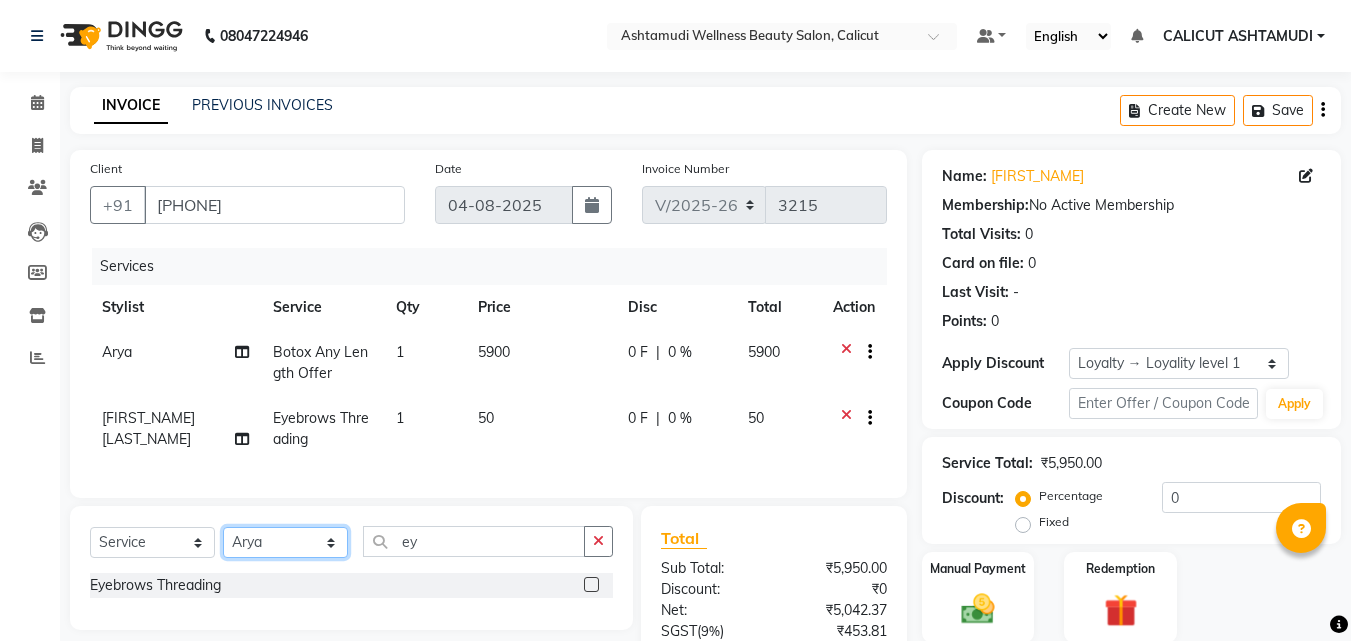 click on "Select Stylist Amala George AMBILI C ANJANA DAS ANKITHA Arya CALICUT ASHTAMUDI FRANKLY	 GRACY KRISHNA Nitesh Punam Gurung Sewan ali Sheela SUHANA  SHABU Titto" 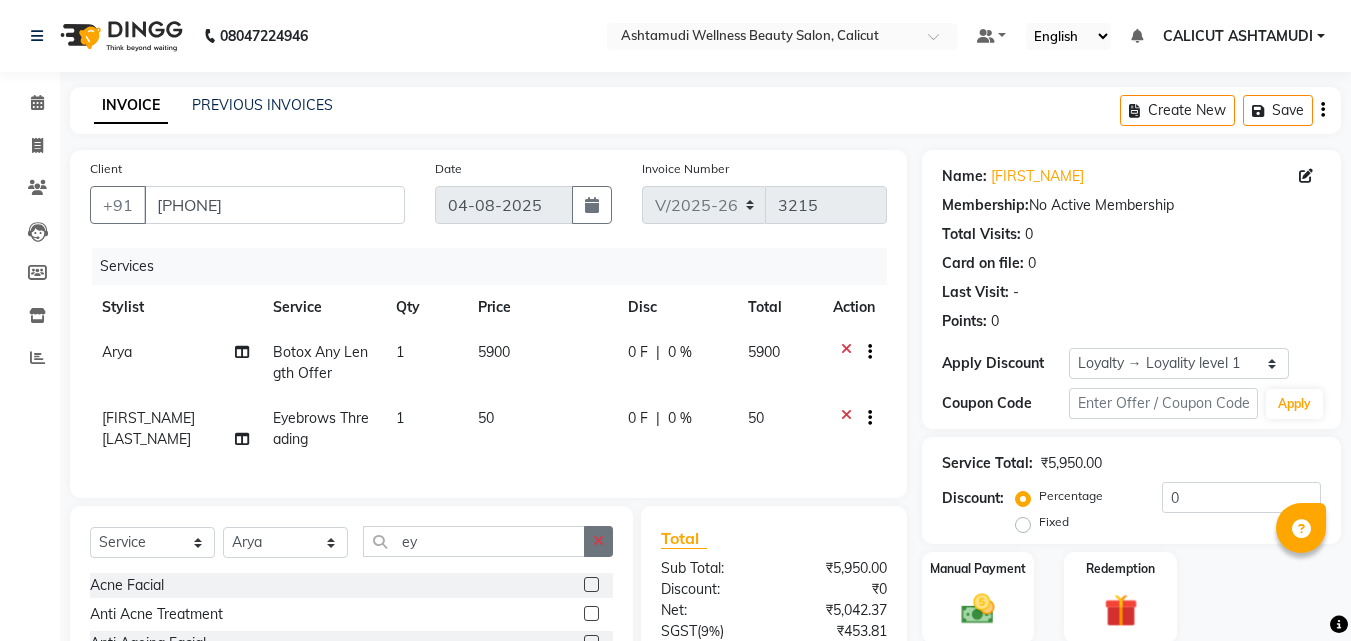 click 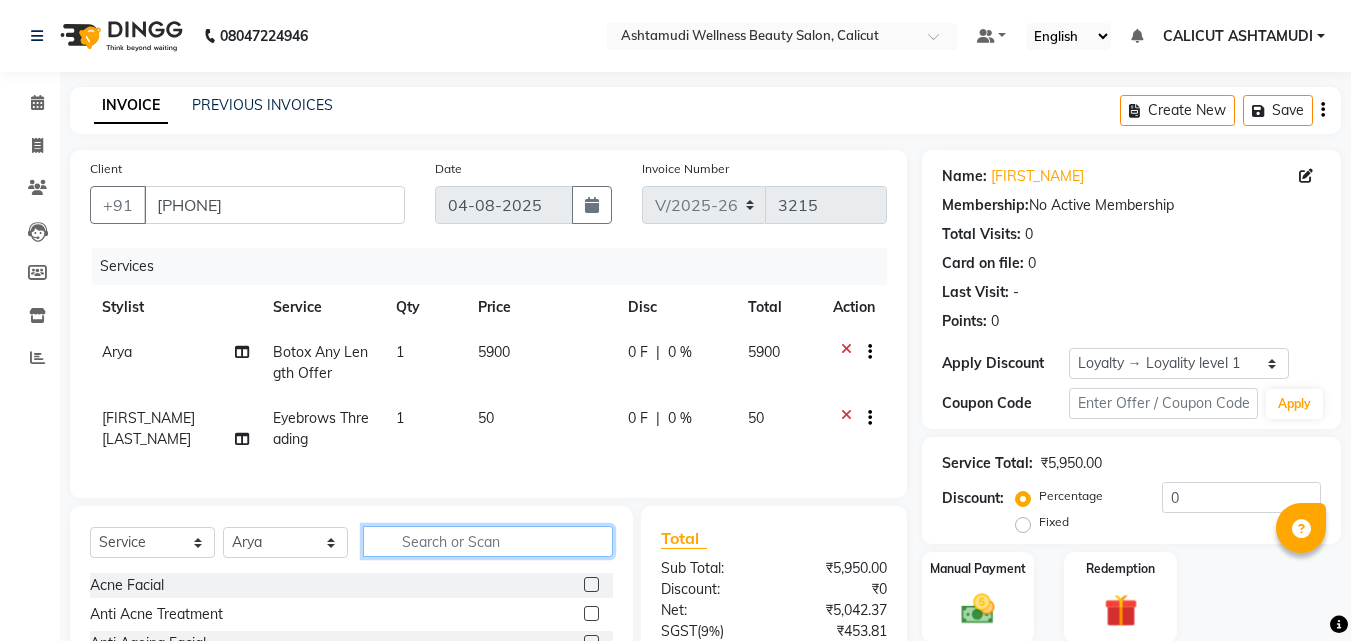 click 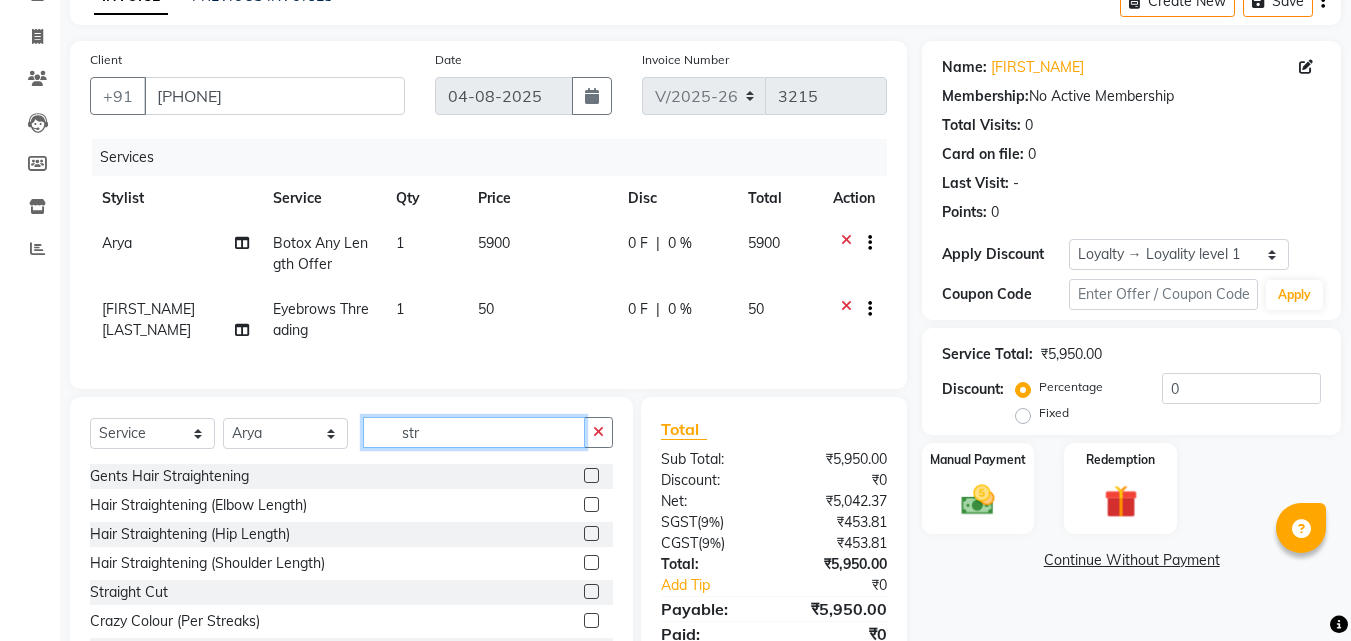 scroll, scrollTop: 205, scrollLeft: 0, axis: vertical 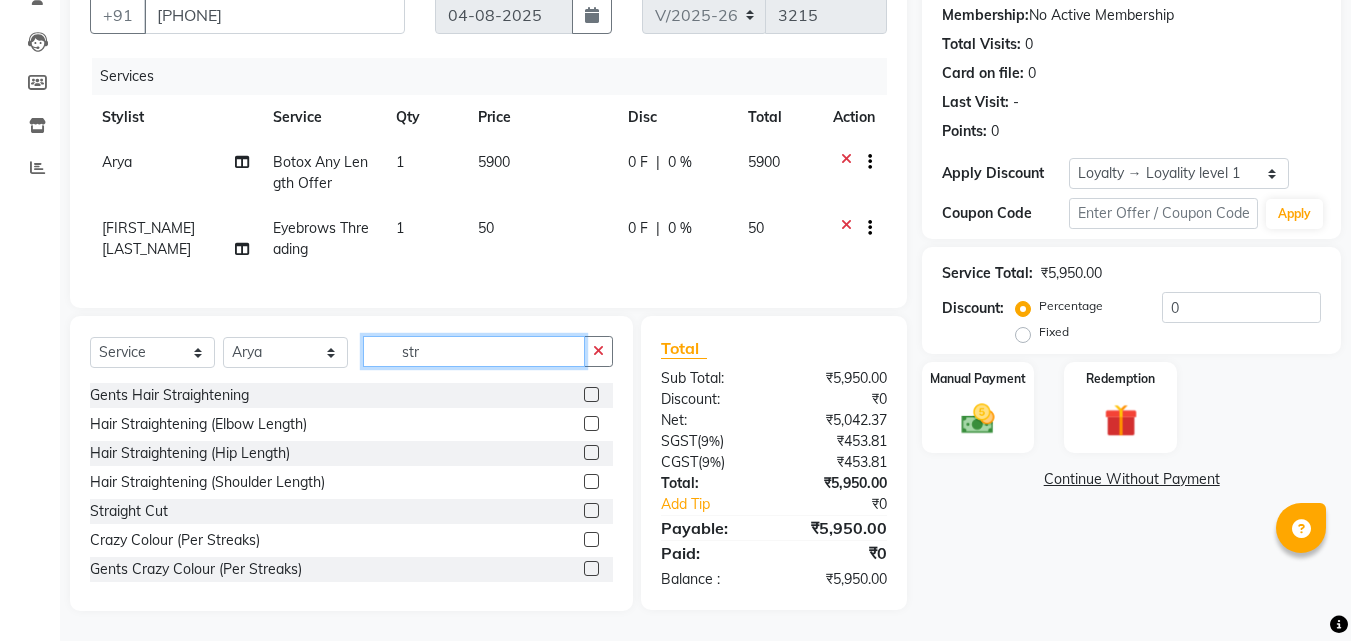 type on "str" 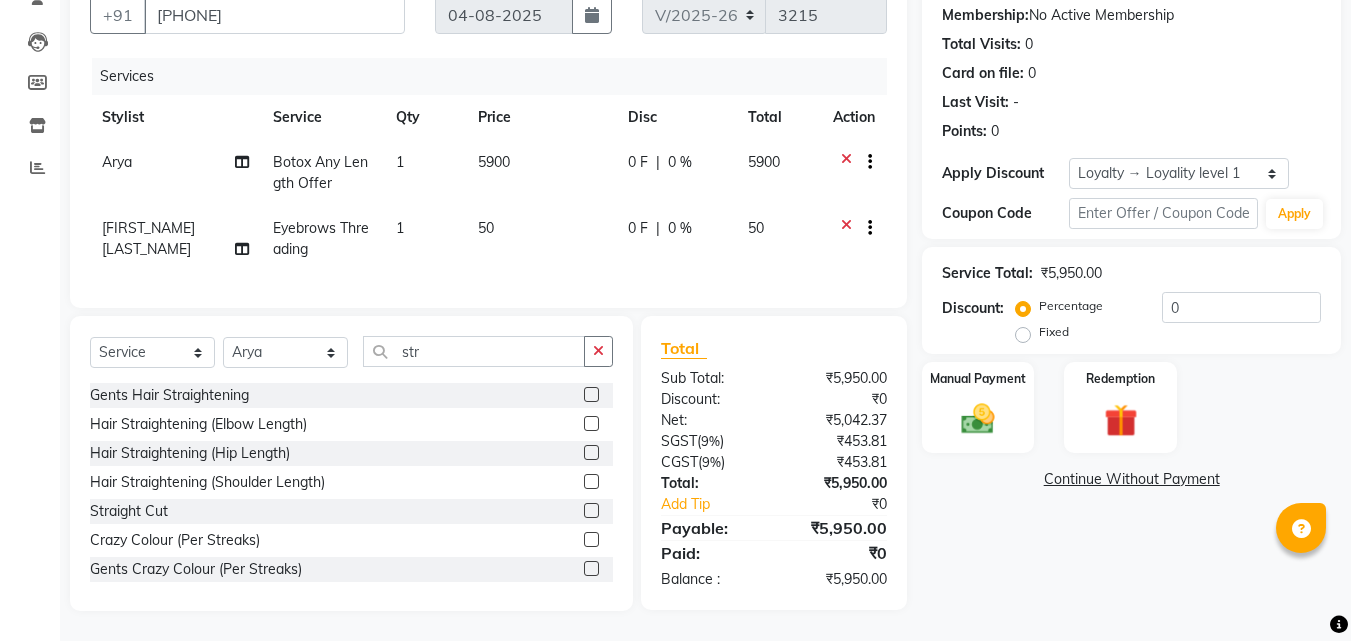 click 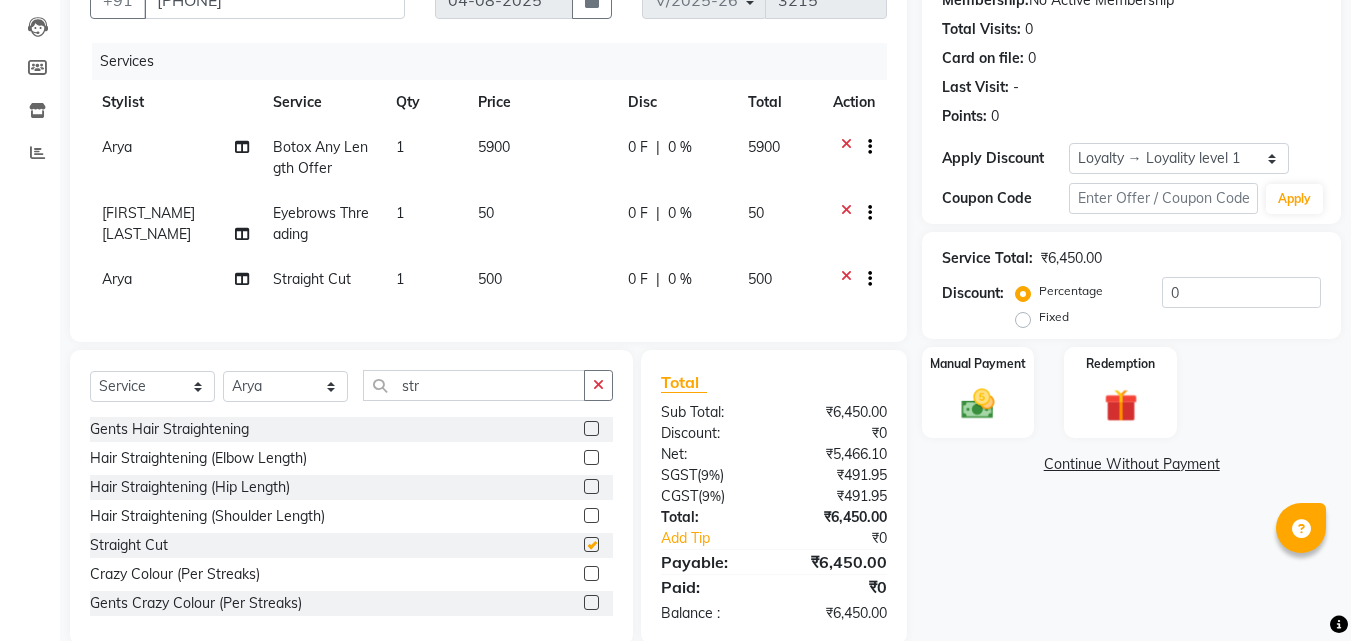 checkbox on "false" 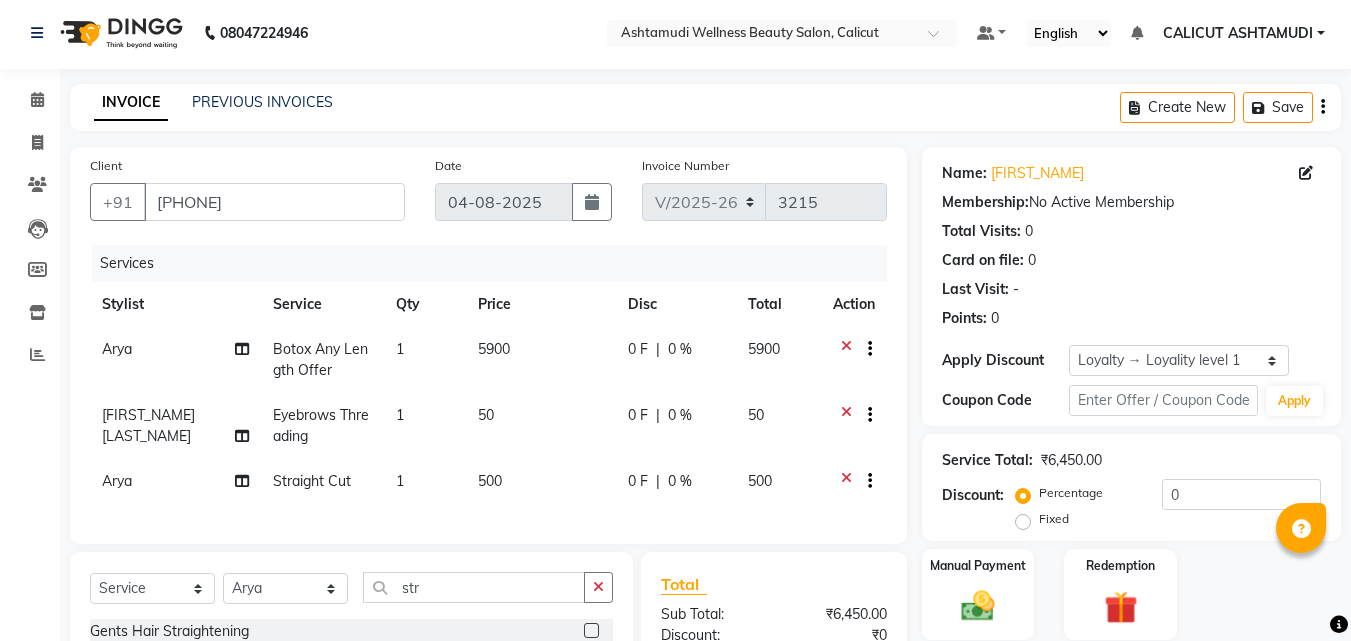 scroll, scrollTop: 0, scrollLeft: 0, axis: both 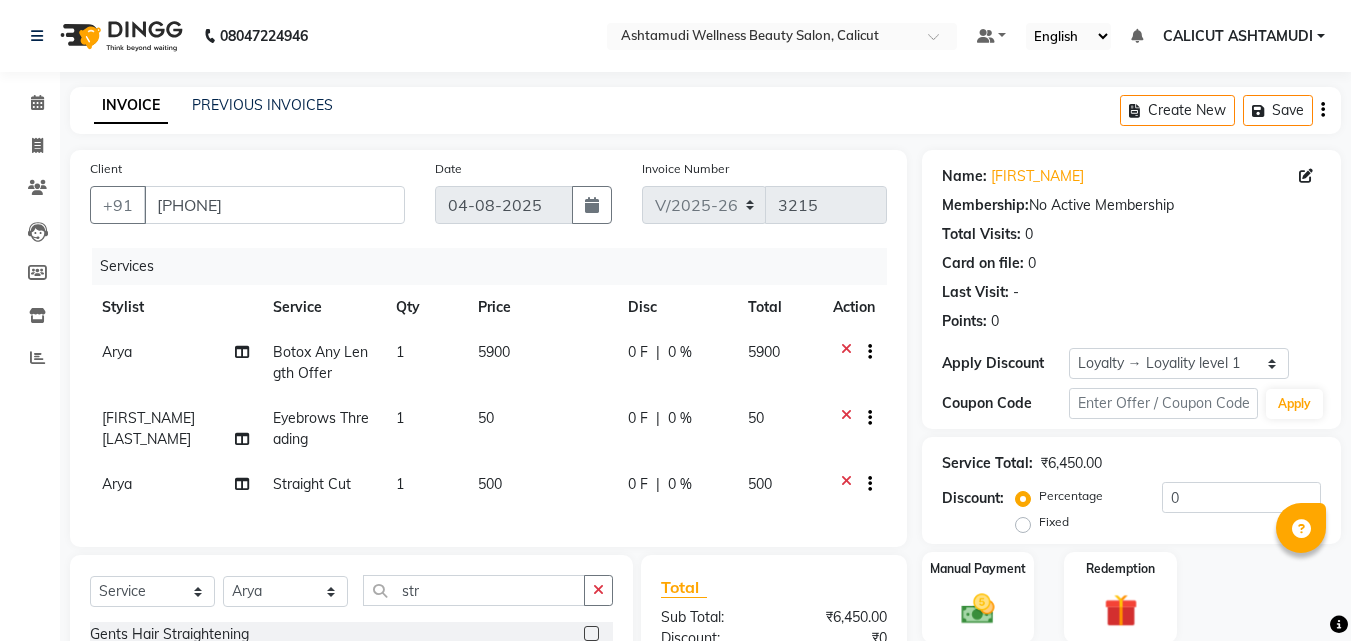 click on "Botox Any Length Offer" 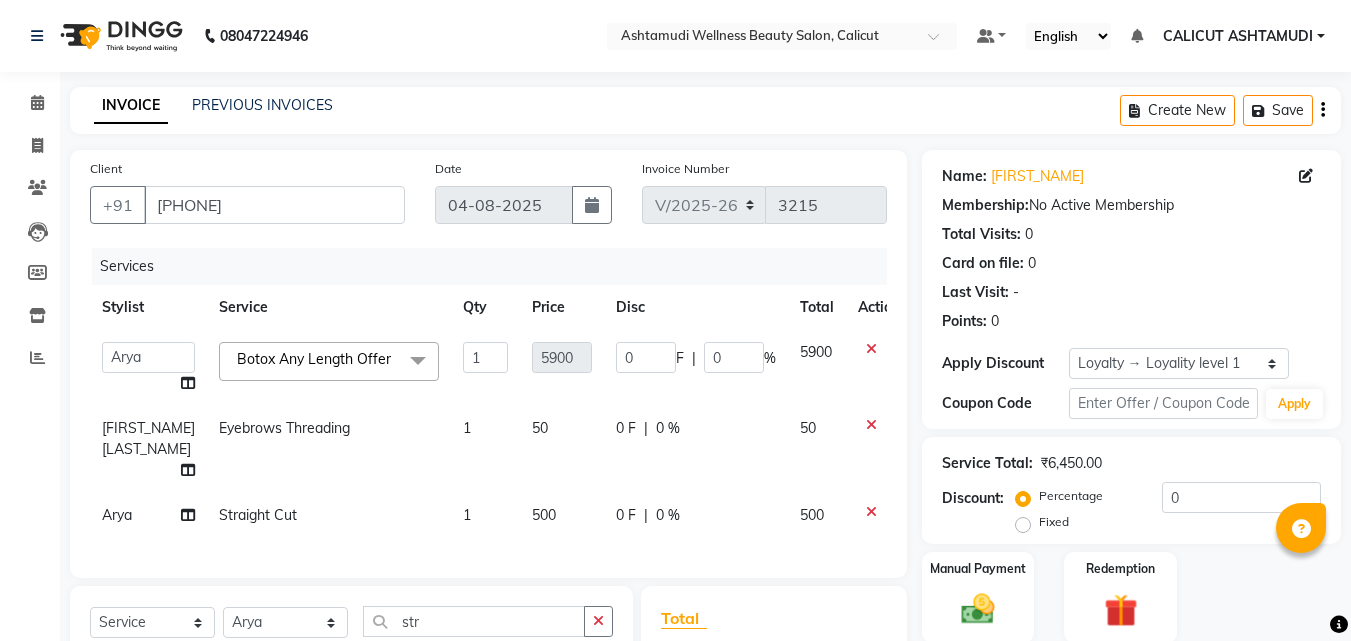 click on "Botox Any Length Offer" 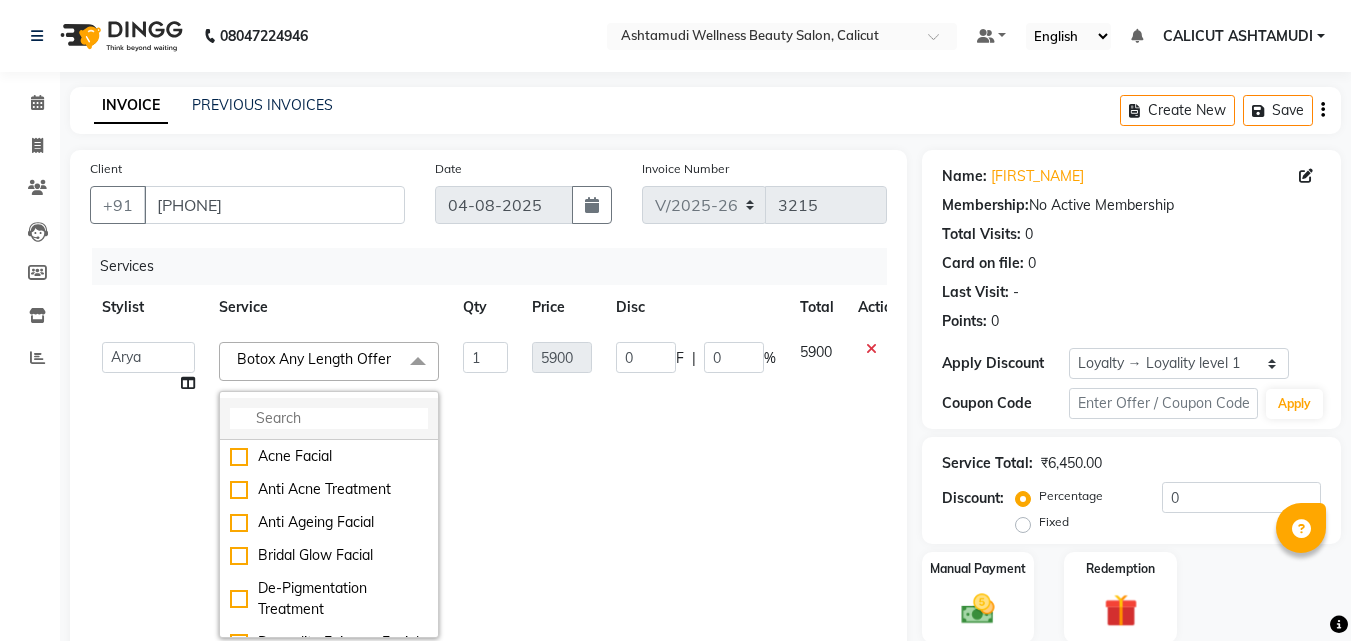 click 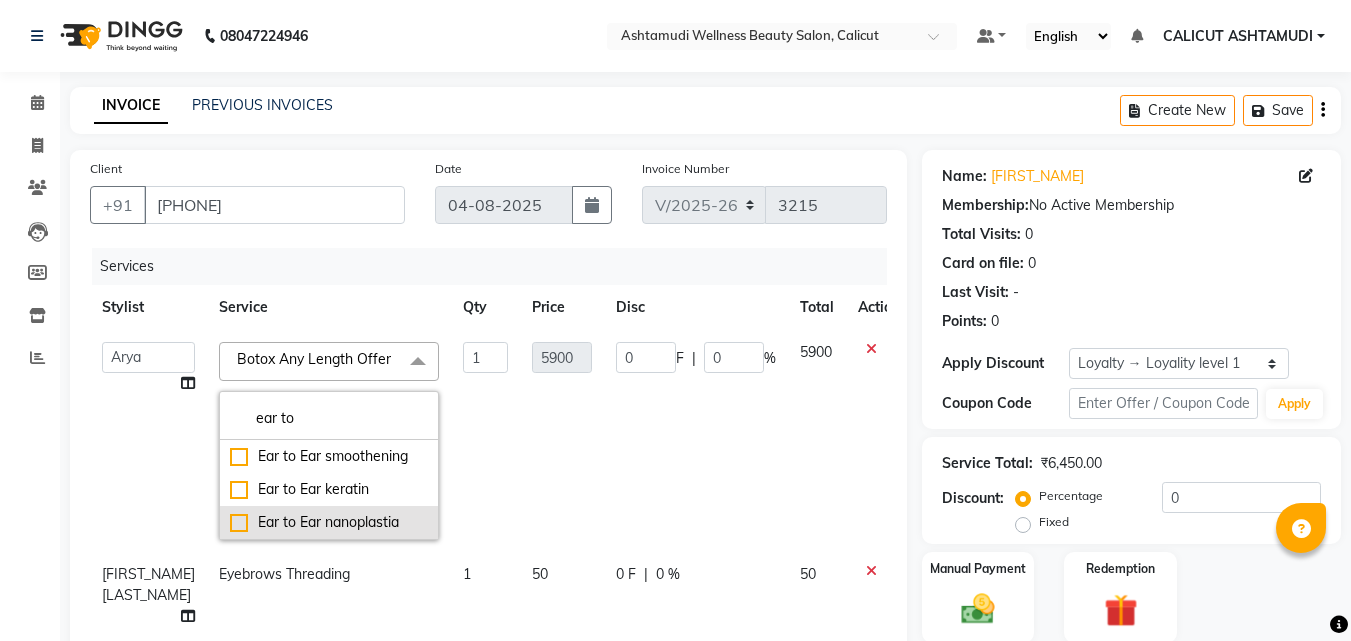type on "ear to" 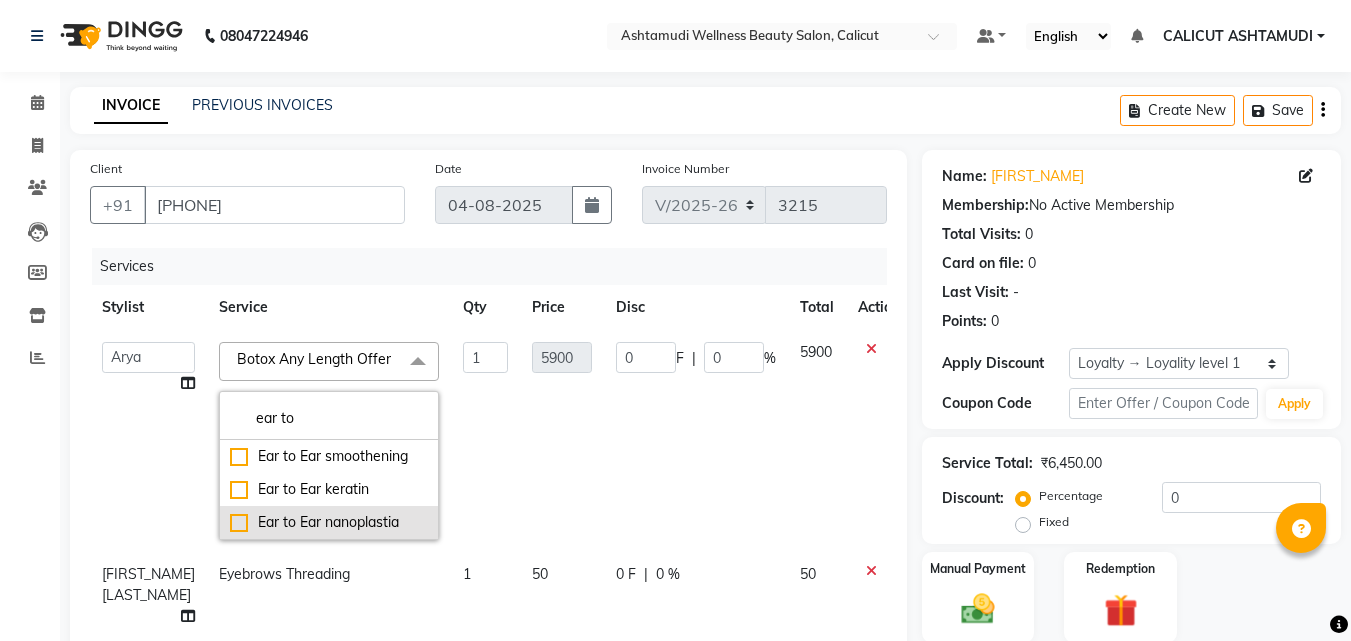 click on "Ear to Ear nanoplastia" 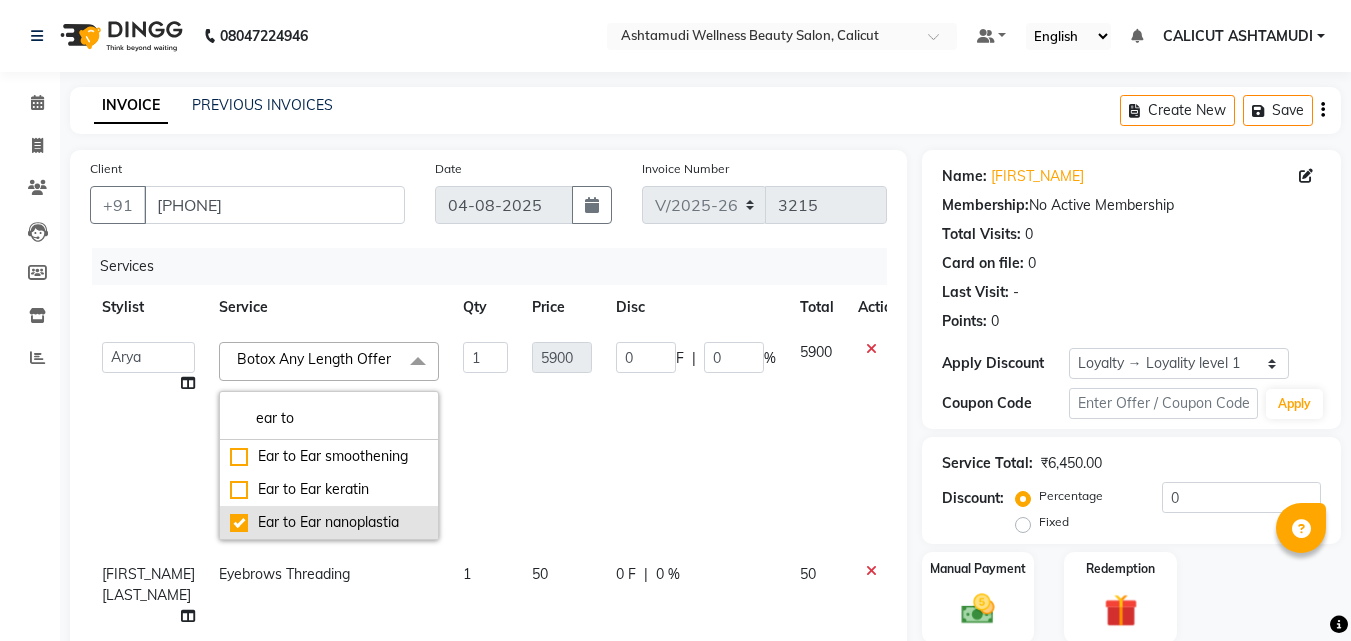 checkbox on "true" 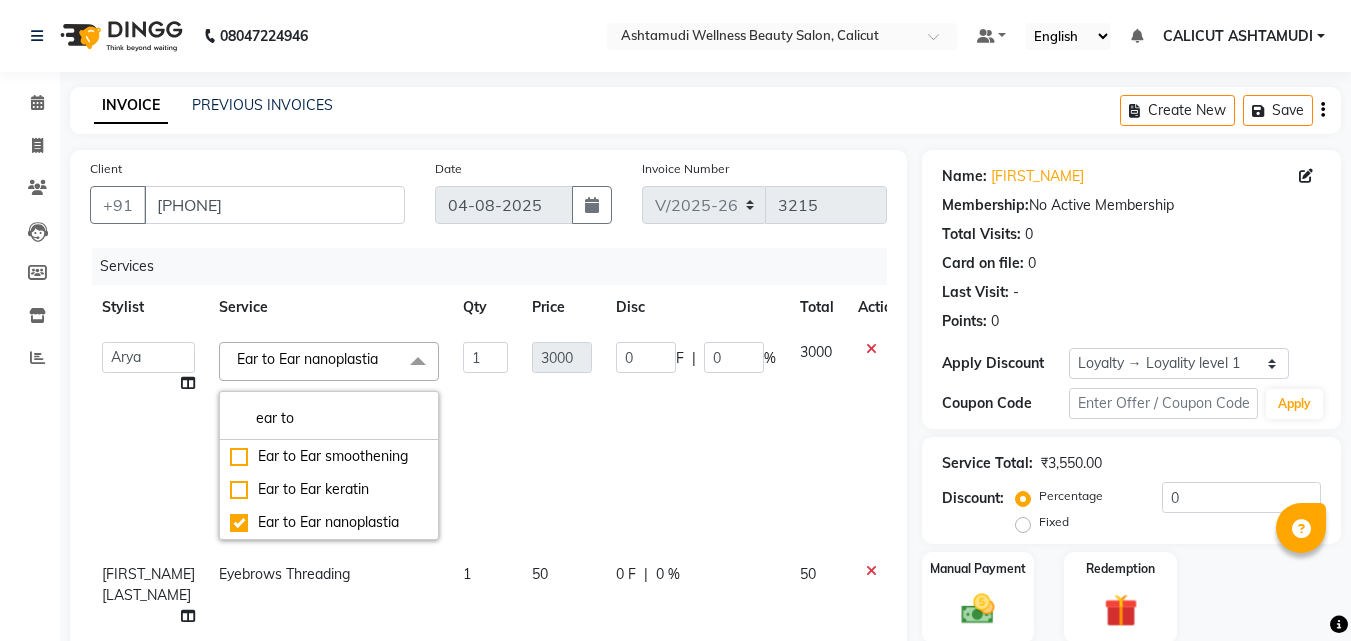 click on "1" 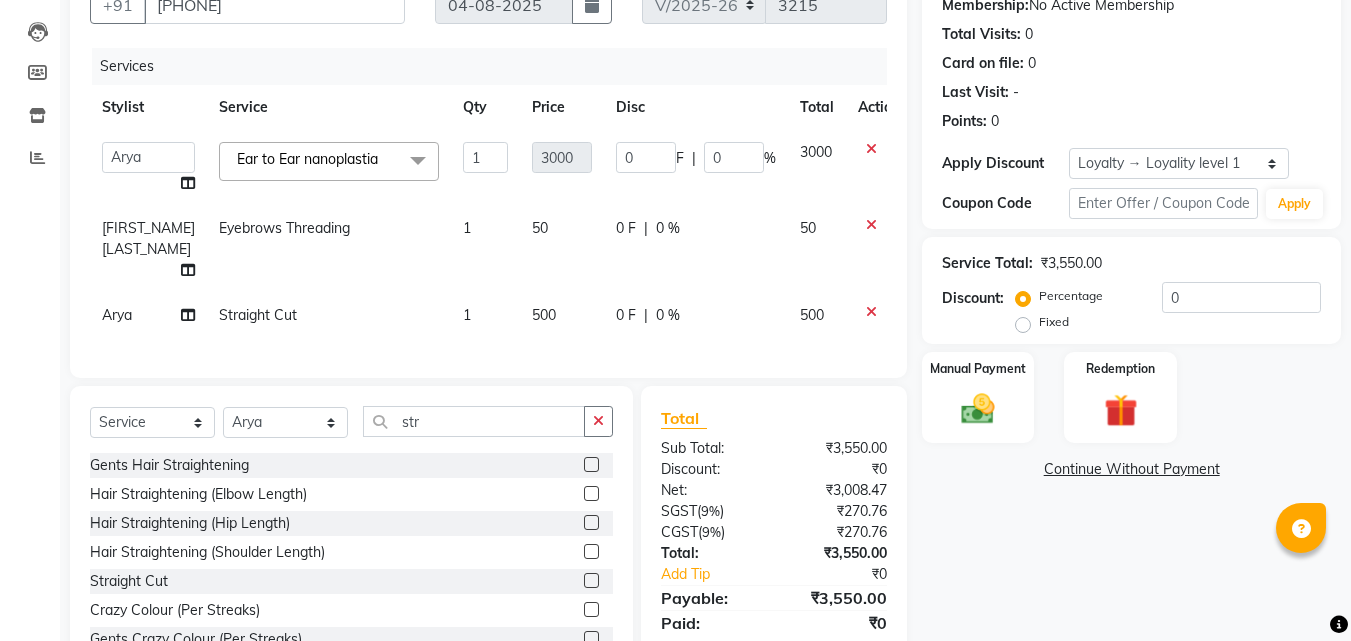 scroll, scrollTop: 285, scrollLeft: 0, axis: vertical 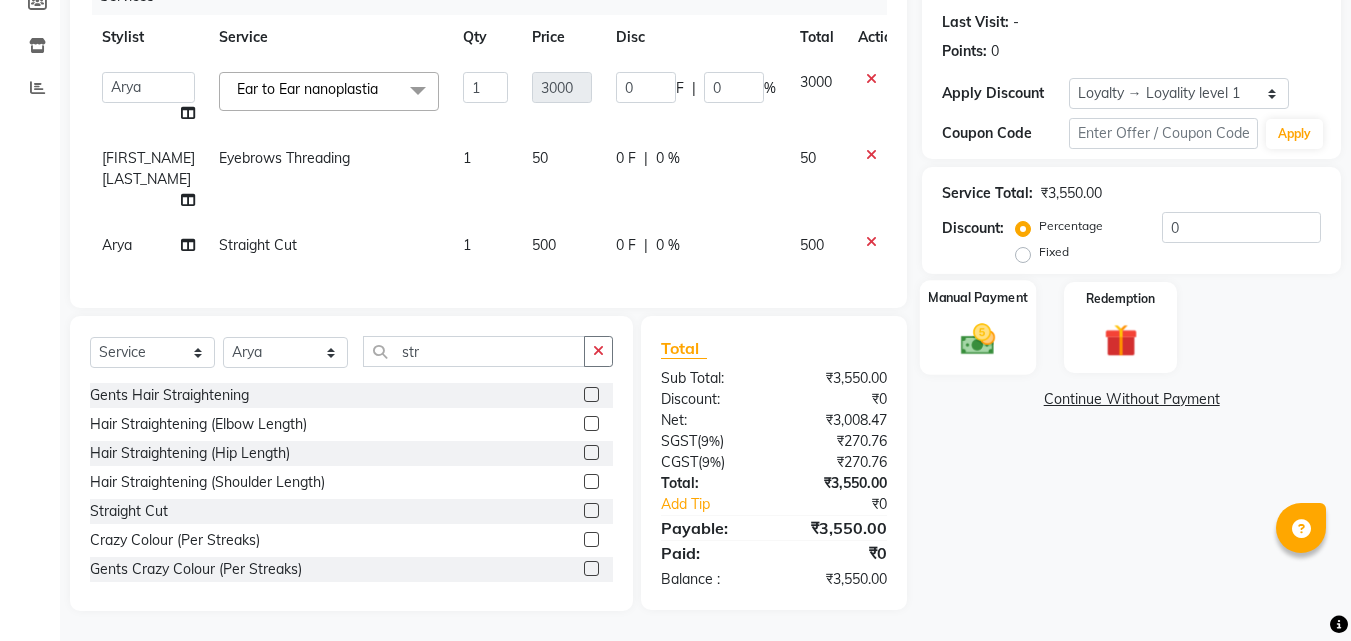 click 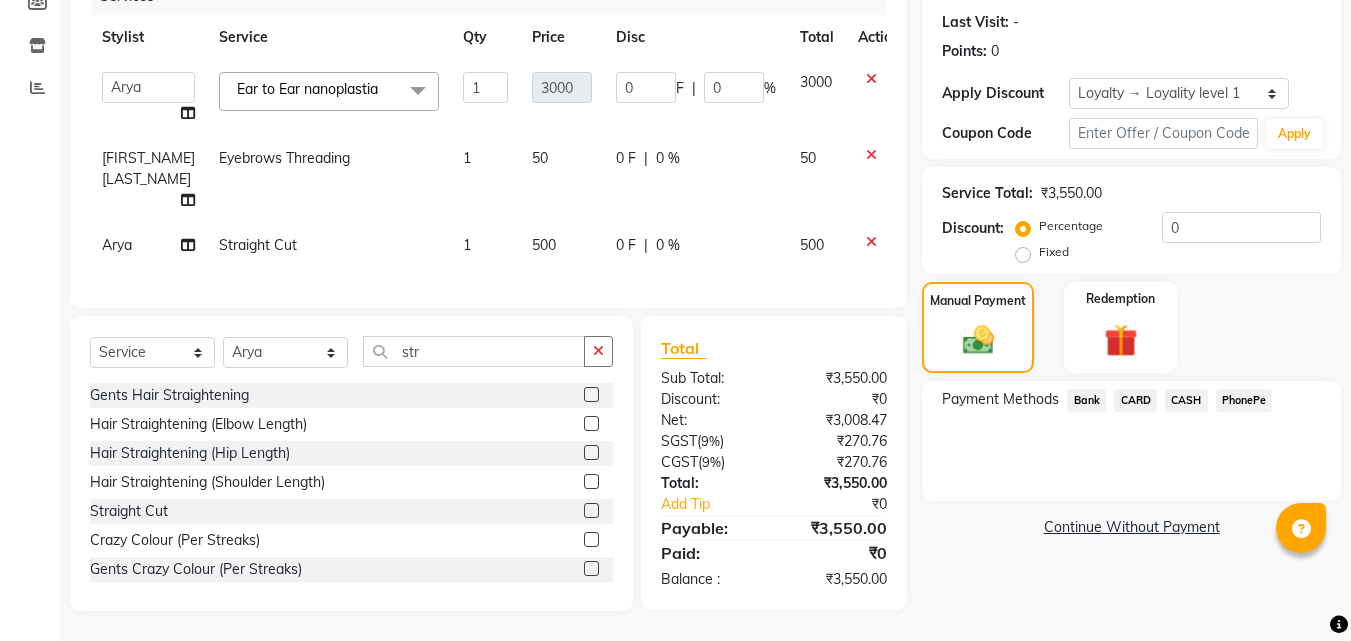 click on "PhonePe" 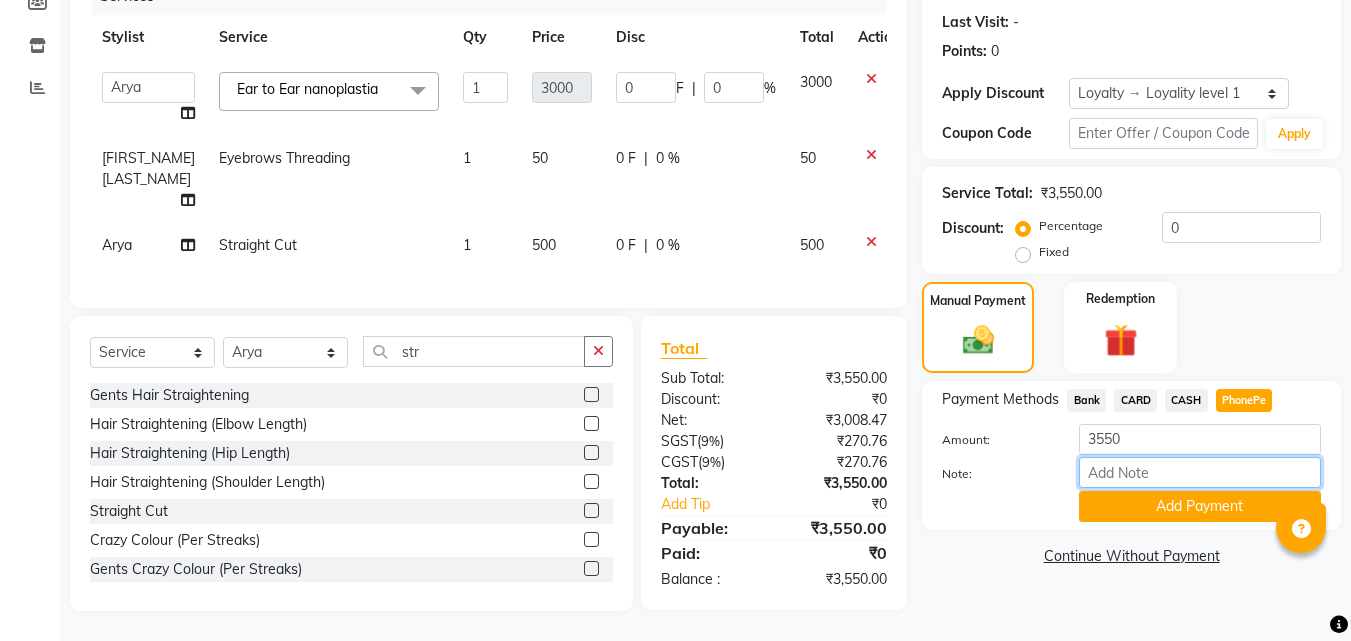 drag, startPoint x: 1170, startPoint y: 459, endPoint x: 1179, endPoint y: 454, distance: 10.29563 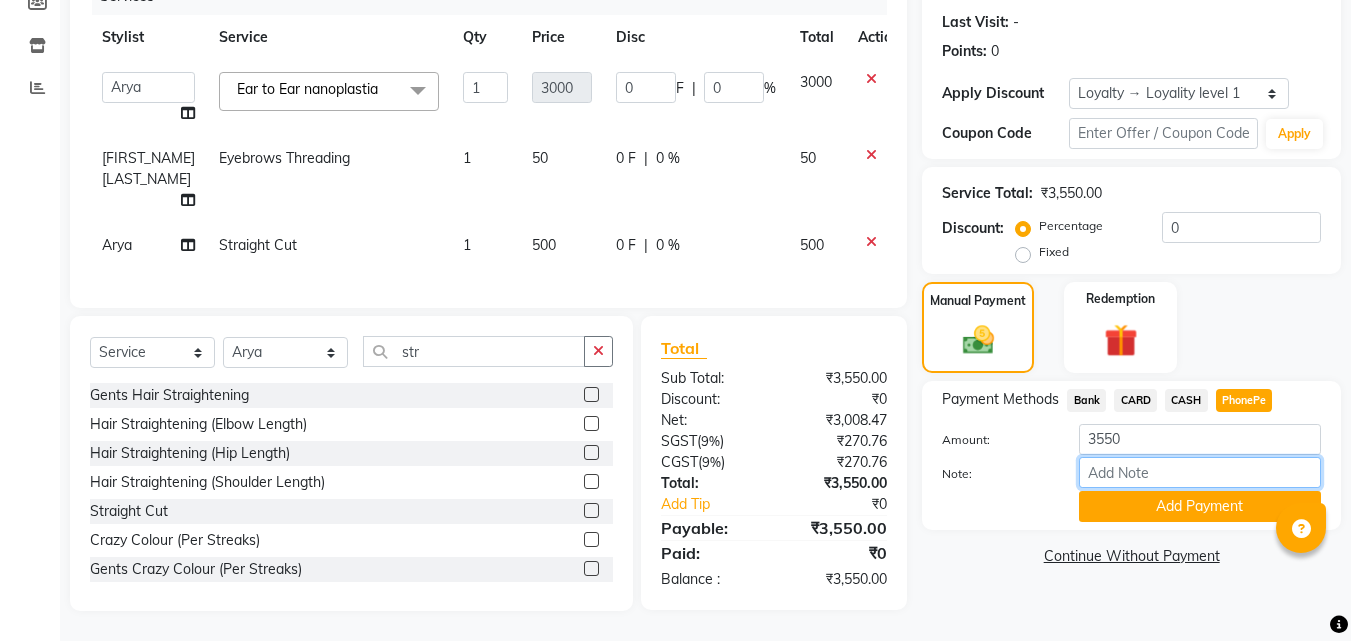 type on "suhana" 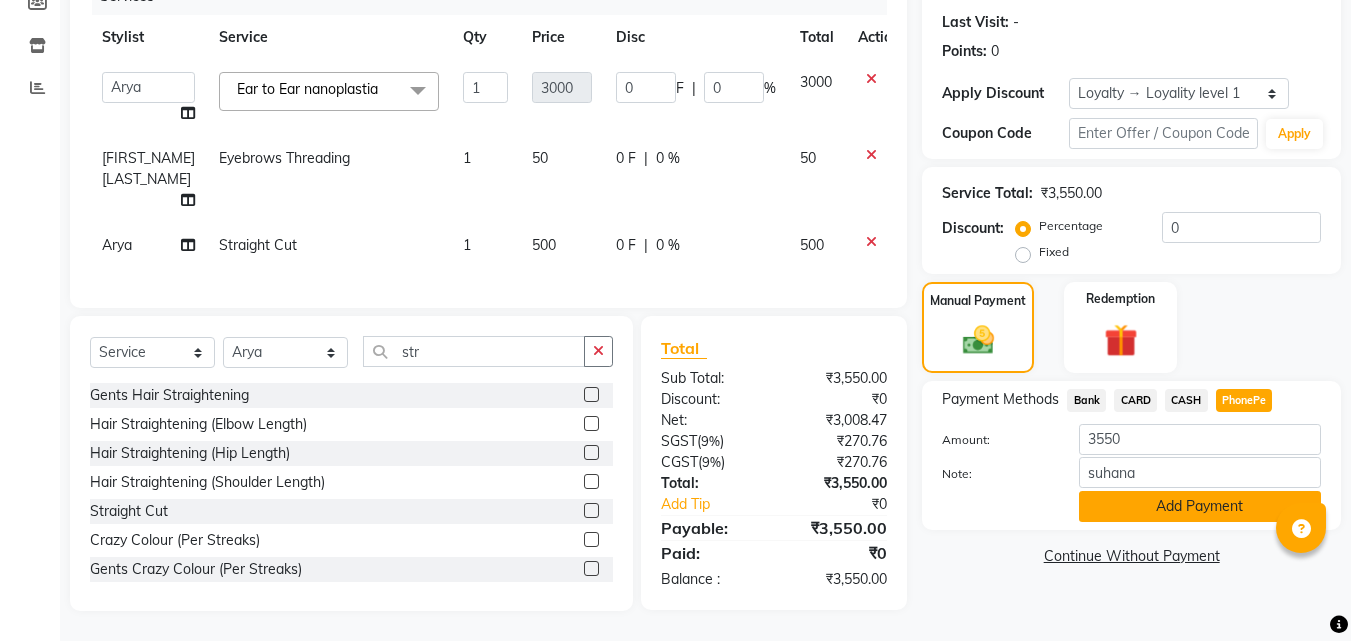 click on "Add Payment" 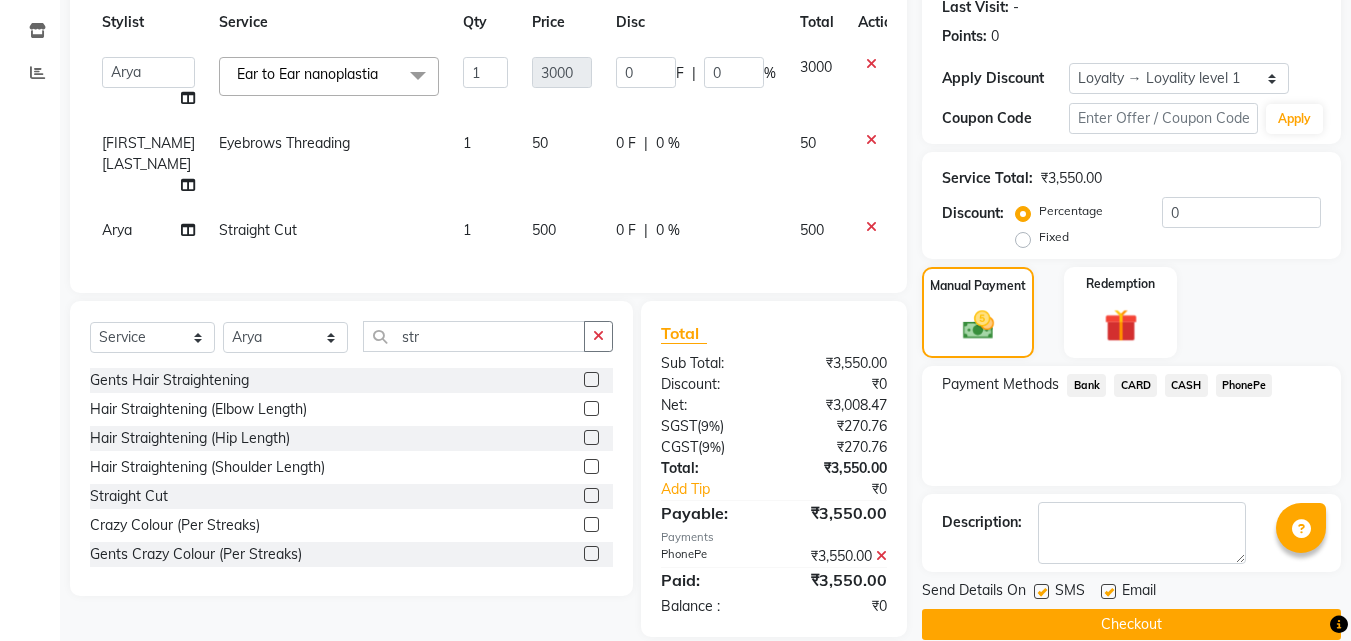 scroll, scrollTop: 446, scrollLeft: 0, axis: vertical 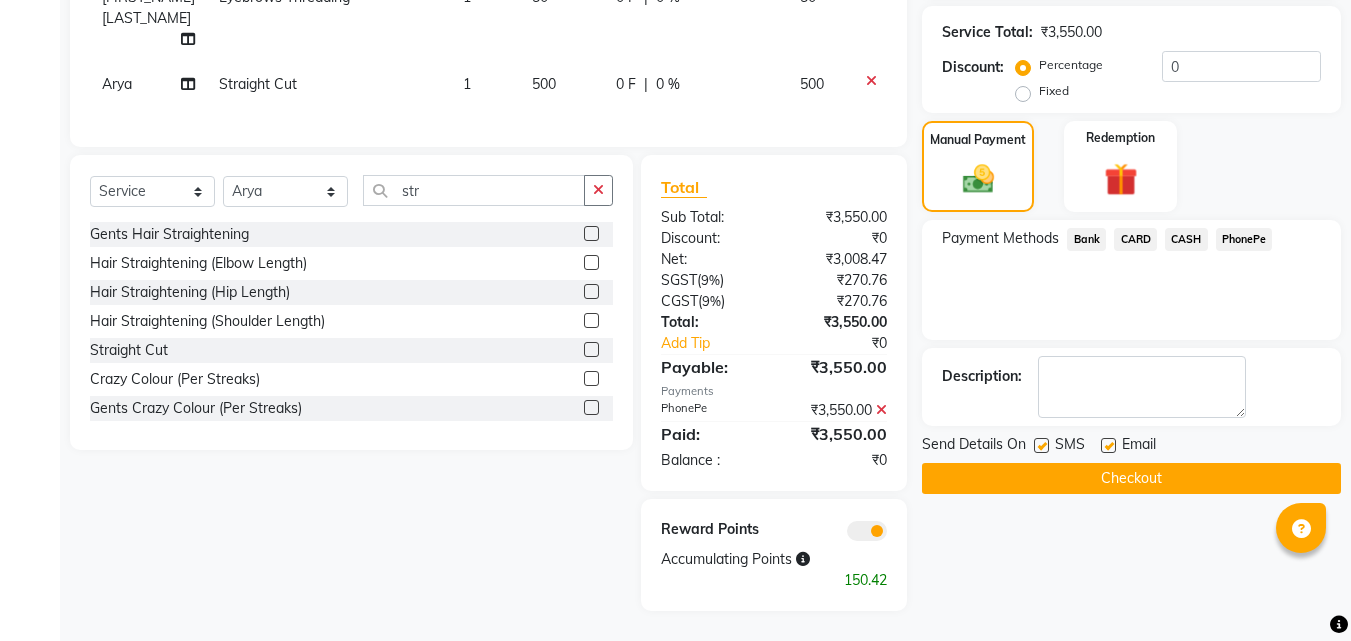 click on "Checkout" 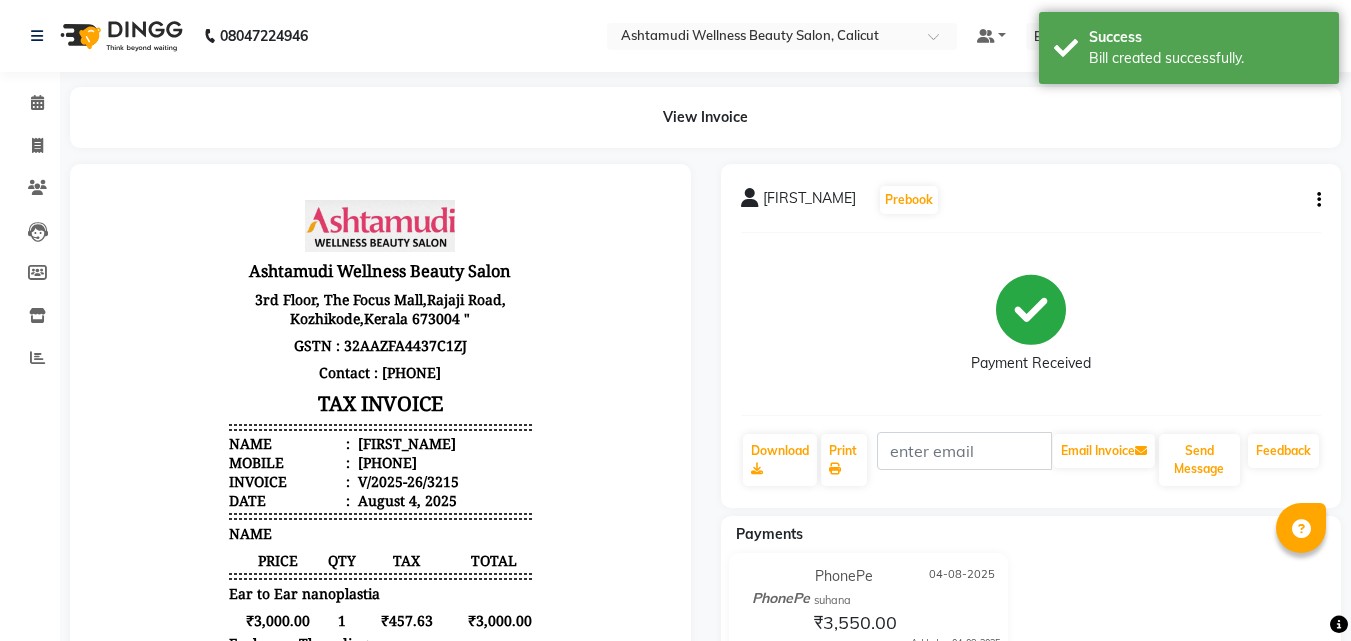 scroll, scrollTop: 0, scrollLeft: 0, axis: both 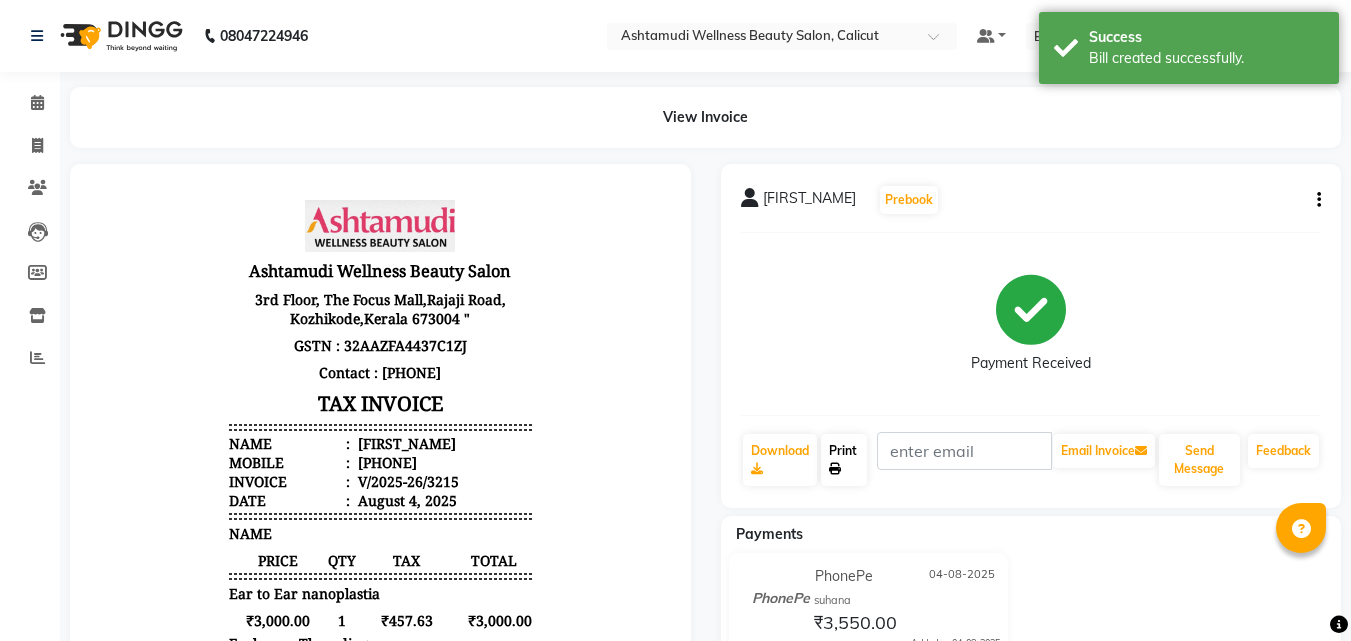 click on "Print" 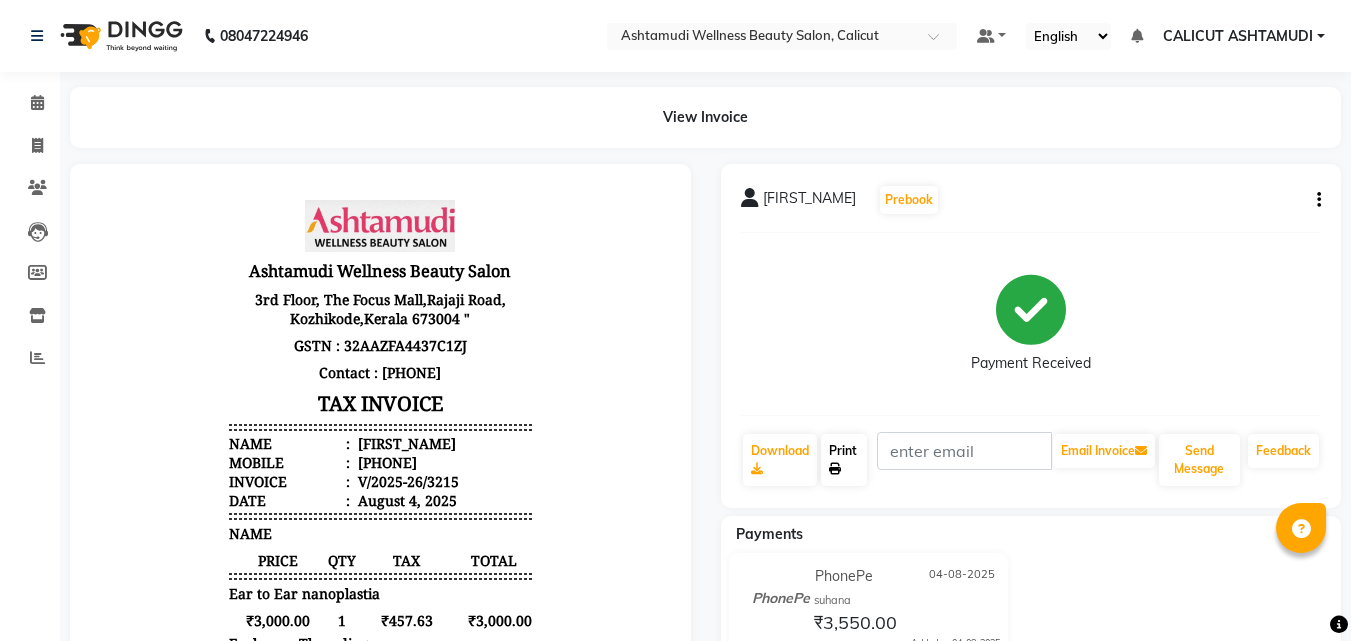 click on "Print" 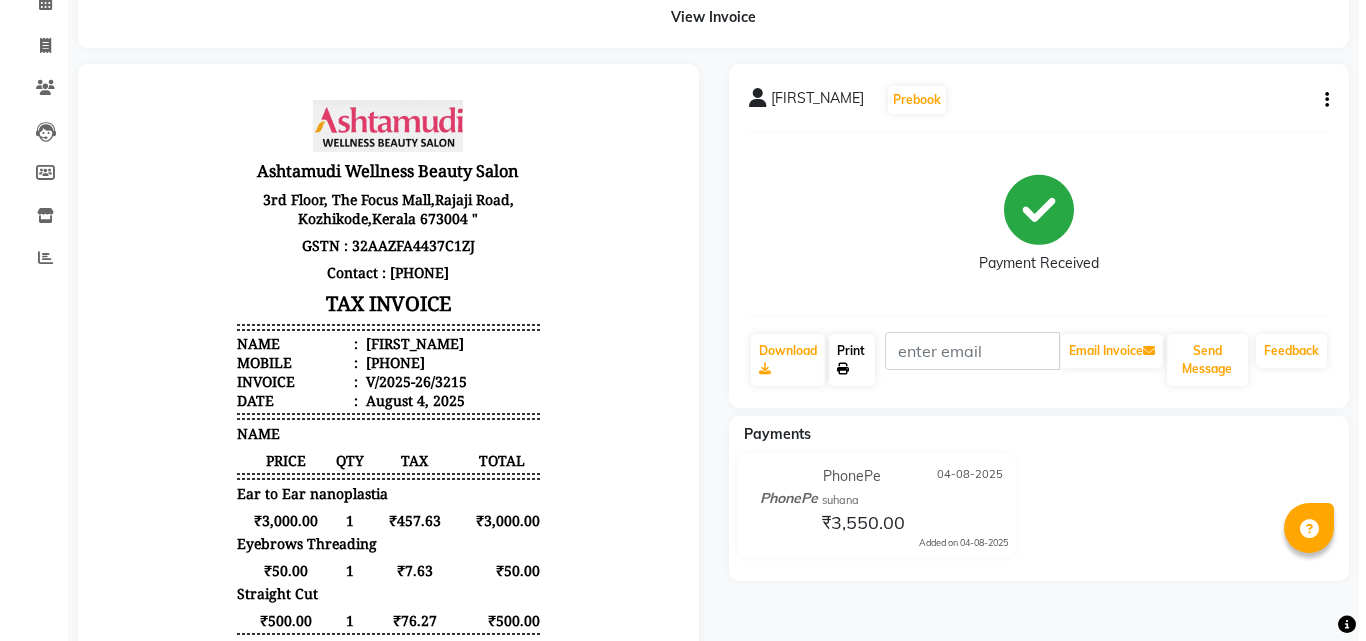 scroll, scrollTop: 0, scrollLeft: 0, axis: both 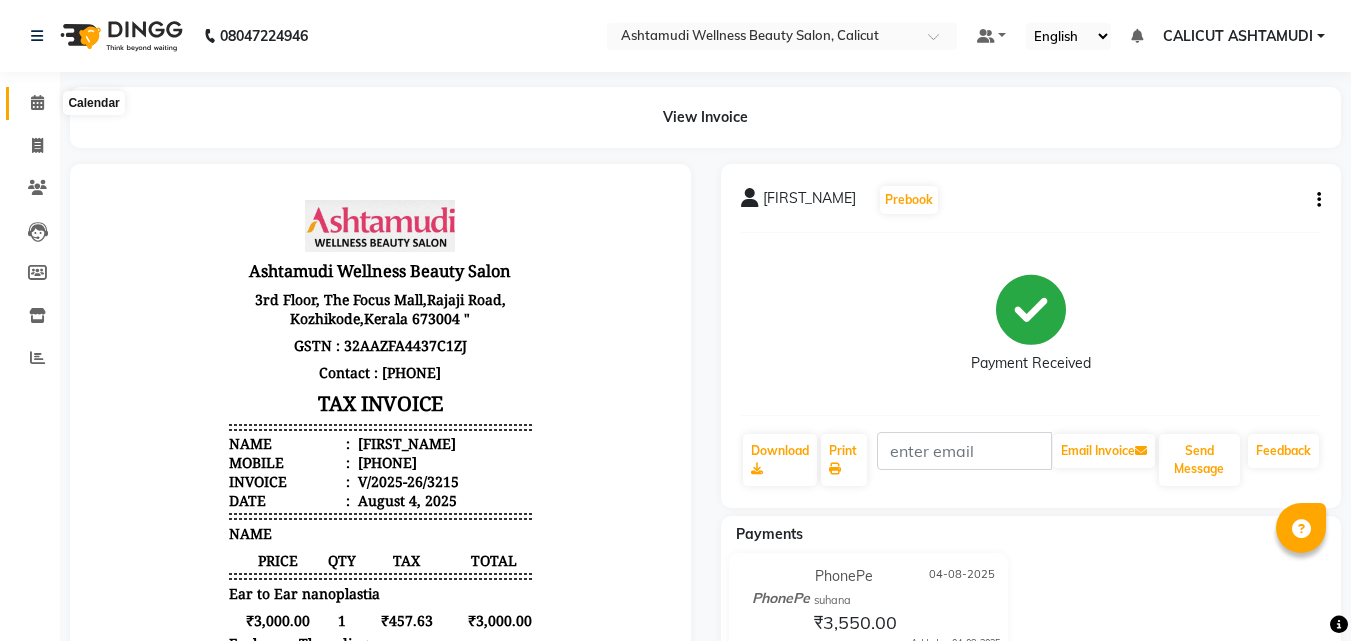click 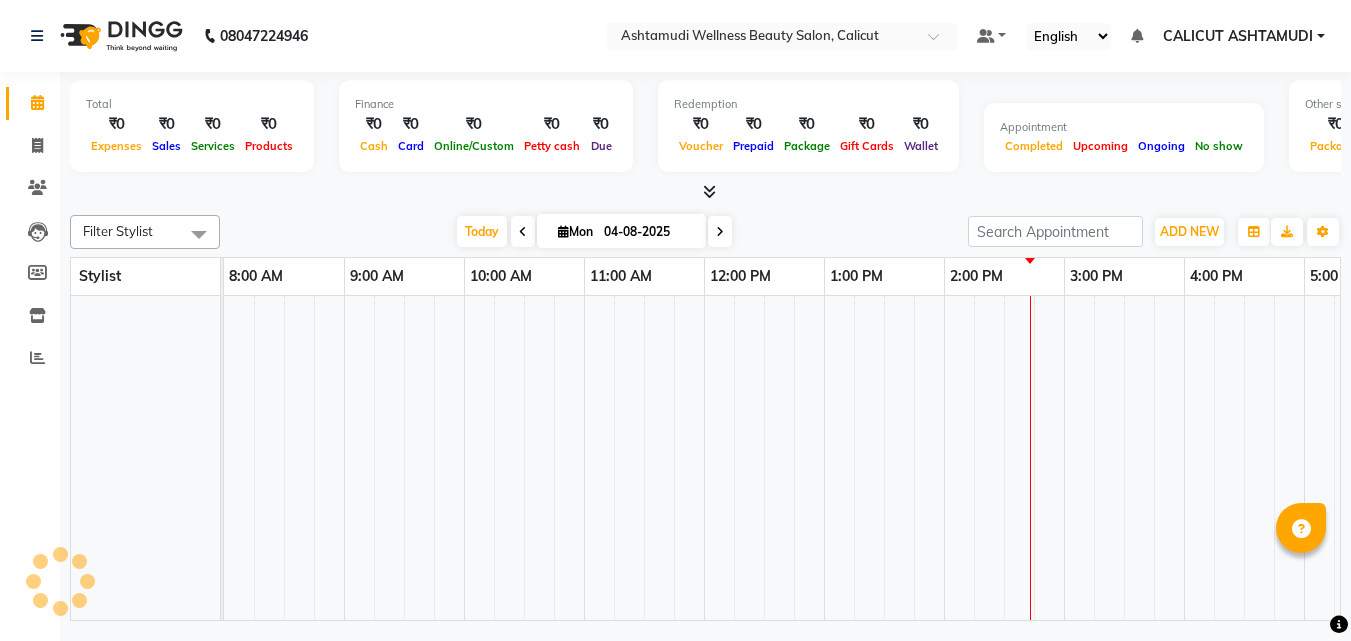 click 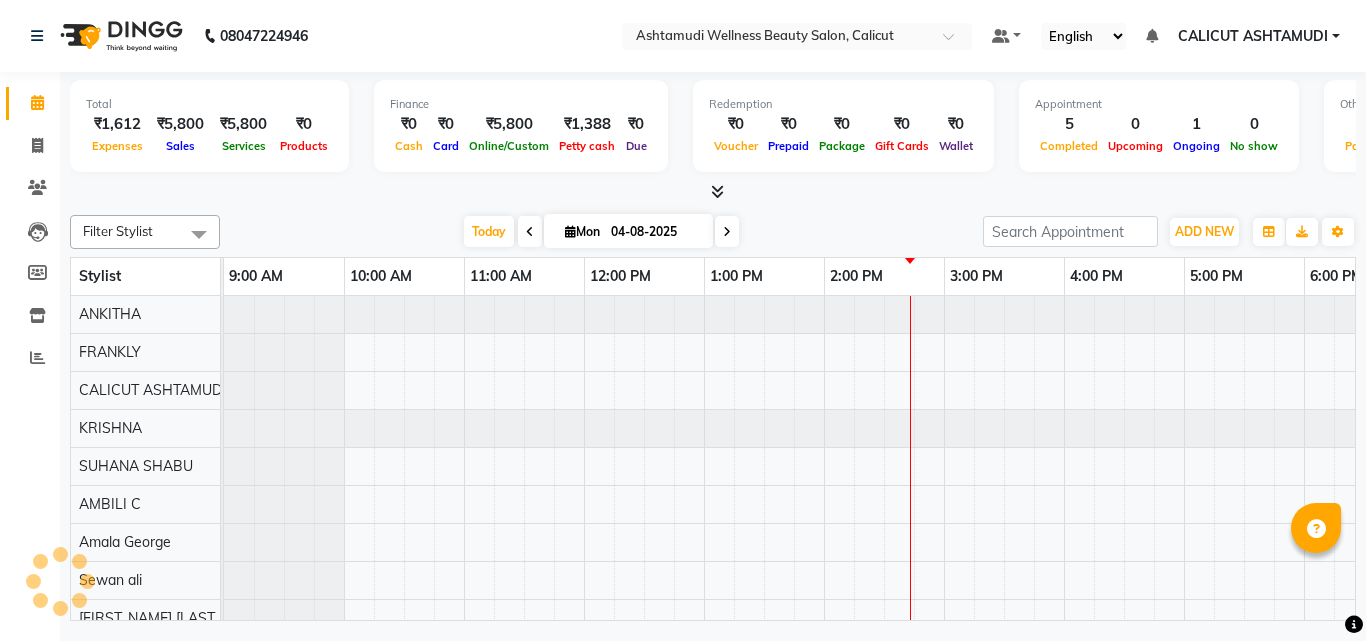 scroll, scrollTop: 0, scrollLeft: 601, axis: horizontal 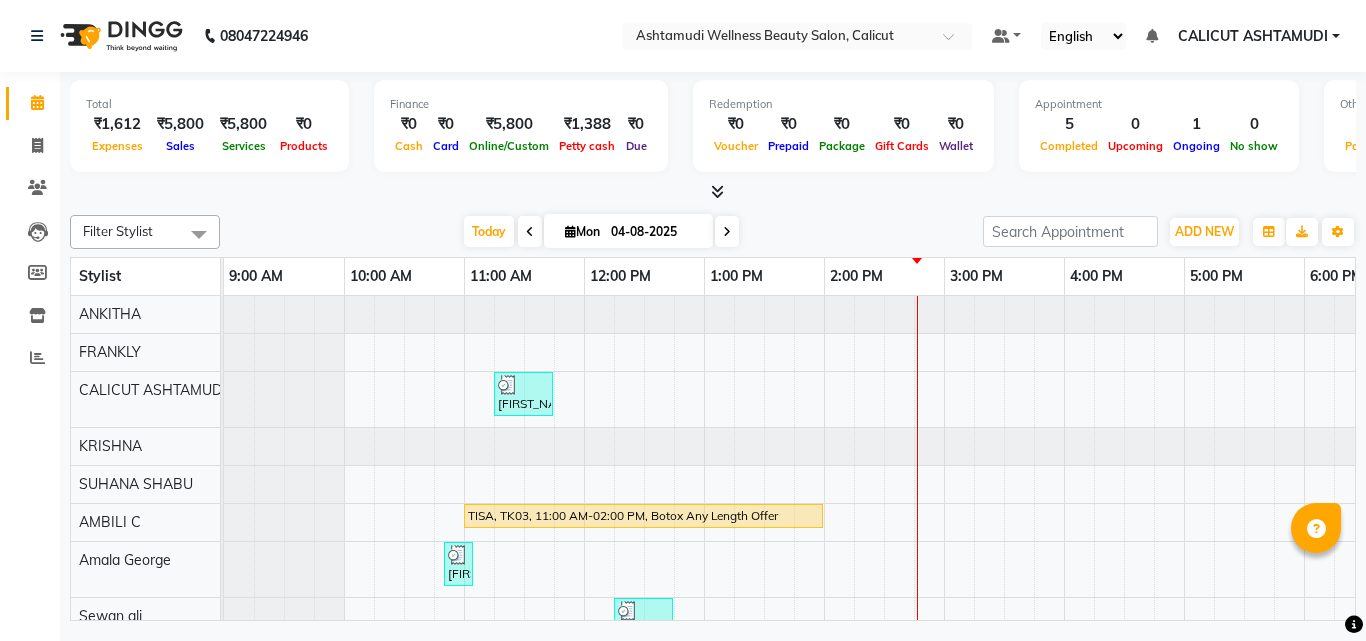 click on "[FIRST_NAME], TK01, 11:15 AM-11:45 AM, Make up TISA, TK03, 11:00 AM-02:00 PM, Botox Any Length Offer dhanya, TK04, 10:50 AM-11:05 AM, Eyebrows Threading SACHIN, TK05, 12:15 PM-12:45 PM, Child Cut Fida, TK01, 11:30 AM-11:45 AM, Eyebrows Threading Fida, TK01, 10:30 AM-11:30 AM, Ear to Ear nanoplastia,Straight Cut" at bounding box center [1124, 606] 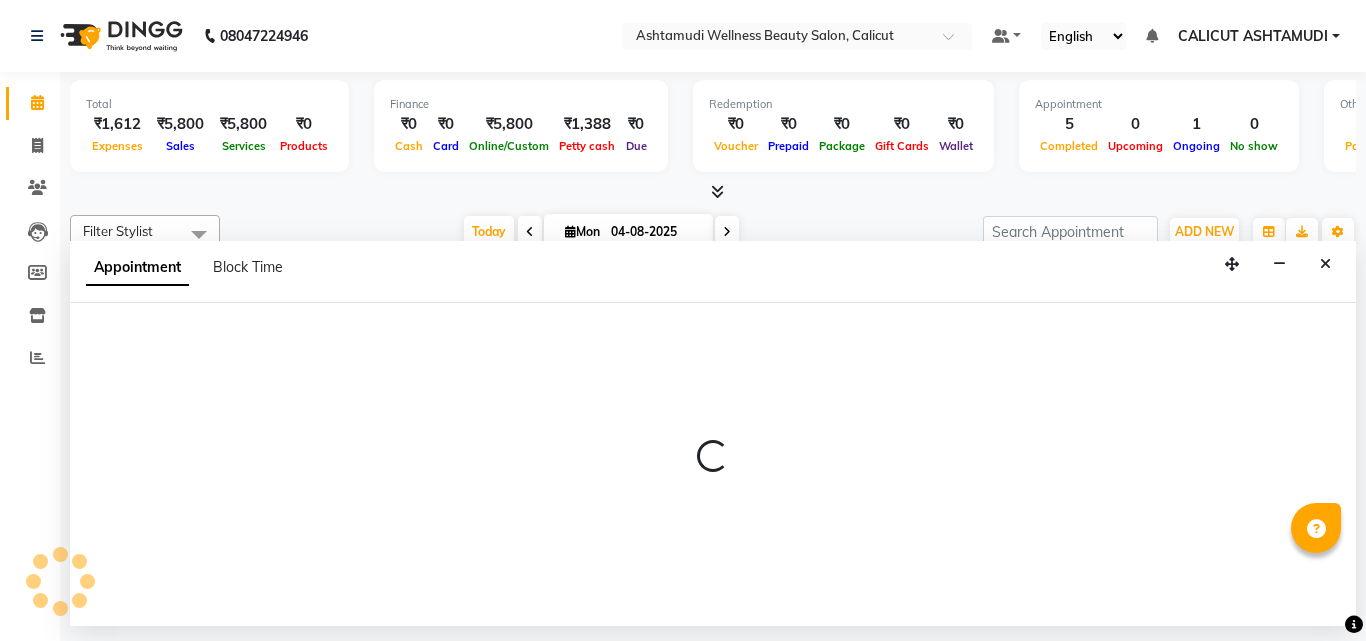 select on "27314" 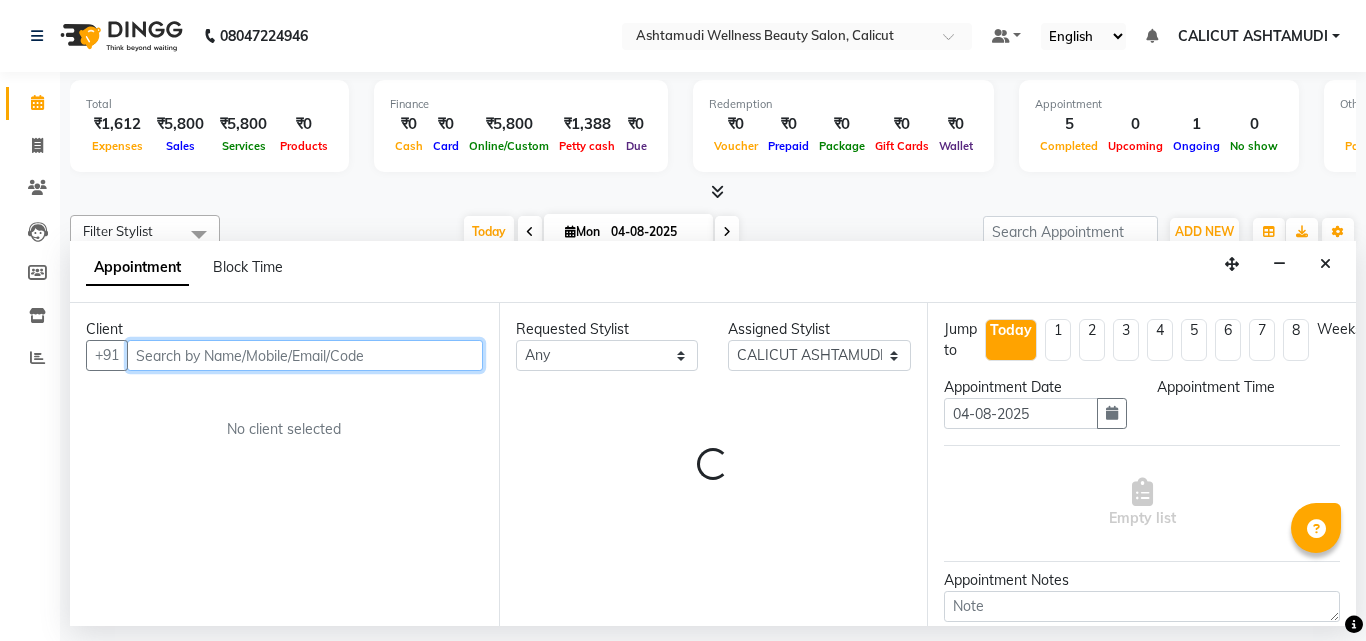 select on "885" 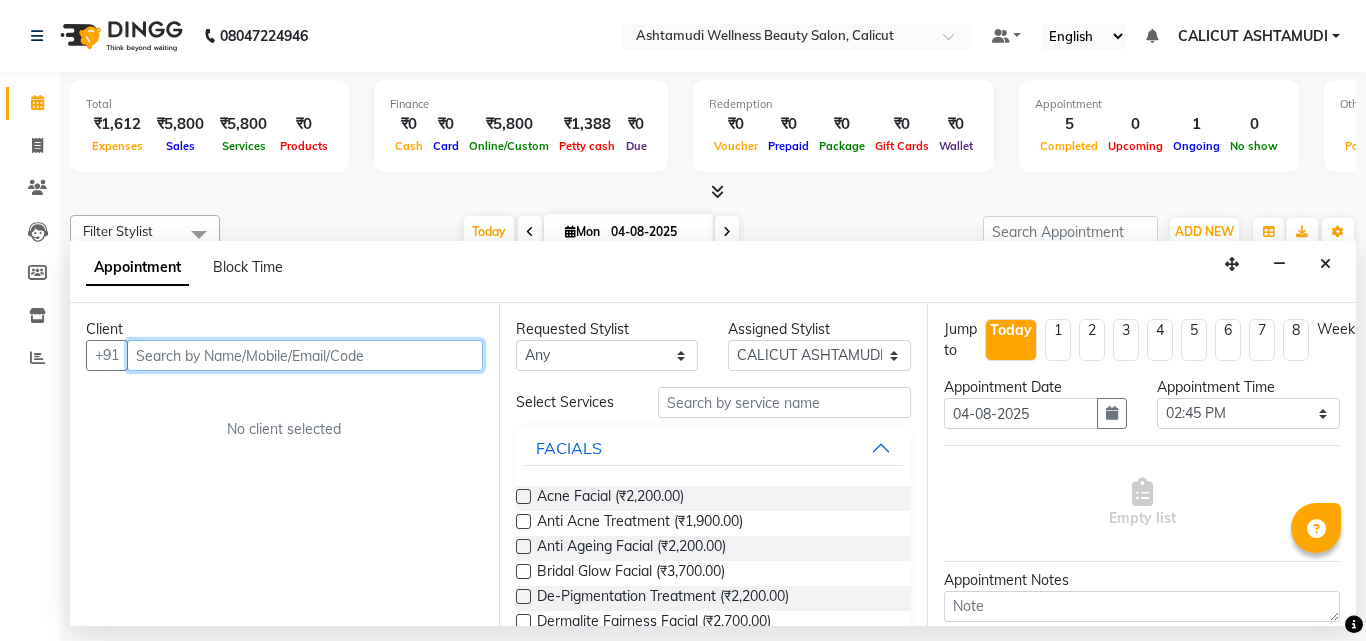 click at bounding box center (305, 355) 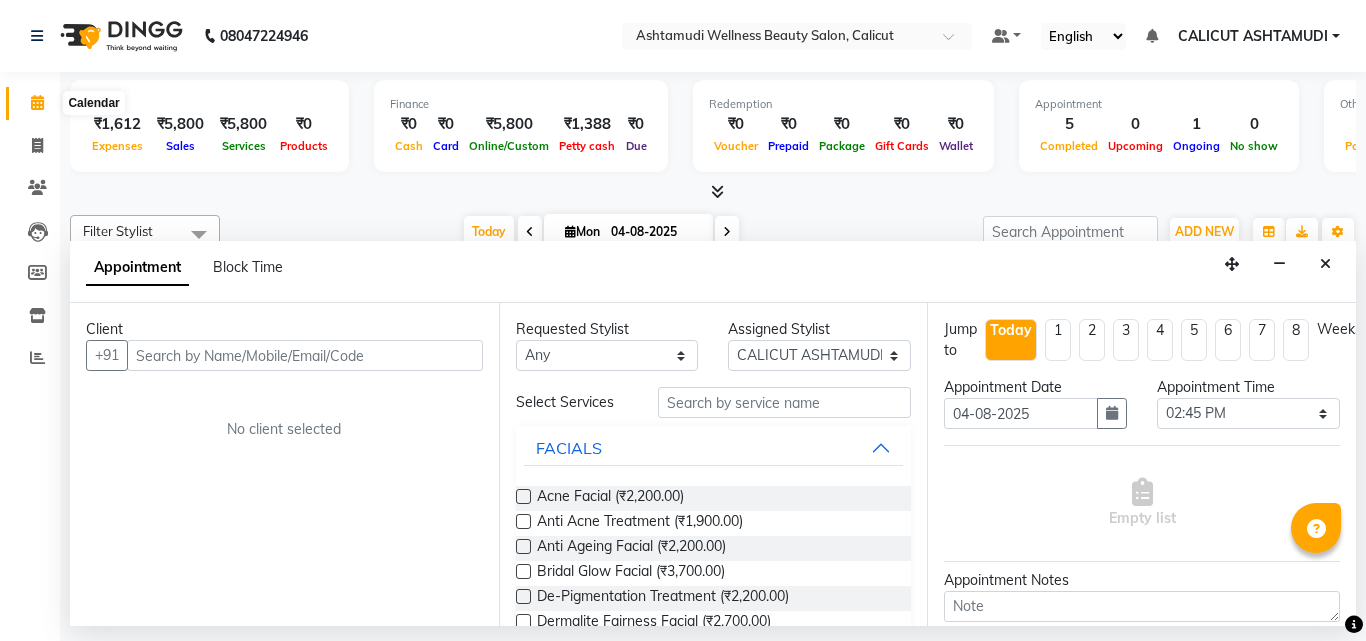 click 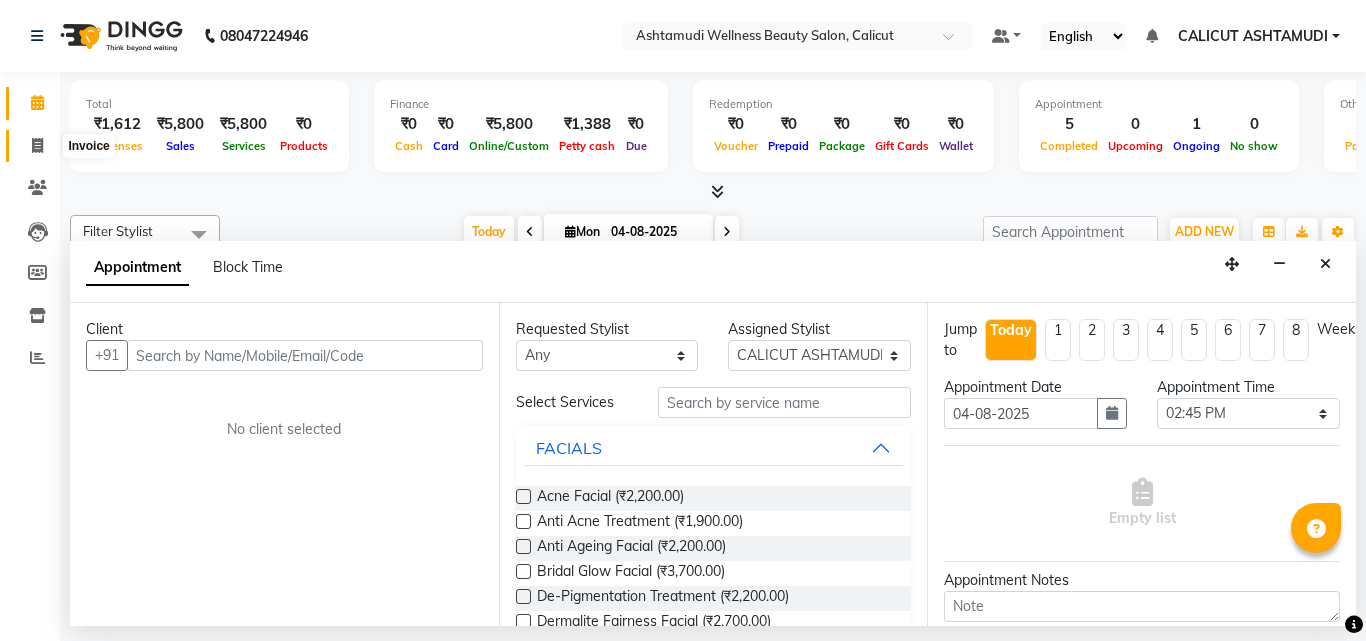 click 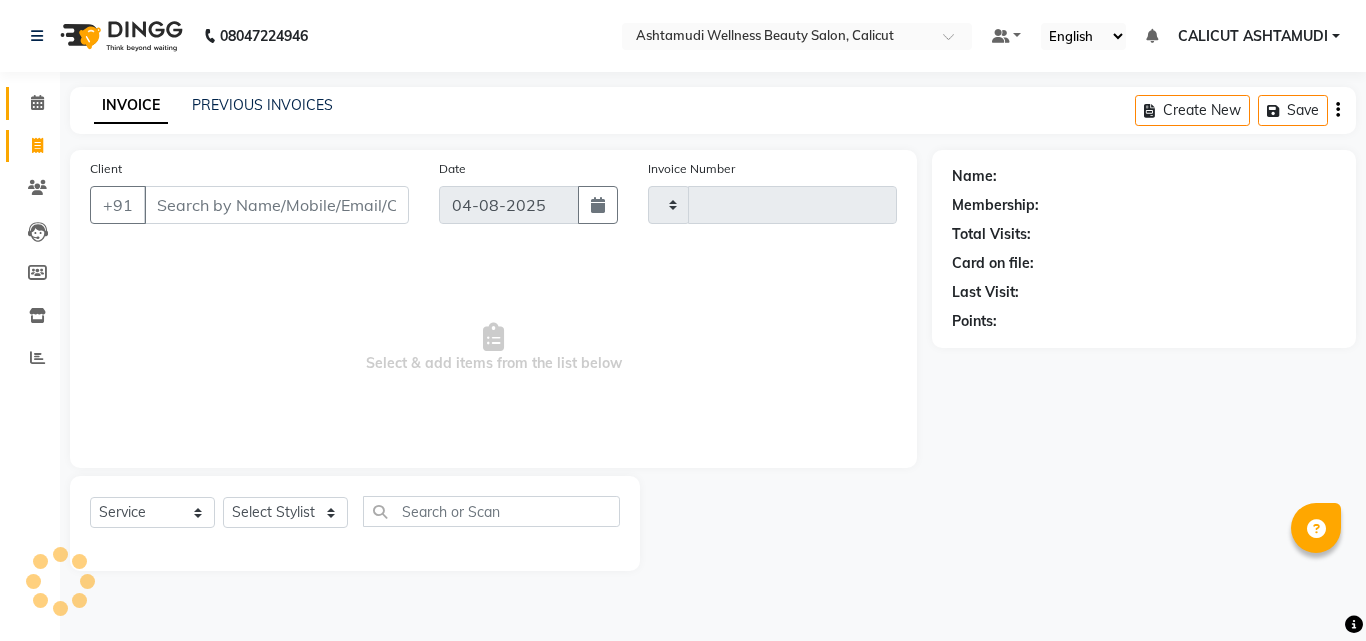 type on "3216" 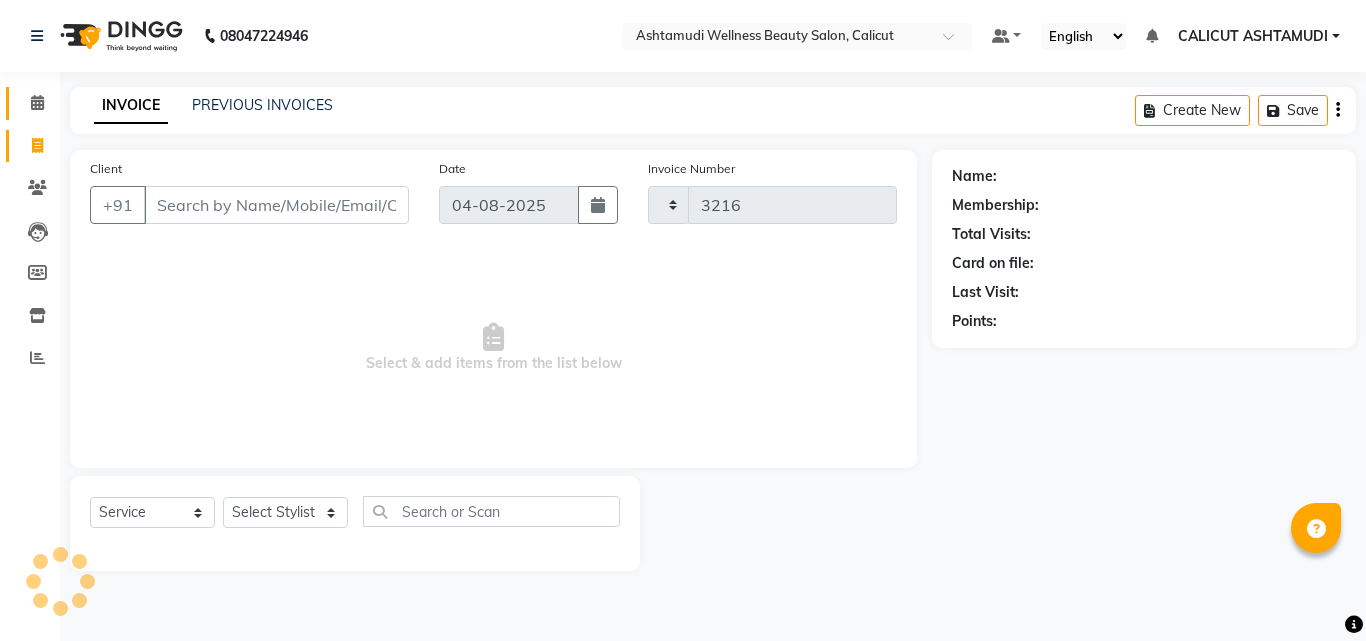 select on "4630" 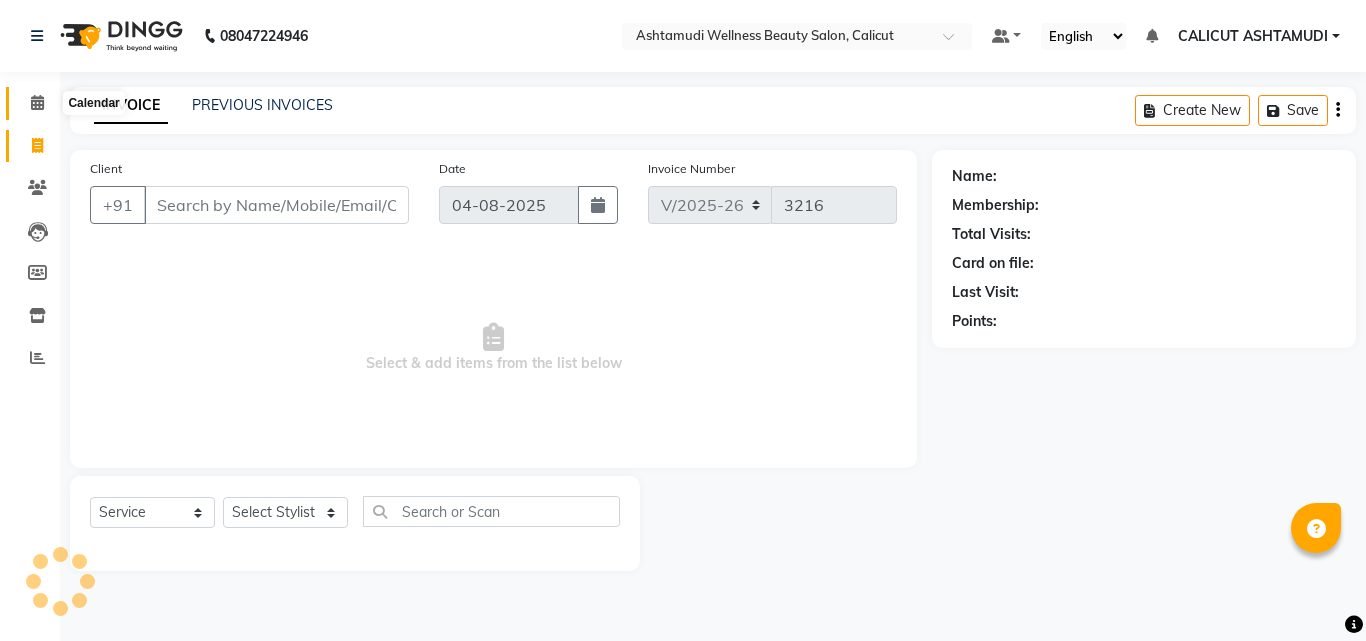 click 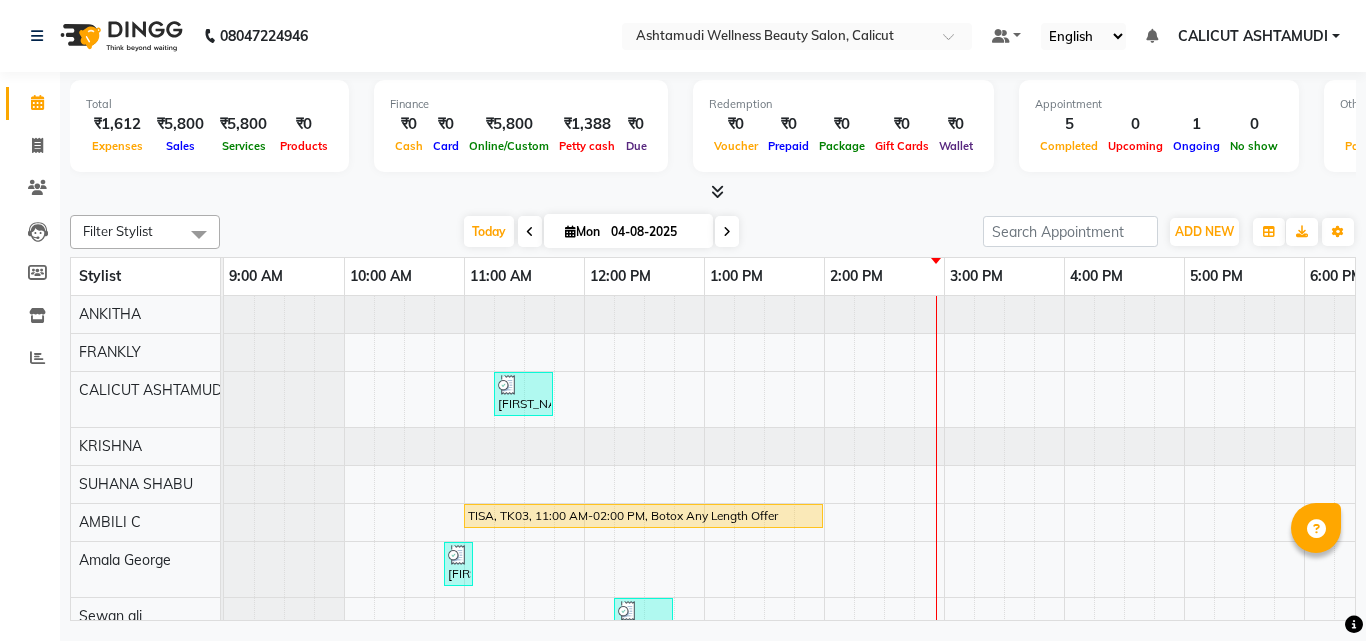 scroll, scrollTop: 295, scrollLeft: 0, axis: vertical 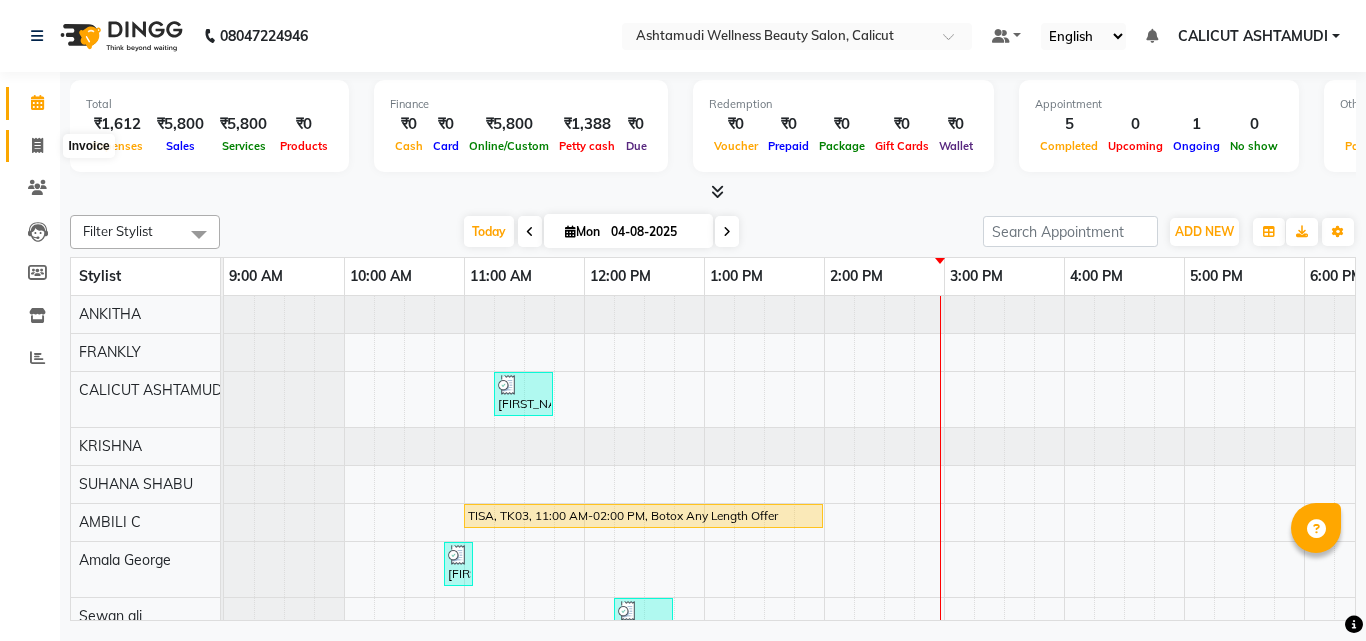 click 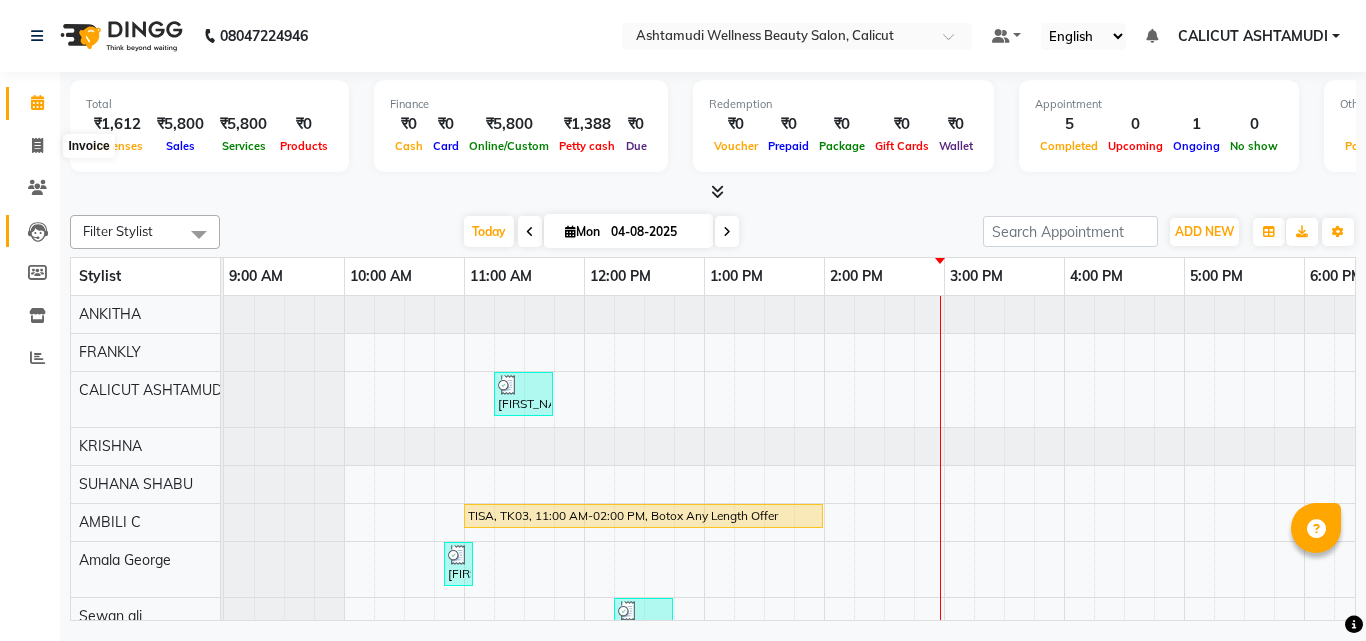 select on "service" 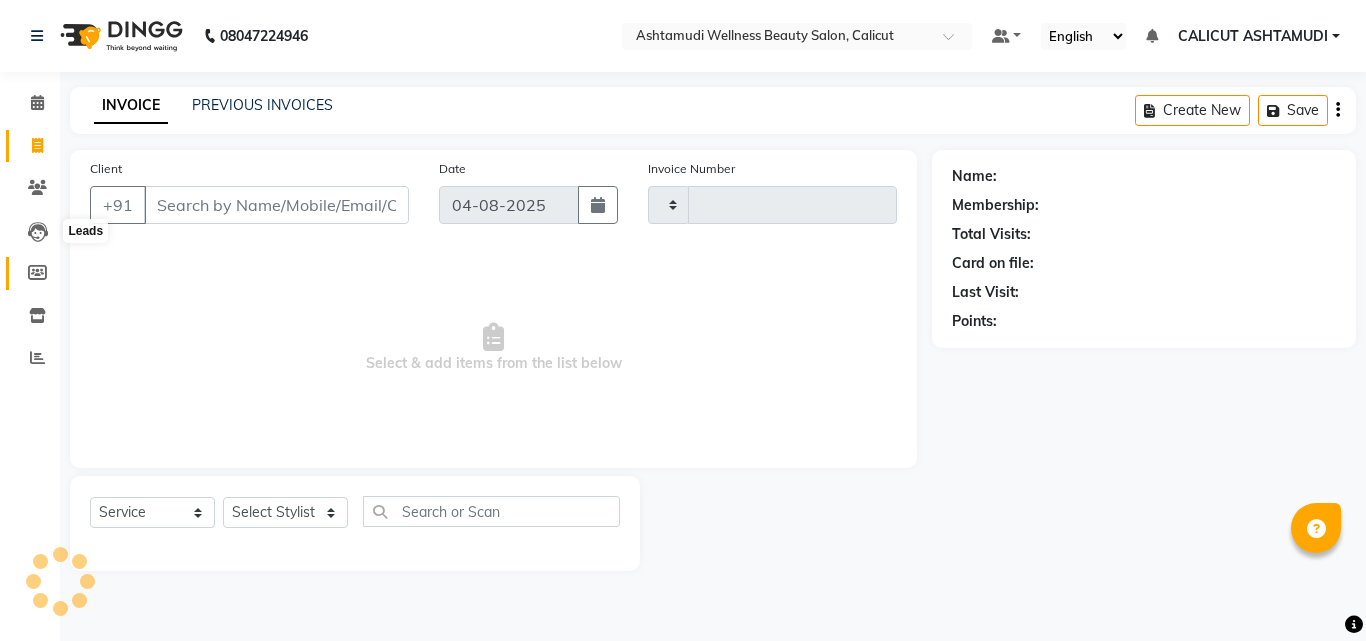 type on "3216" 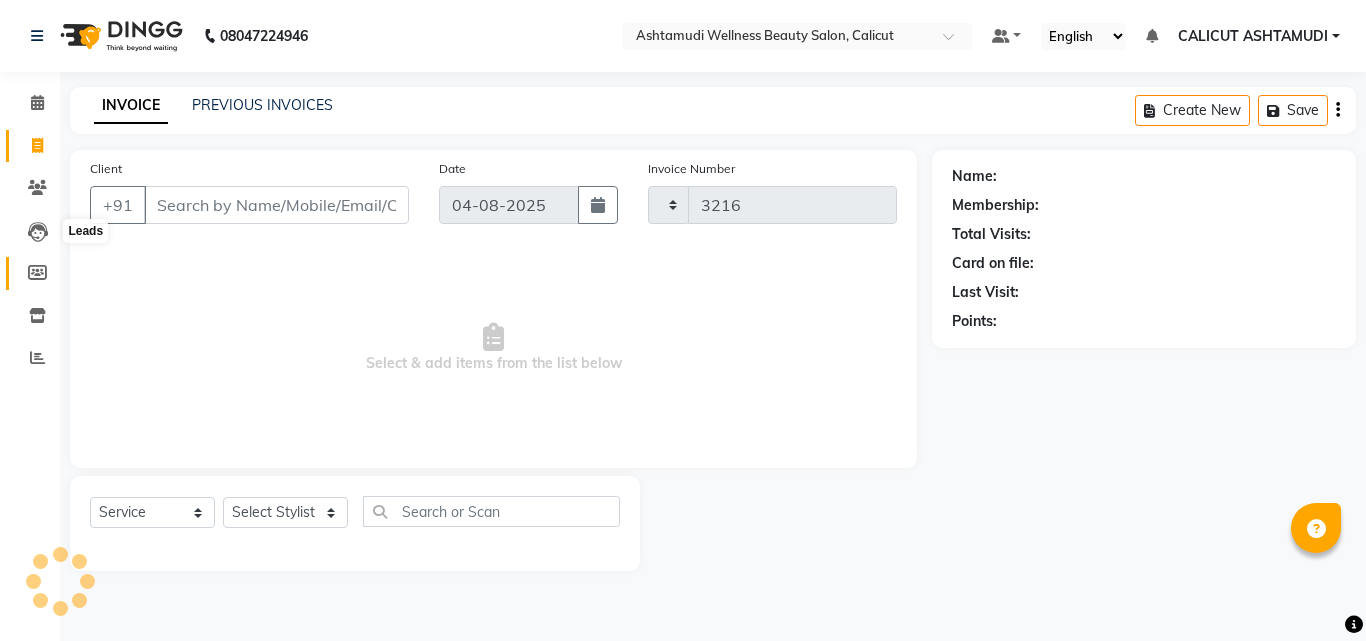 select on "4630" 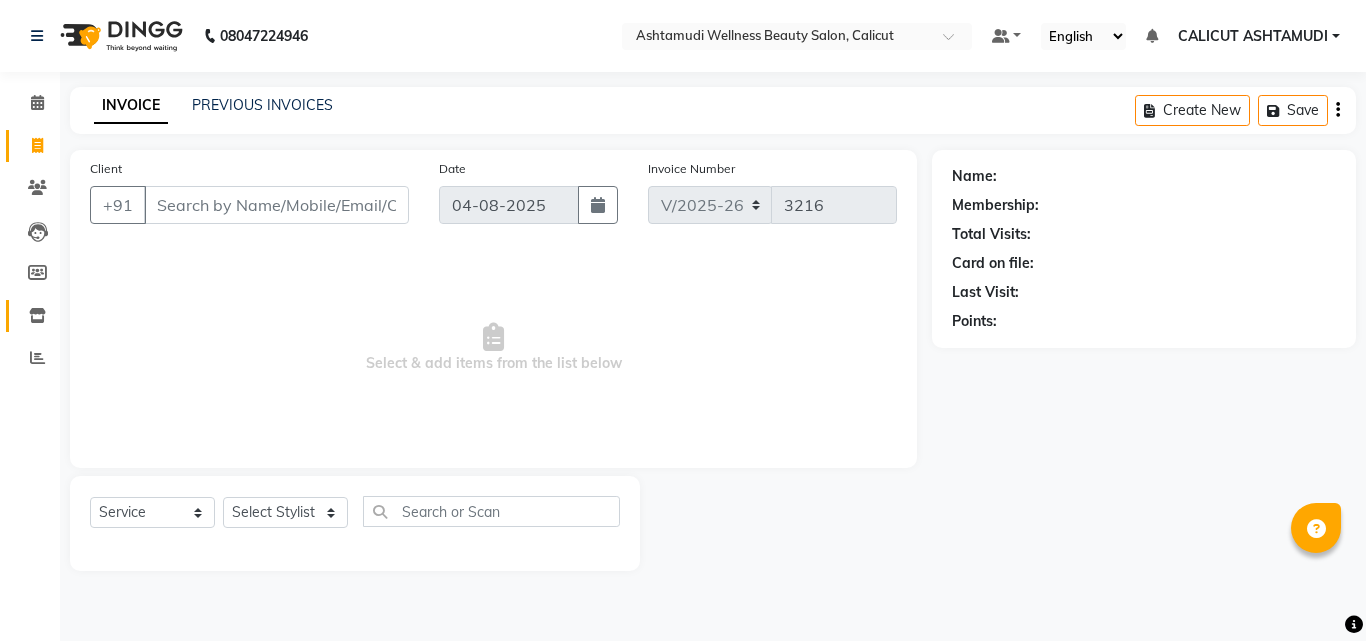 click on "Inventory" 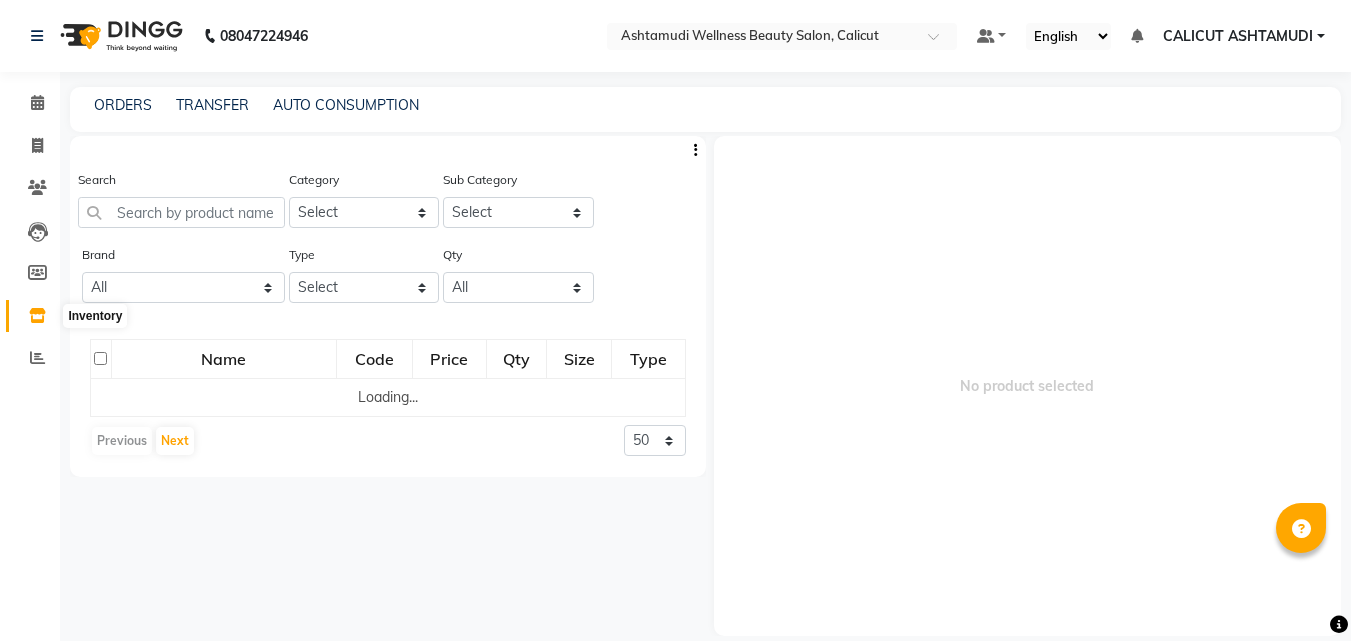 click 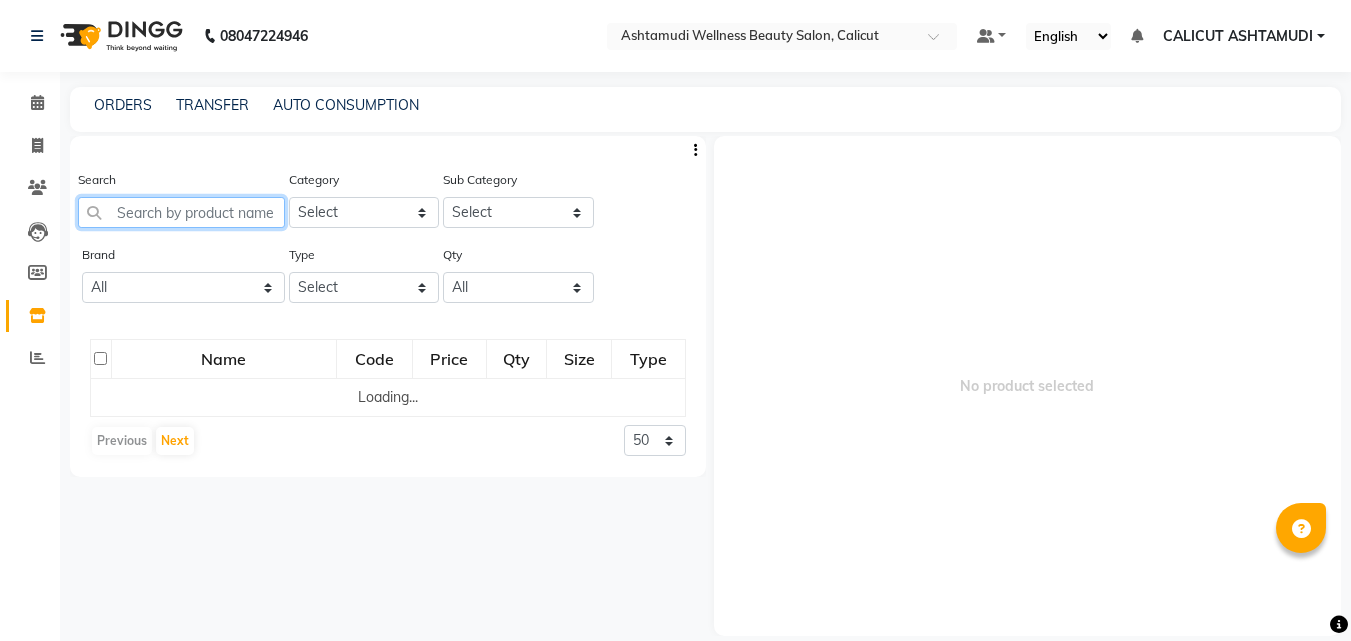 click 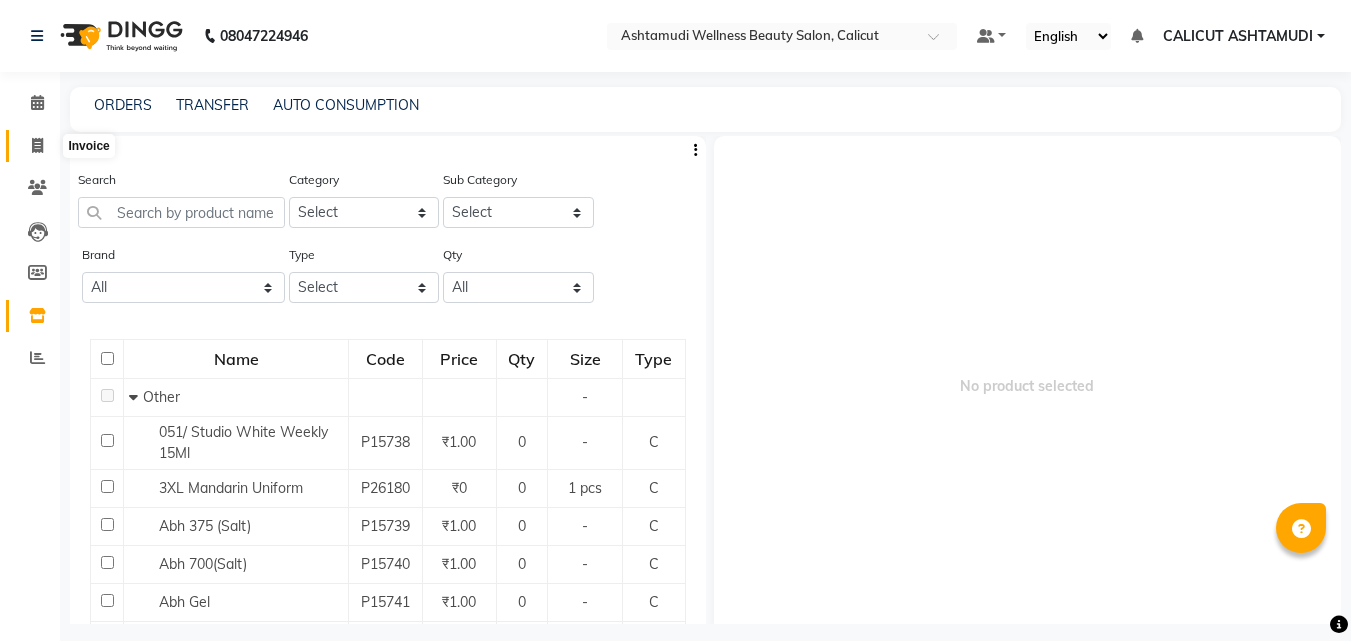 click 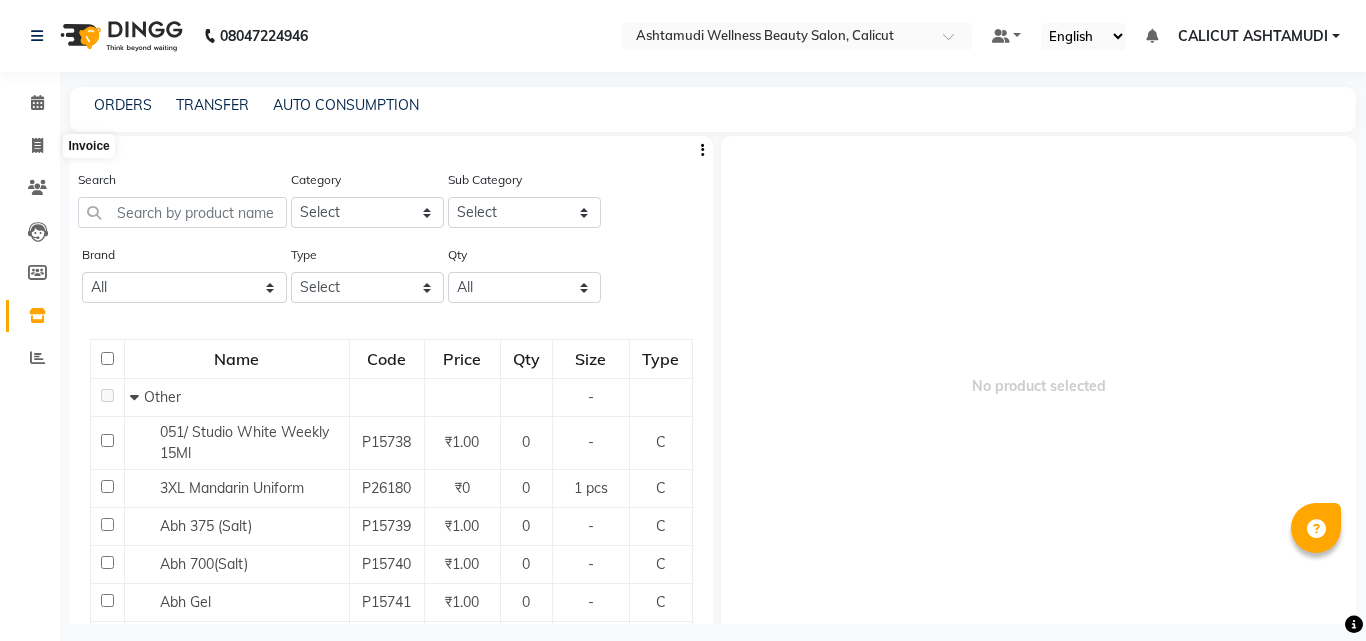 select on "4630" 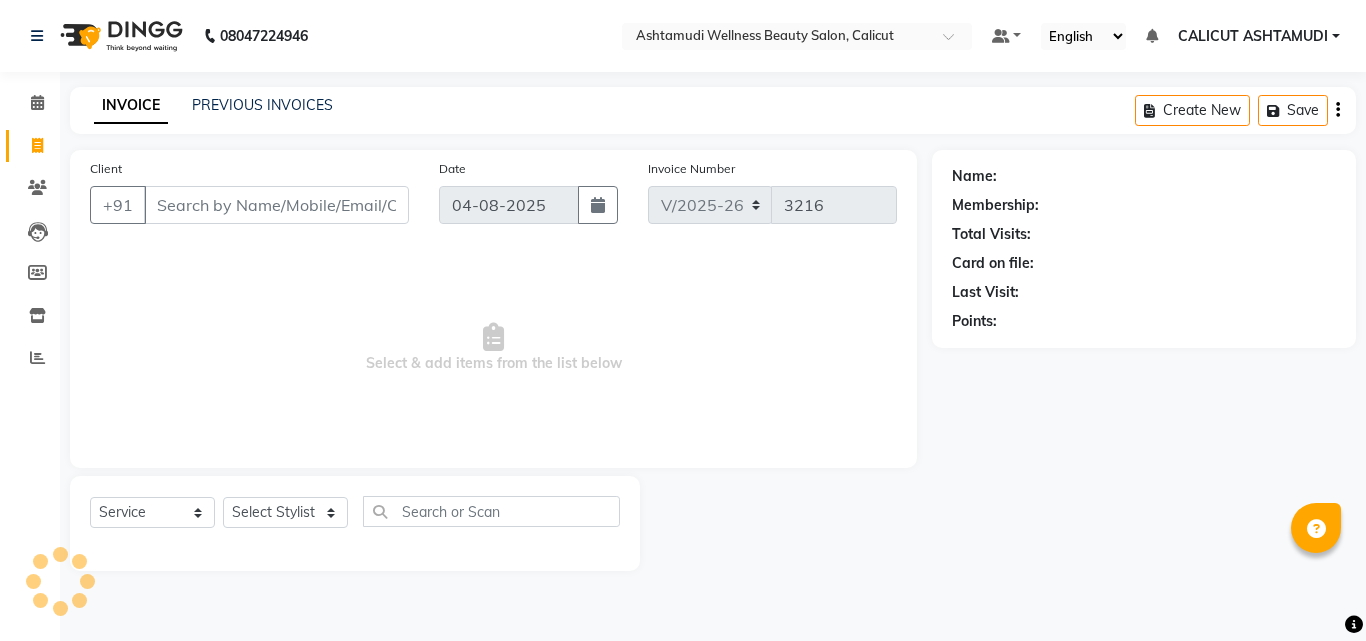 click on "Client" at bounding box center (276, 205) 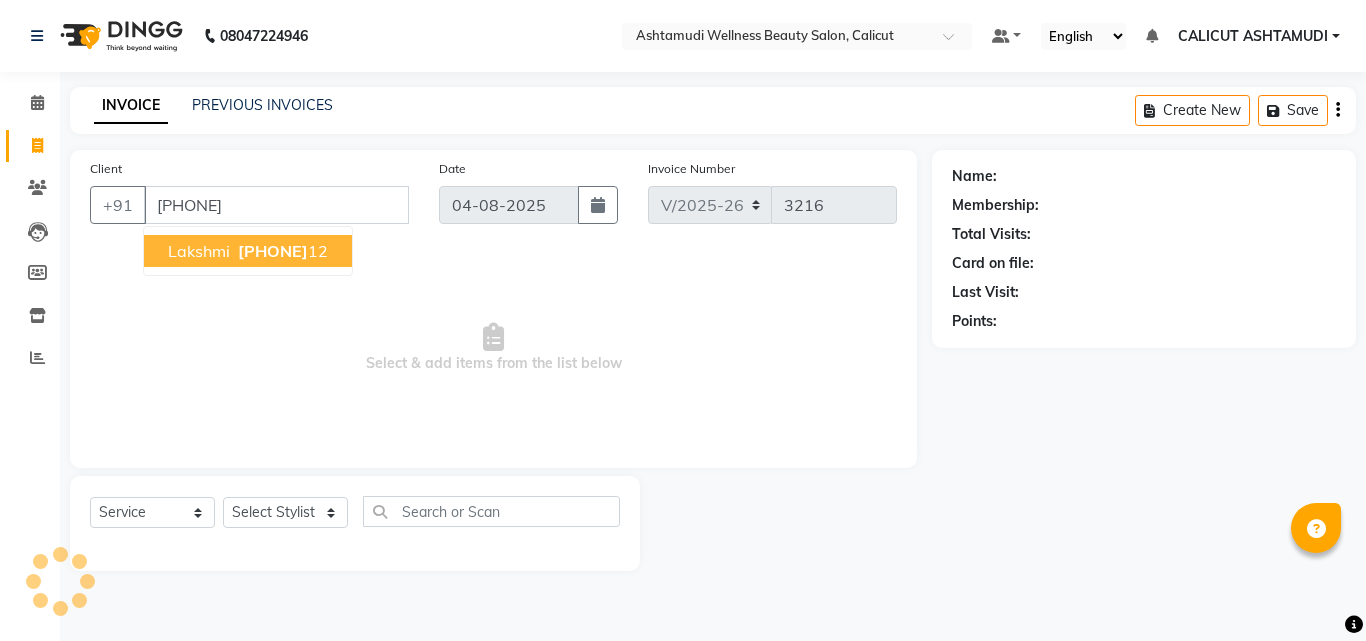 type on "[PHONE]" 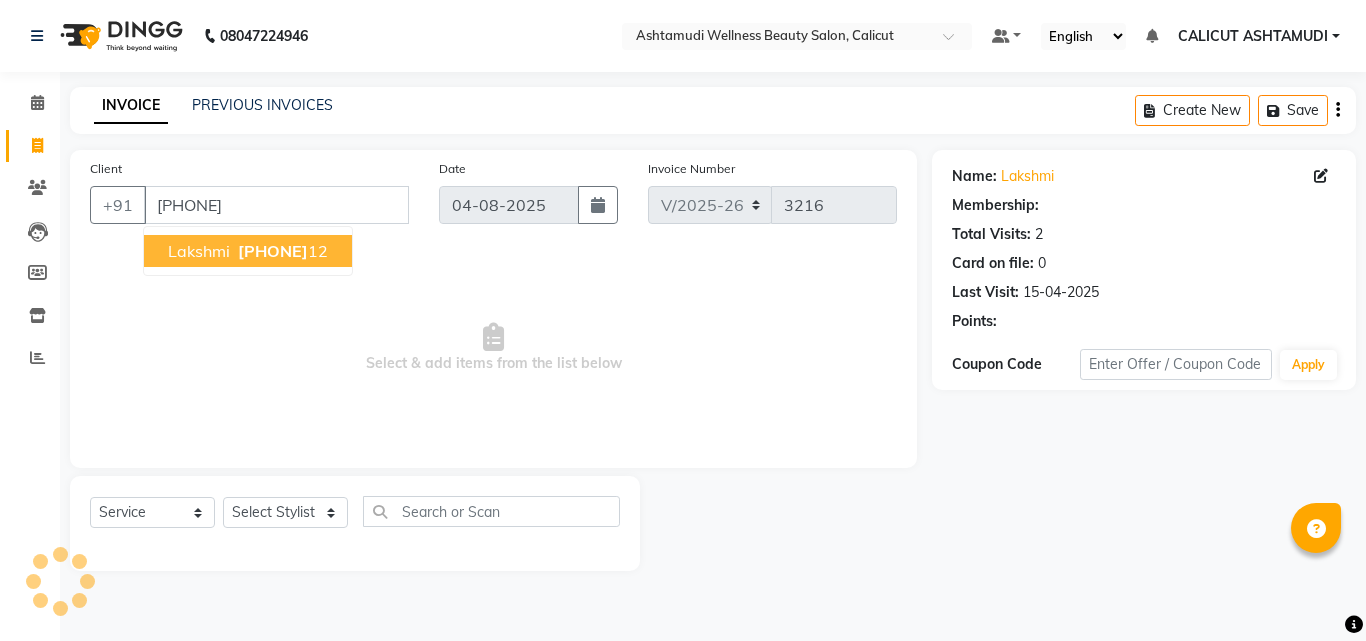 select on "1: Object" 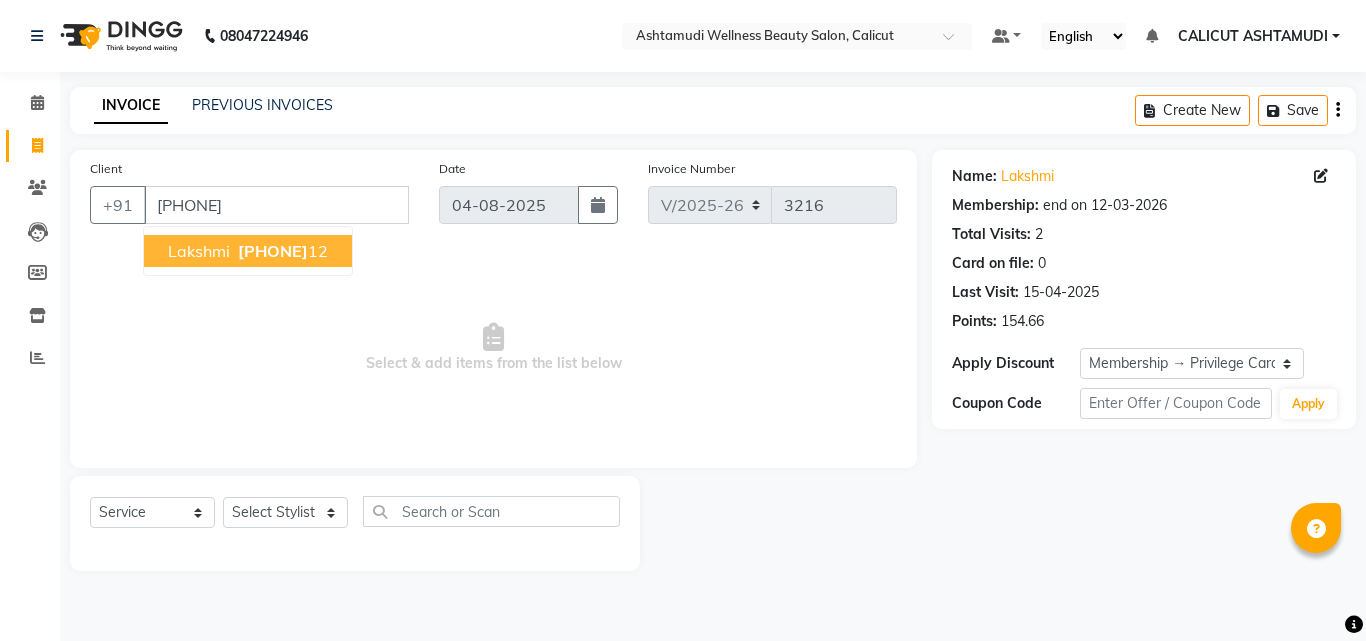 click on "[PHONE]" at bounding box center (273, 251) 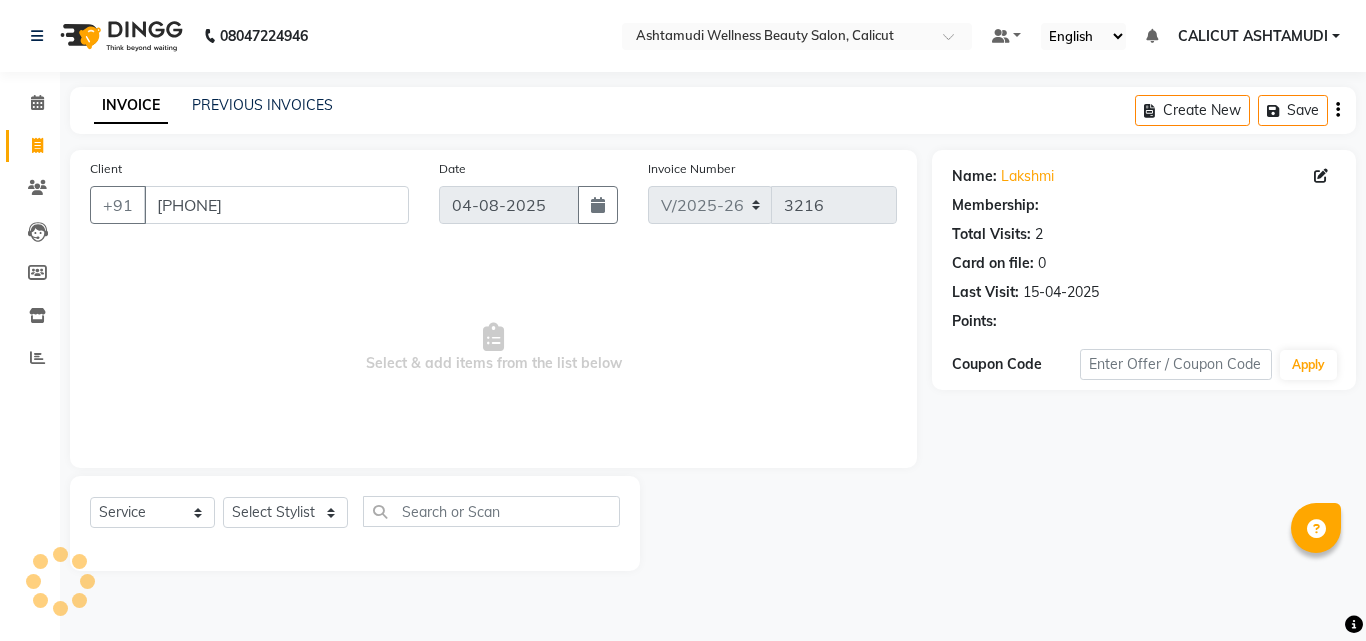 select on "1: Object" 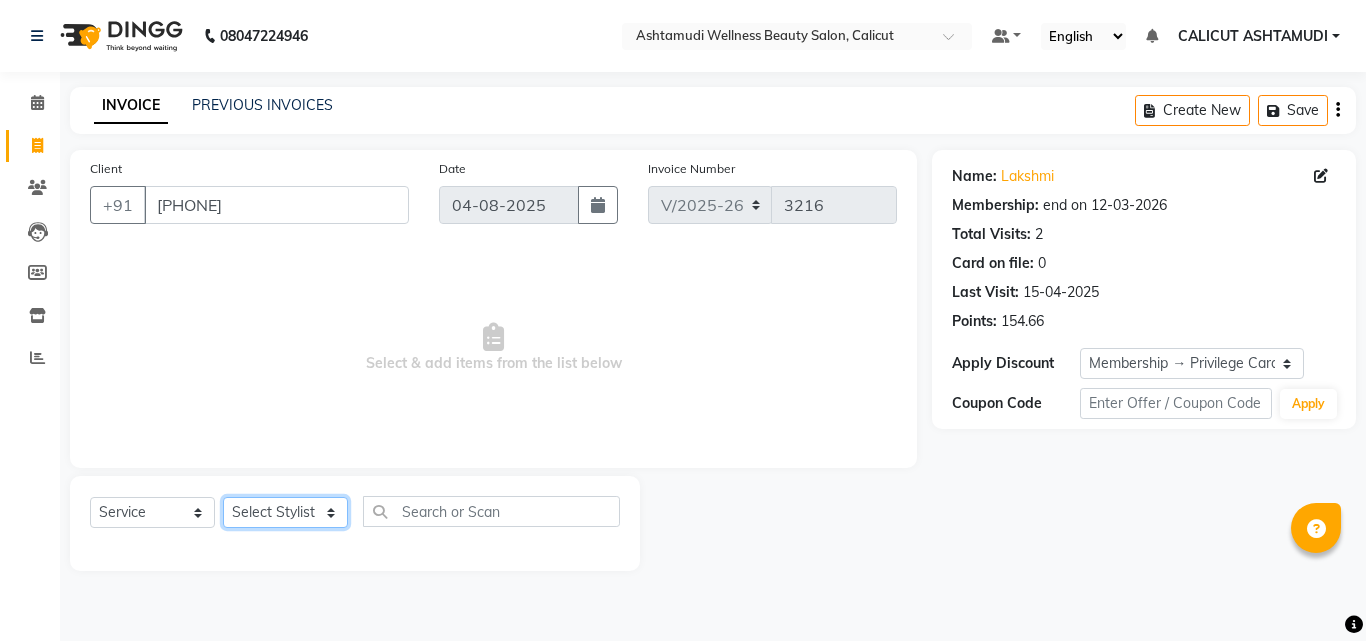 click on "Select Stylist Amala George AMBILI C ANJANA DAS ANKITHA Arya CALICUT ASHTAMUDI FRANKLY	 GRACY KRISHNA Nitesh Punam Gurung Sewan ali Sheela SUHANA  SHABU Titto" 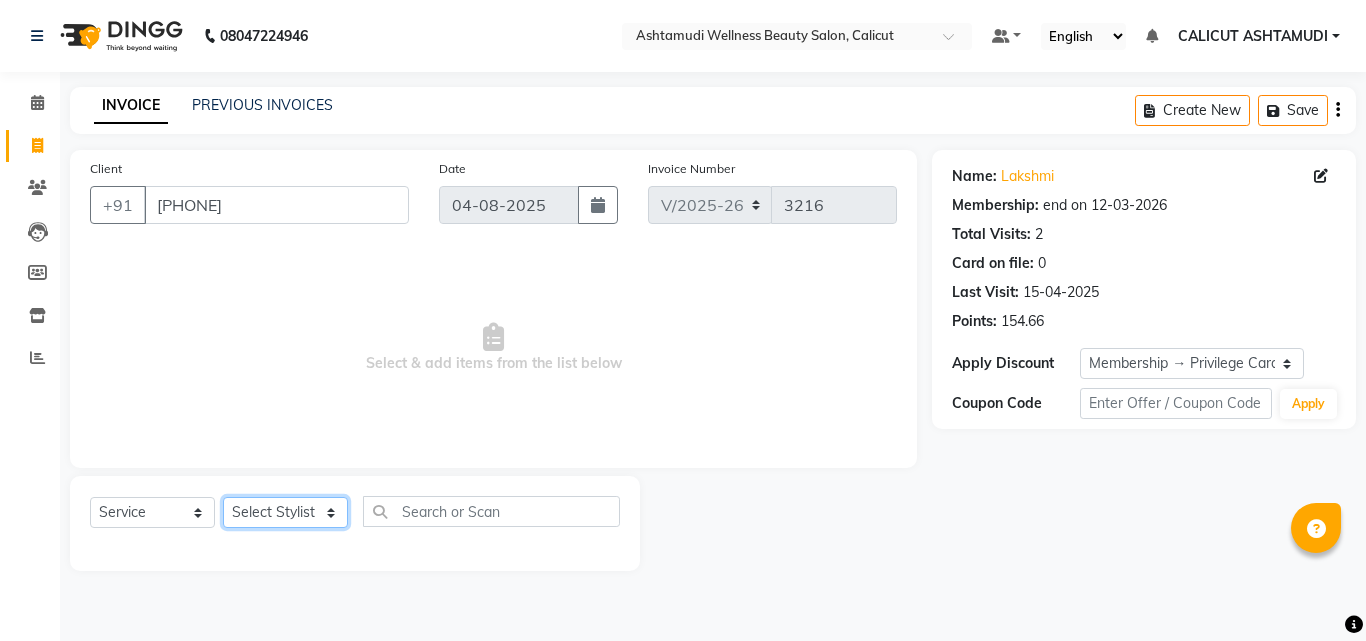 select on "54081" 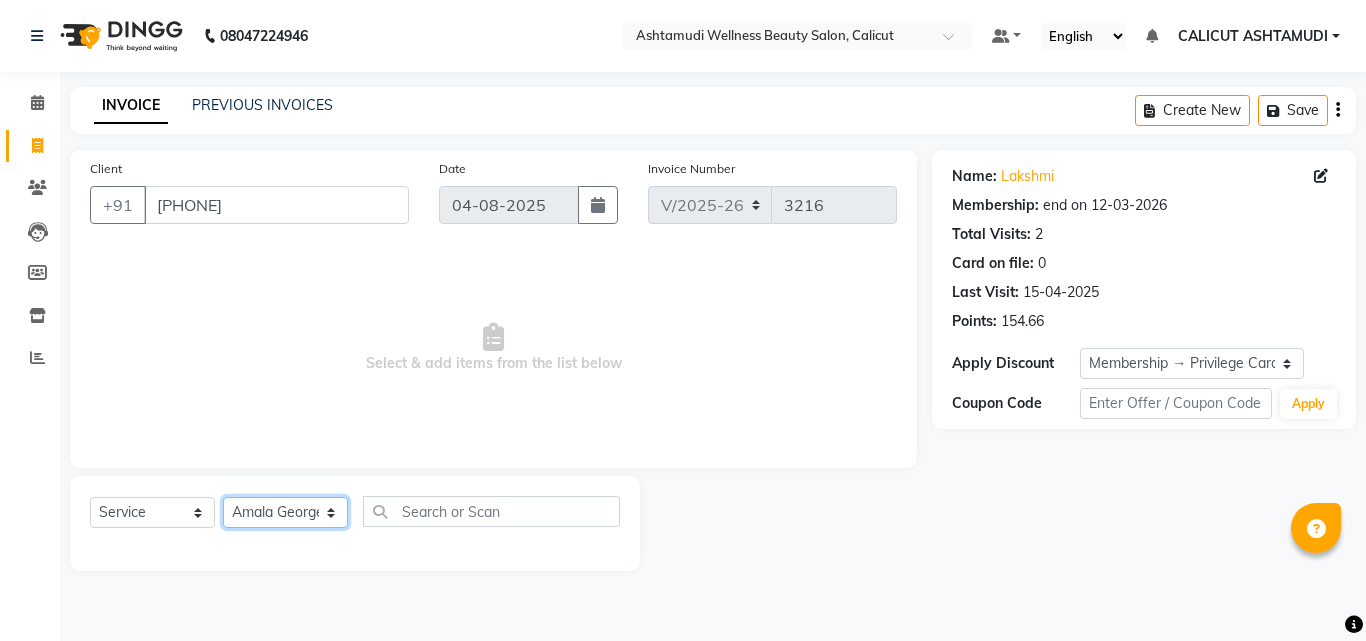 click on "Select Stylist Amala George AMBILI C ANJANA DAS ANKITHA Arya CALICUT ASHTAMUDI FRANKLY	 GRACY KRISHNA Nitesh Punam Gurung Sewan ali Sheela SUHANA  SHABU Titto" 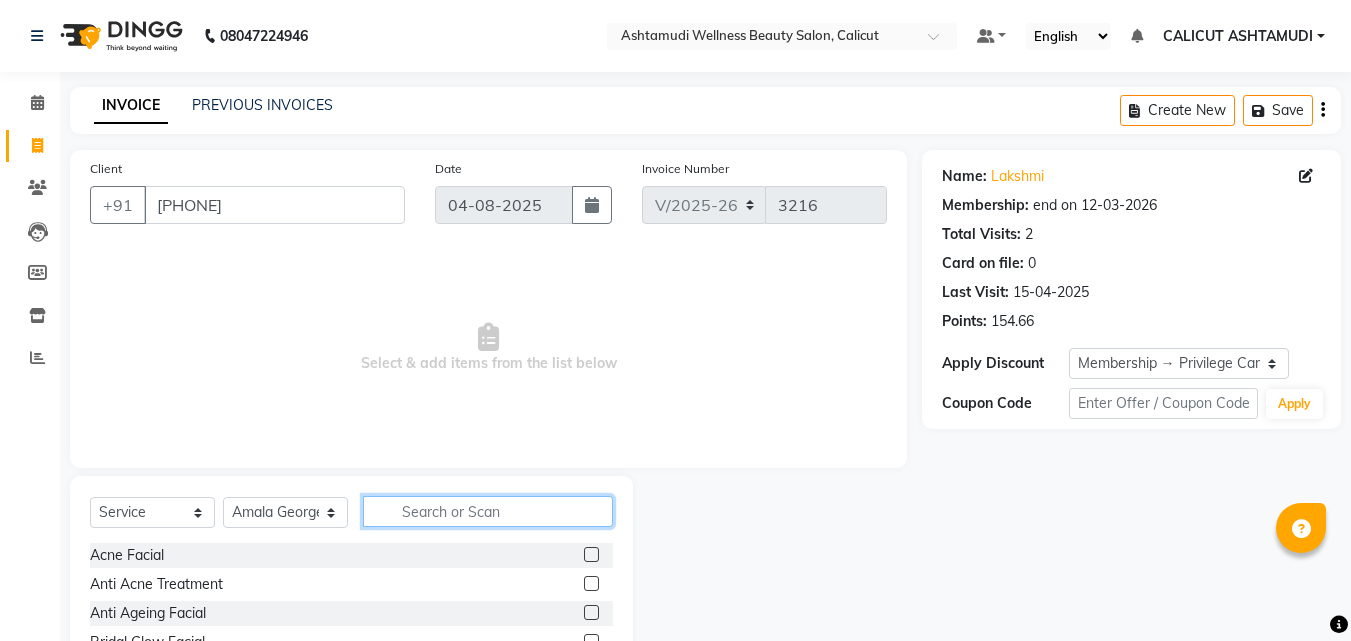 click 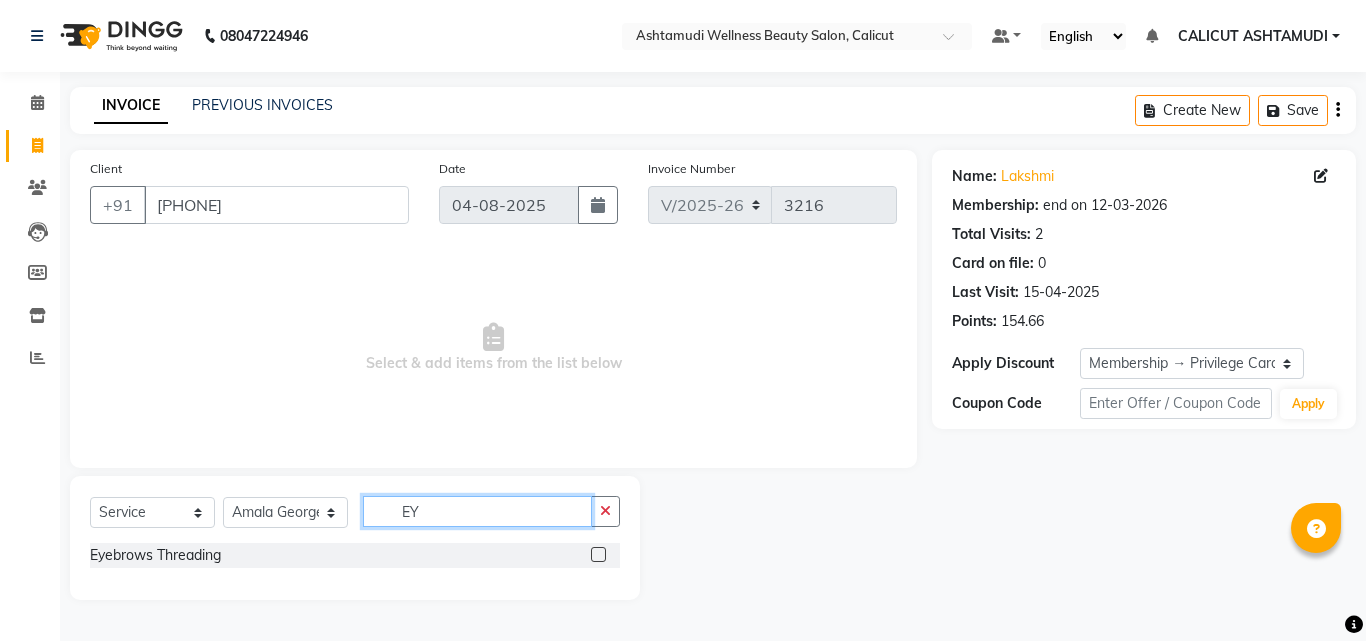 type on "EY" 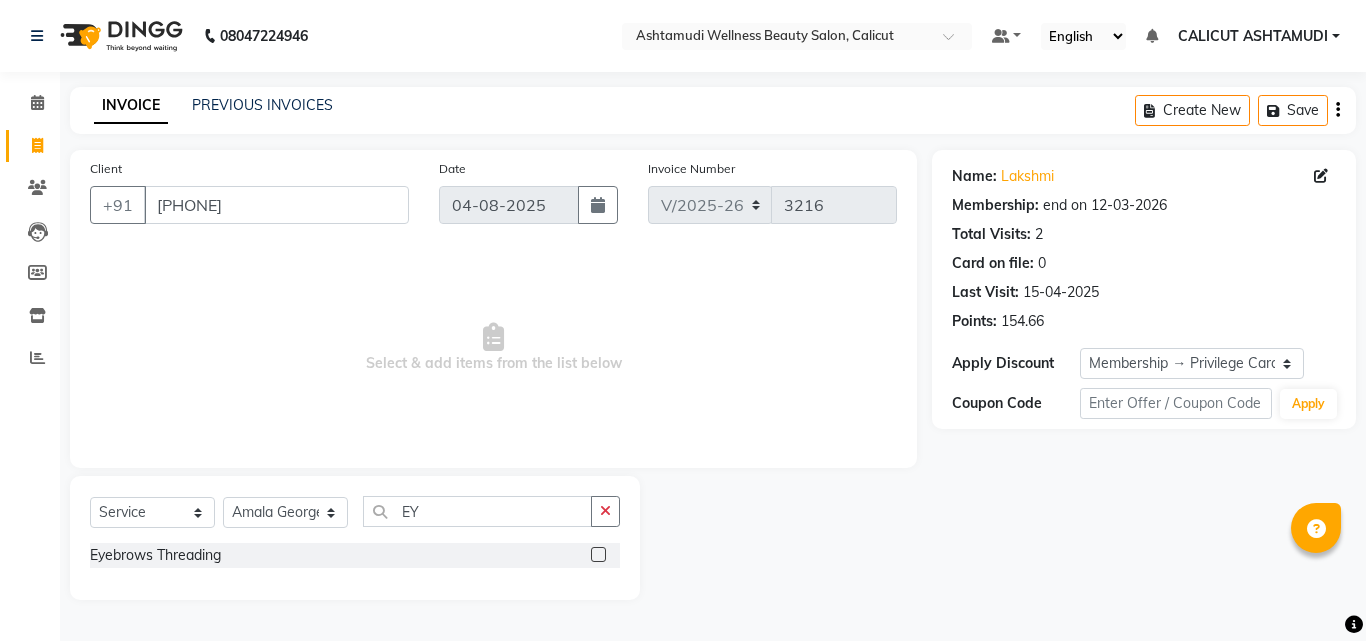 click 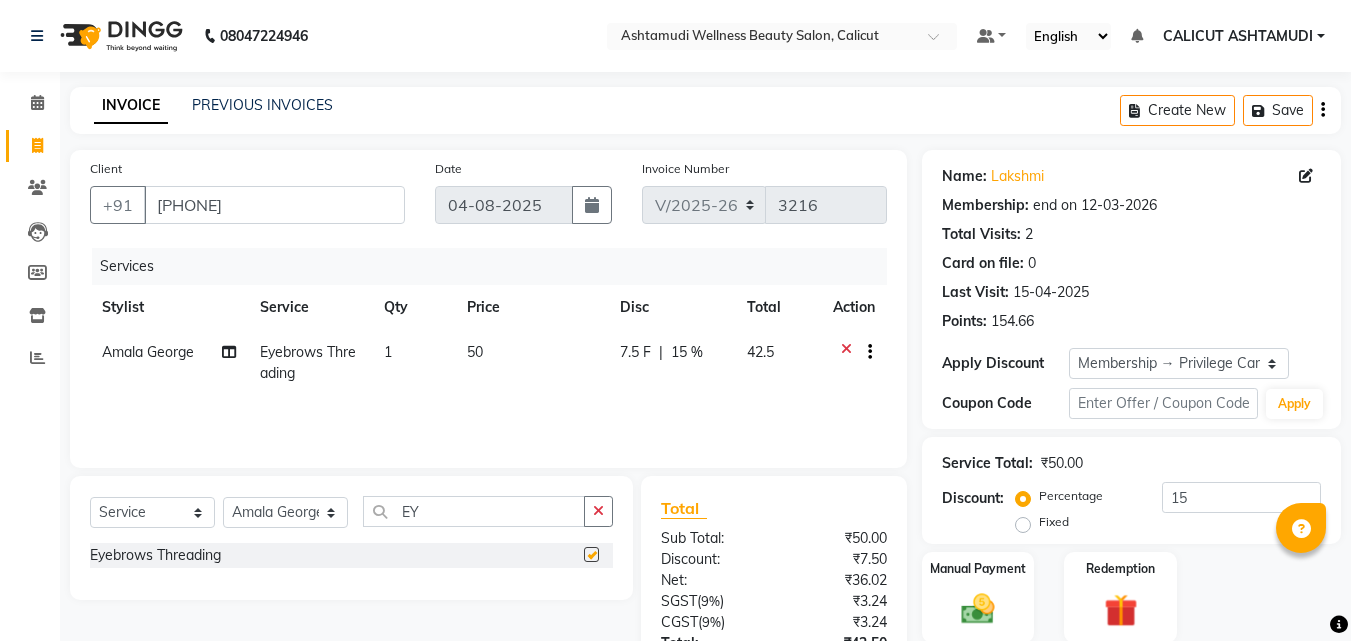 checkbox on "false" 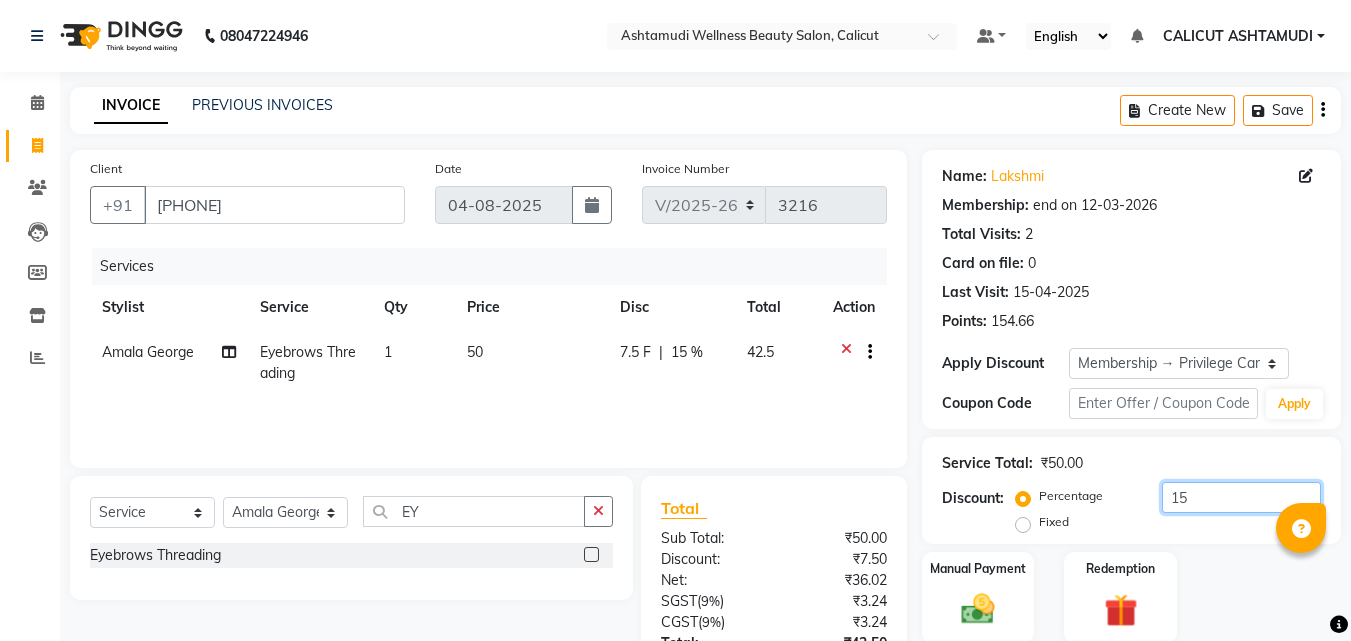 click on "15" 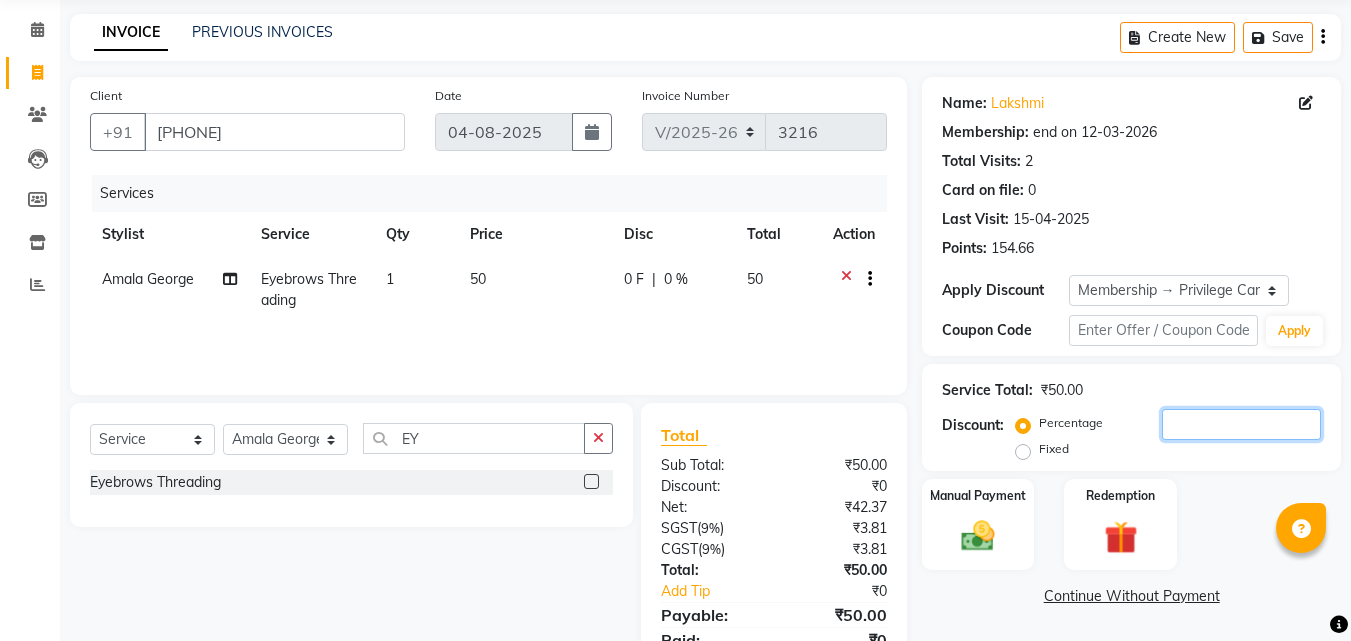 scroll, scrollTop: 159, scrollLeft: 0, axis: vertical 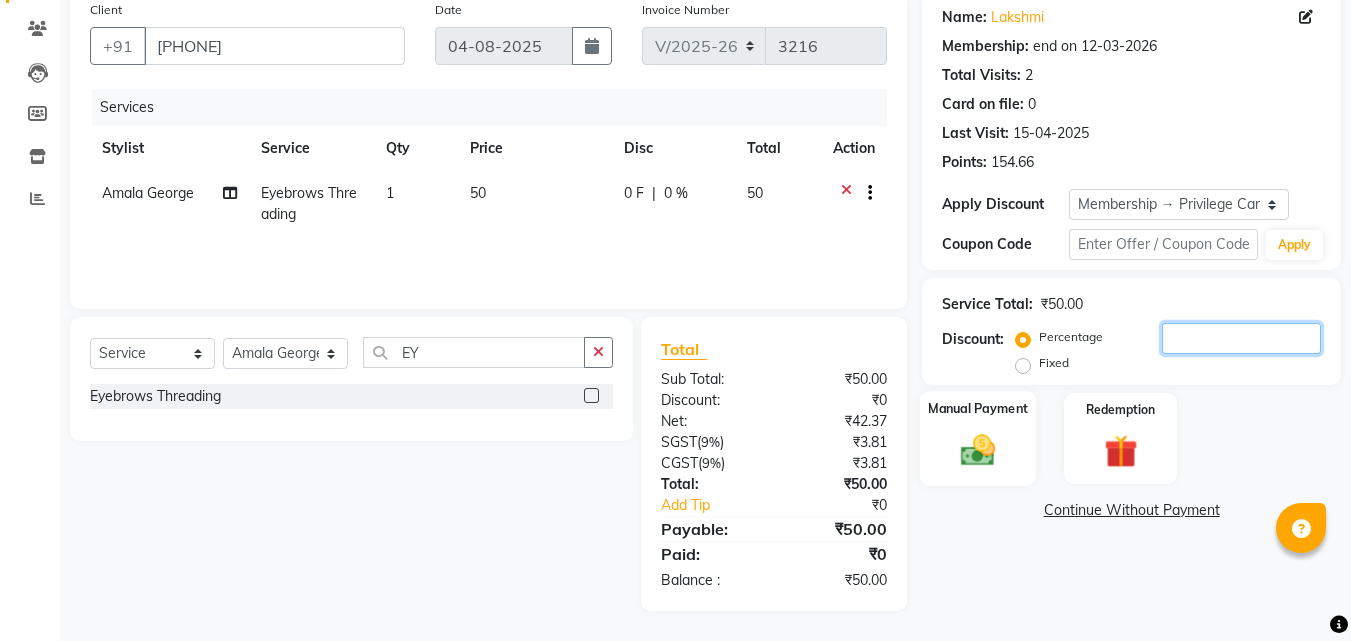 type 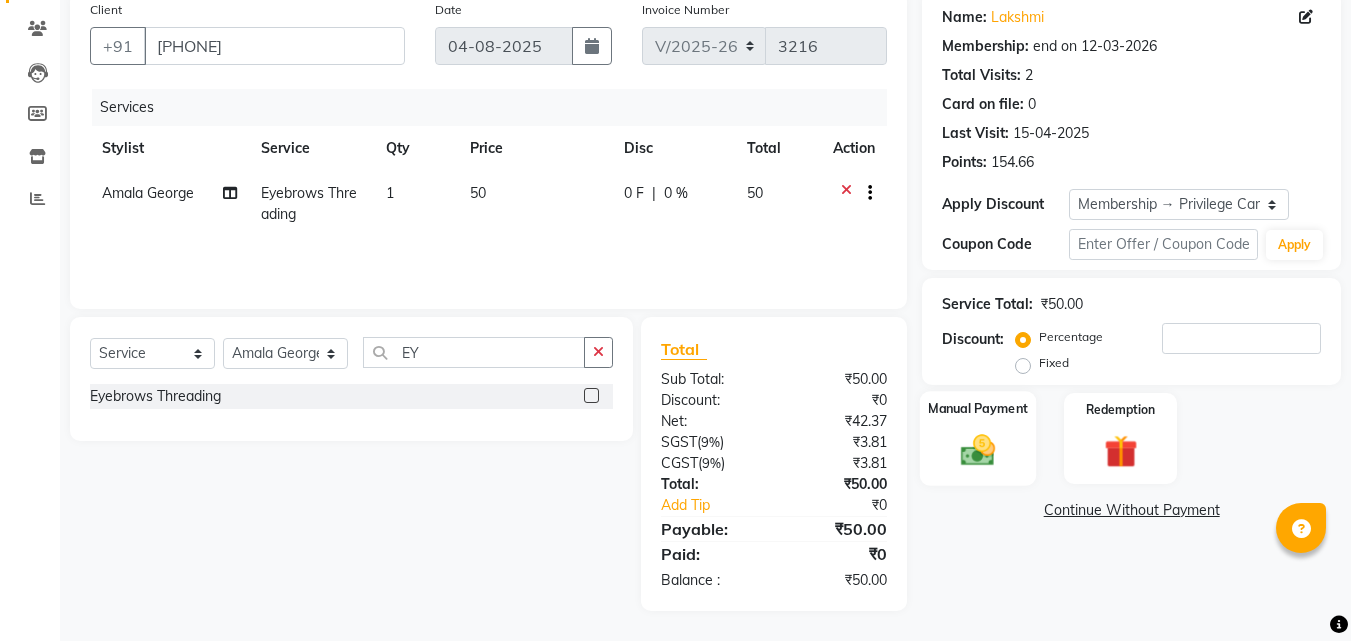 click 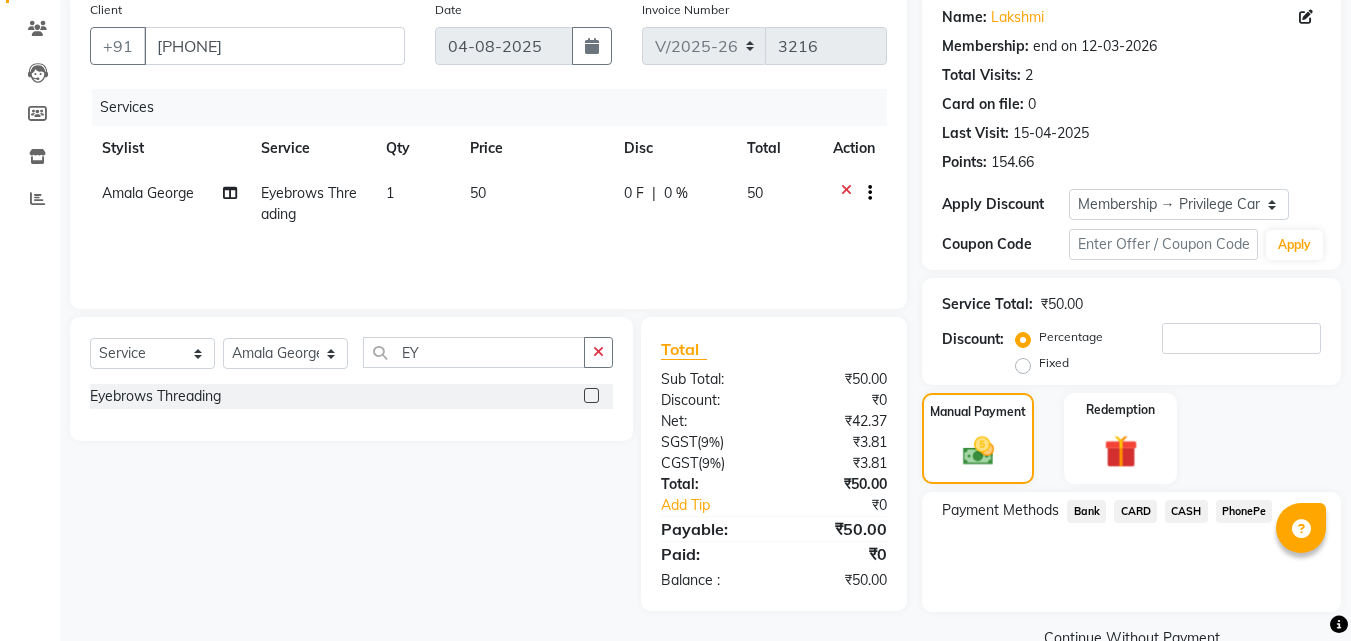 click on "CASH" 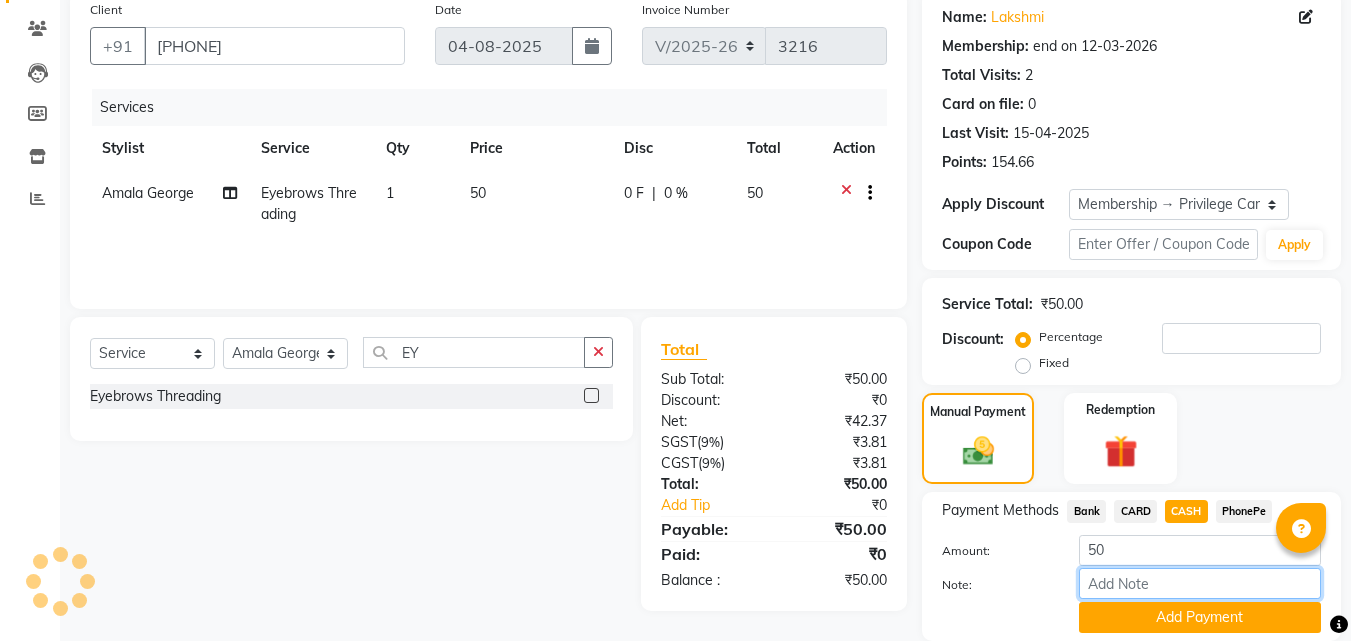 drag, startPoint x: 1178, startPoint y: 583, endPoint x: 1195, endPoint y: 581, distance: 17.117243 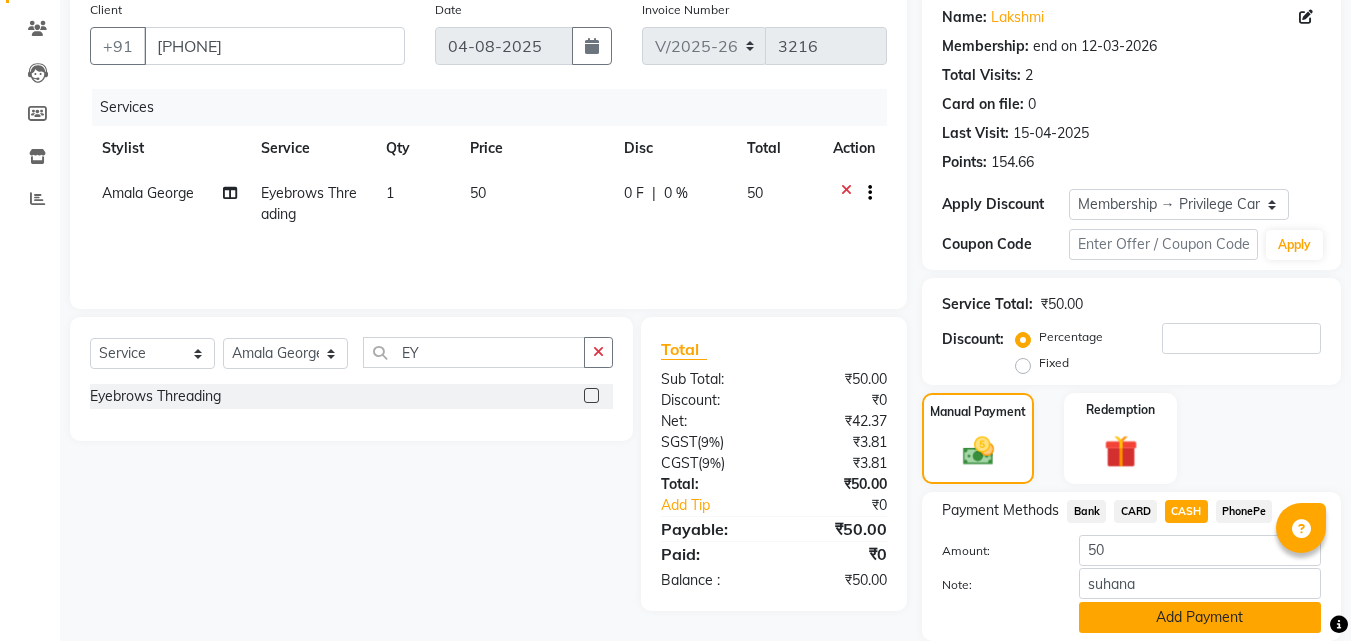 click on "Add Payment" 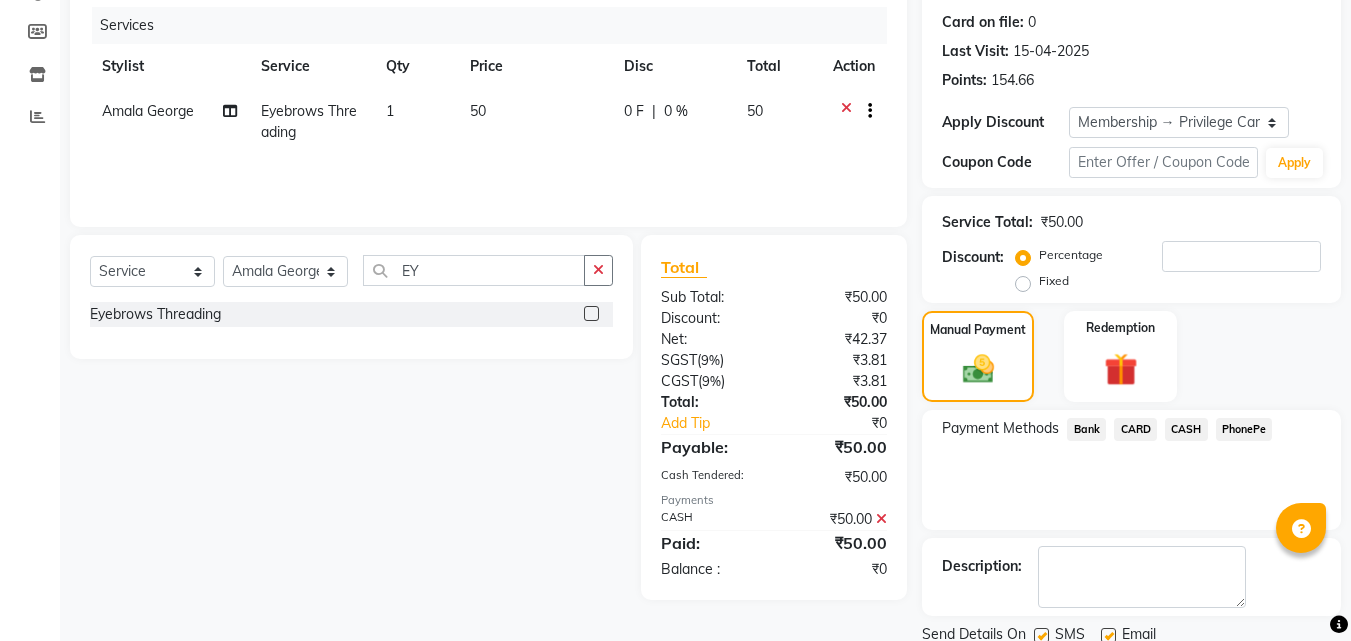 scroll, scrollTop: 314, scrollLeft: 0, axis: vertical 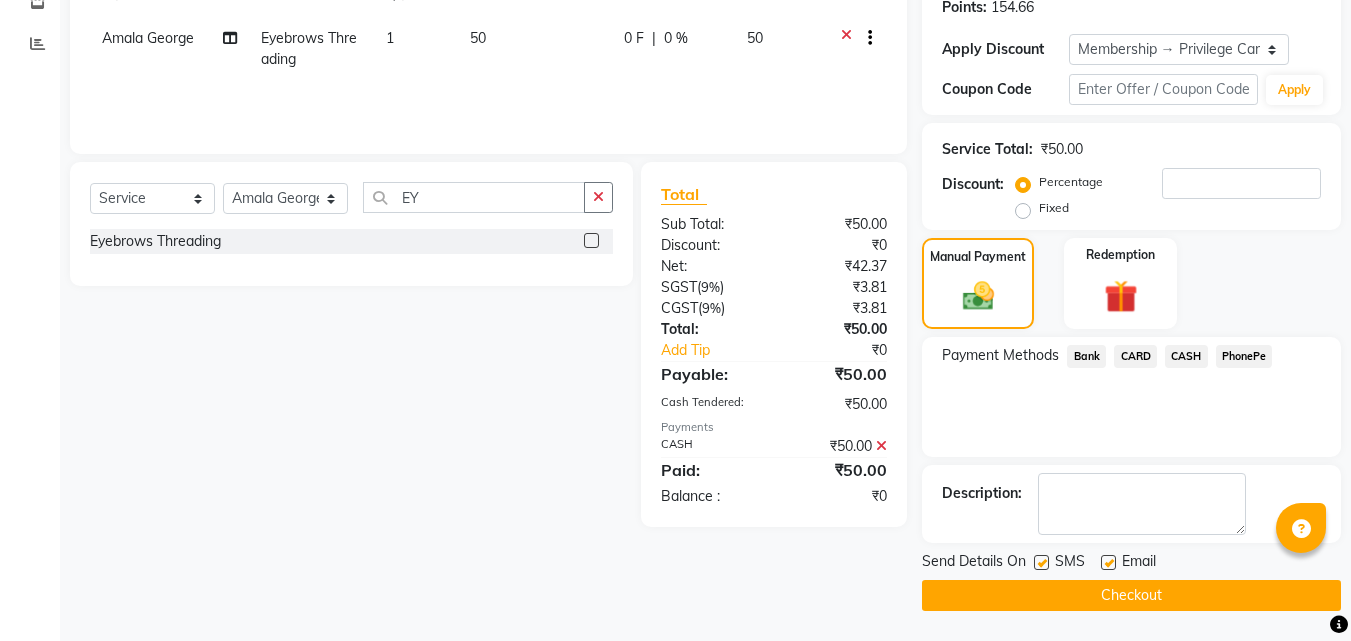 click on "Checkout" 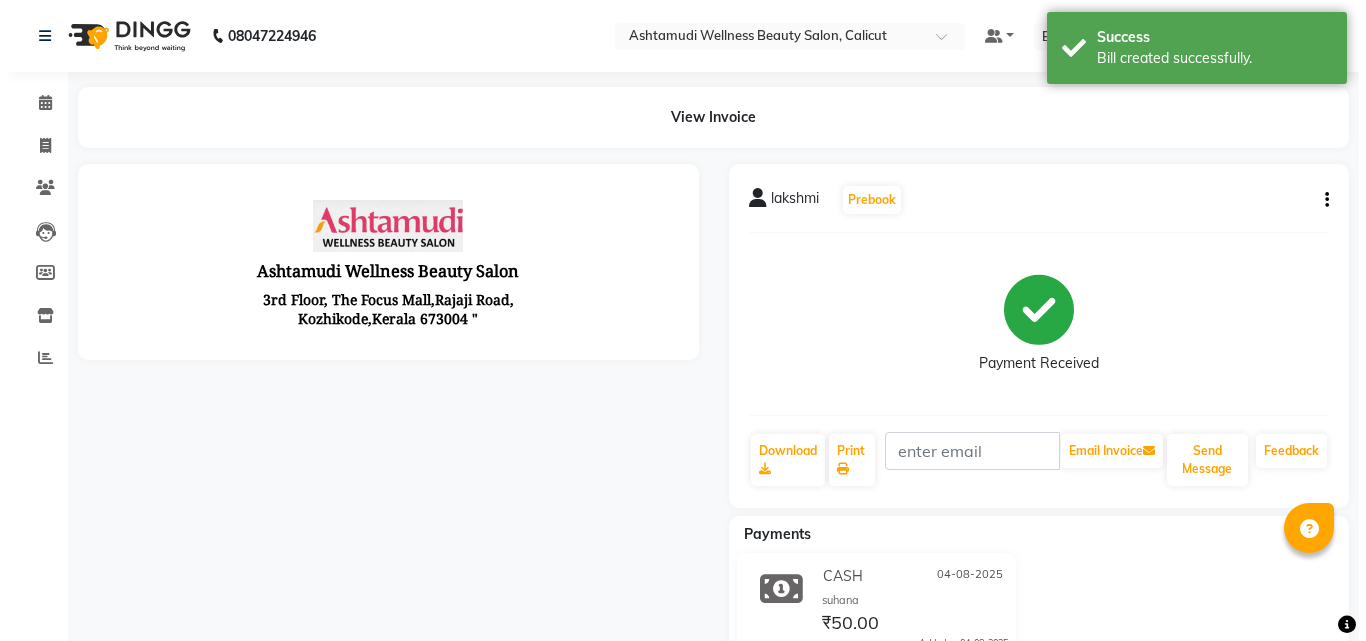 scroll, scrollTop: 0, scrollLeft: 0, axis: both 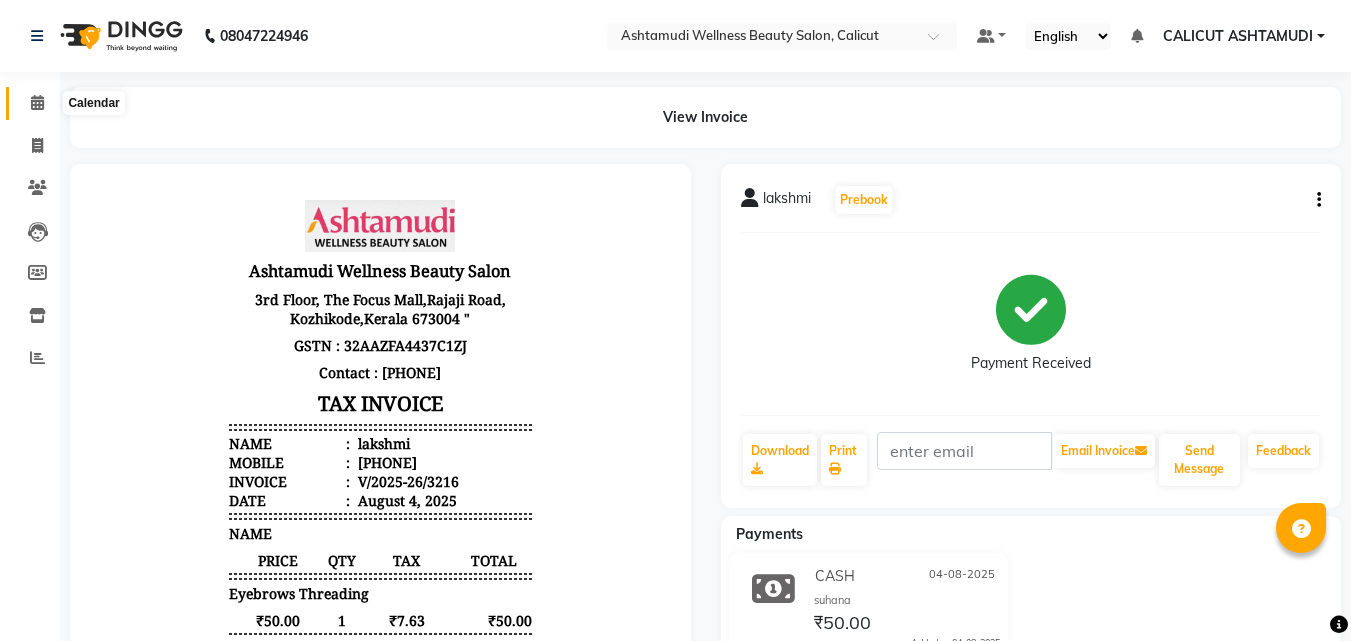 click on "Calendar" 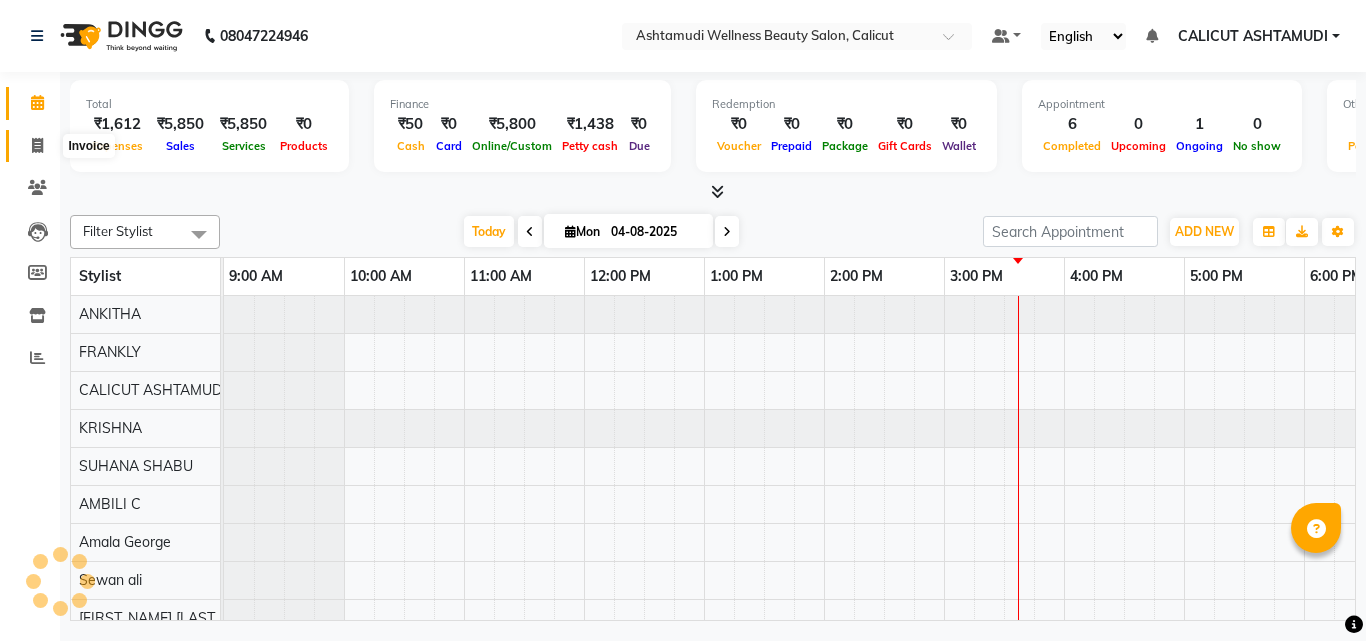 click 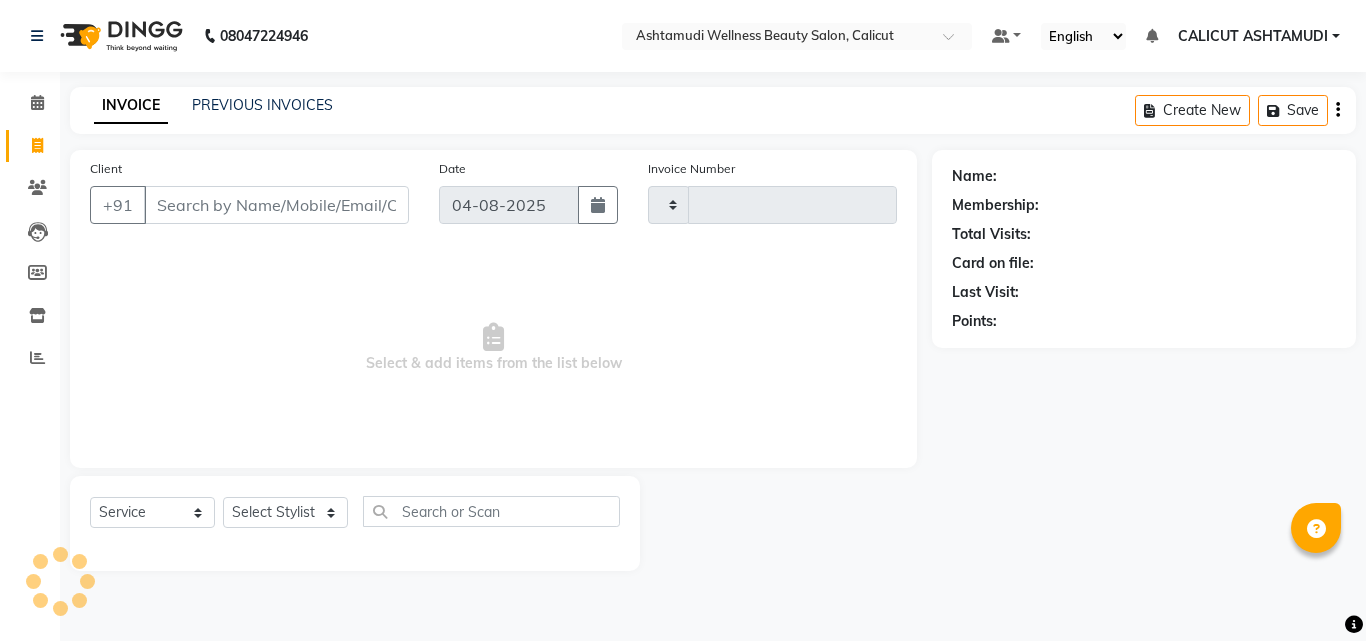 type on "3217" 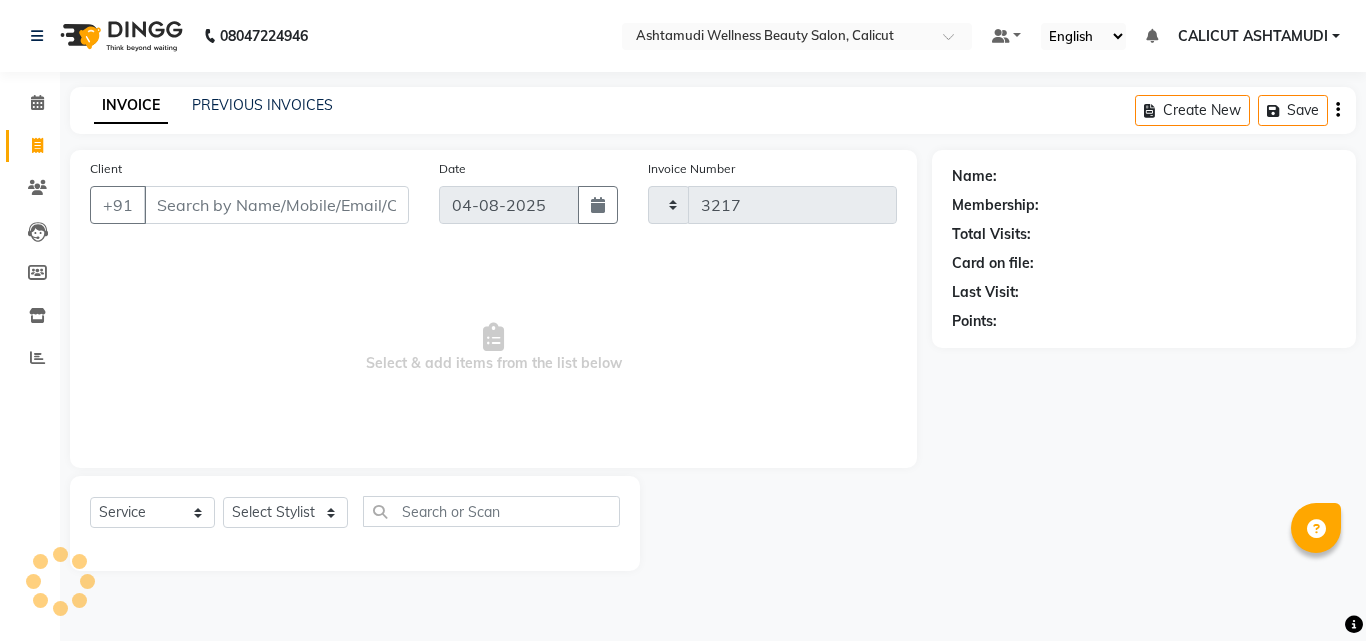 select on "4630" 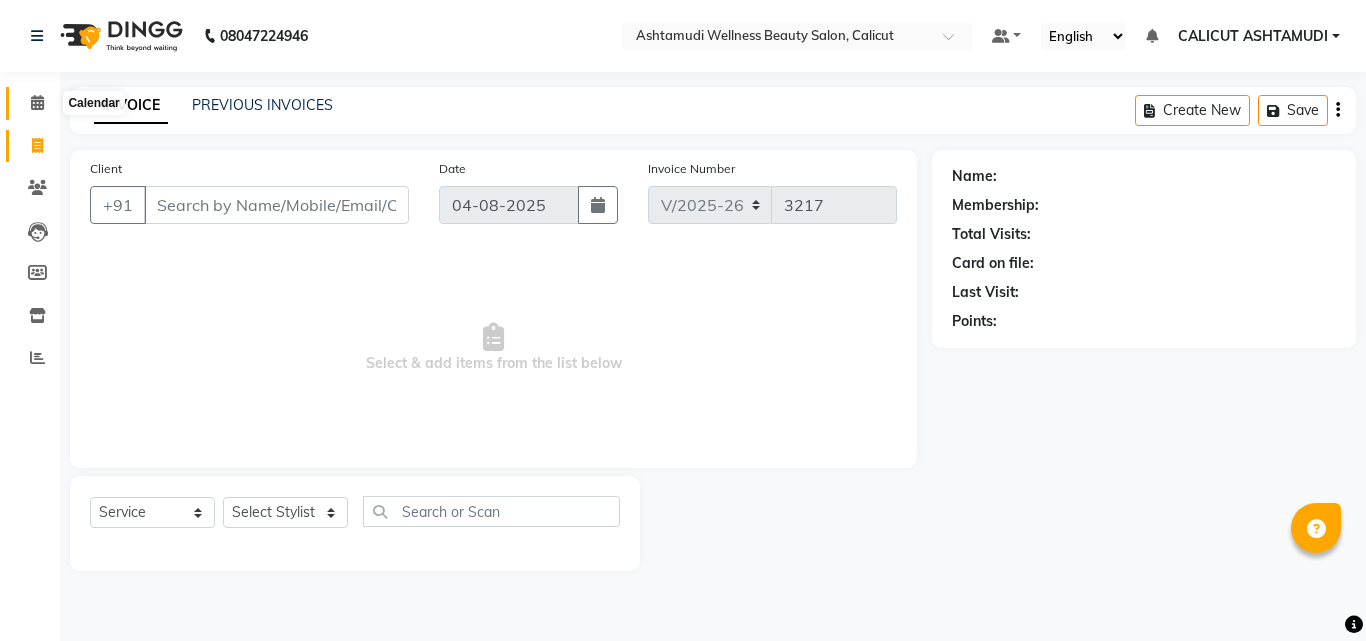 click 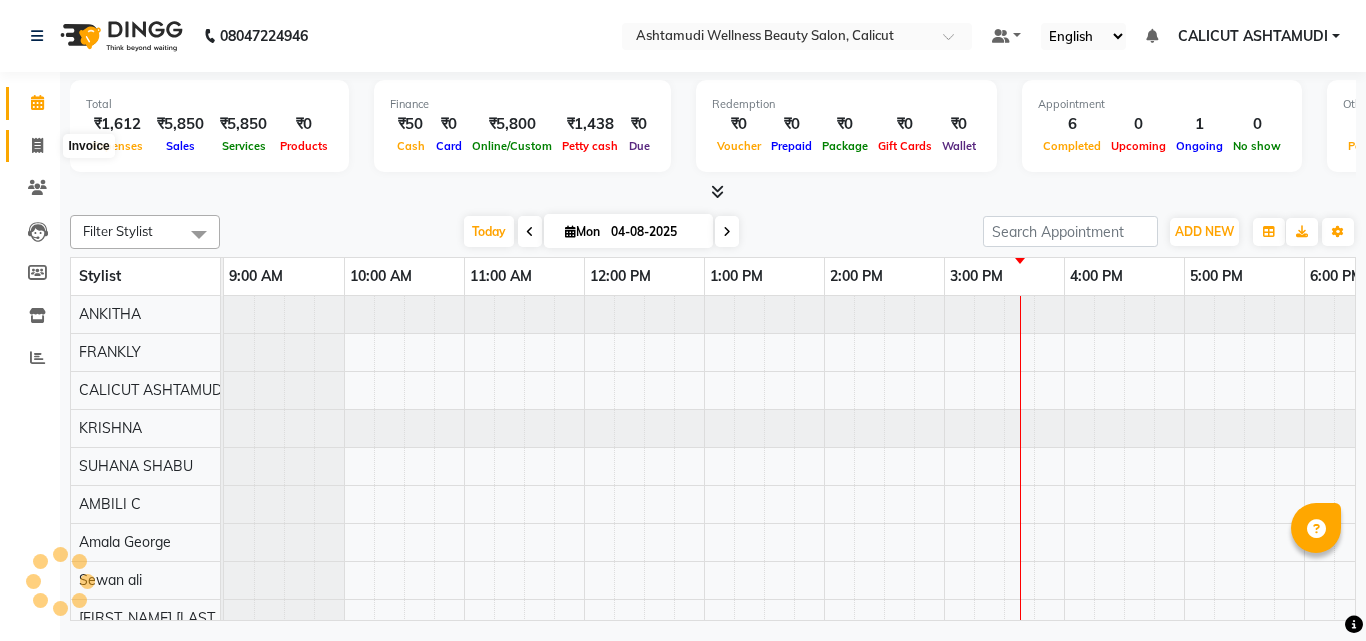 click 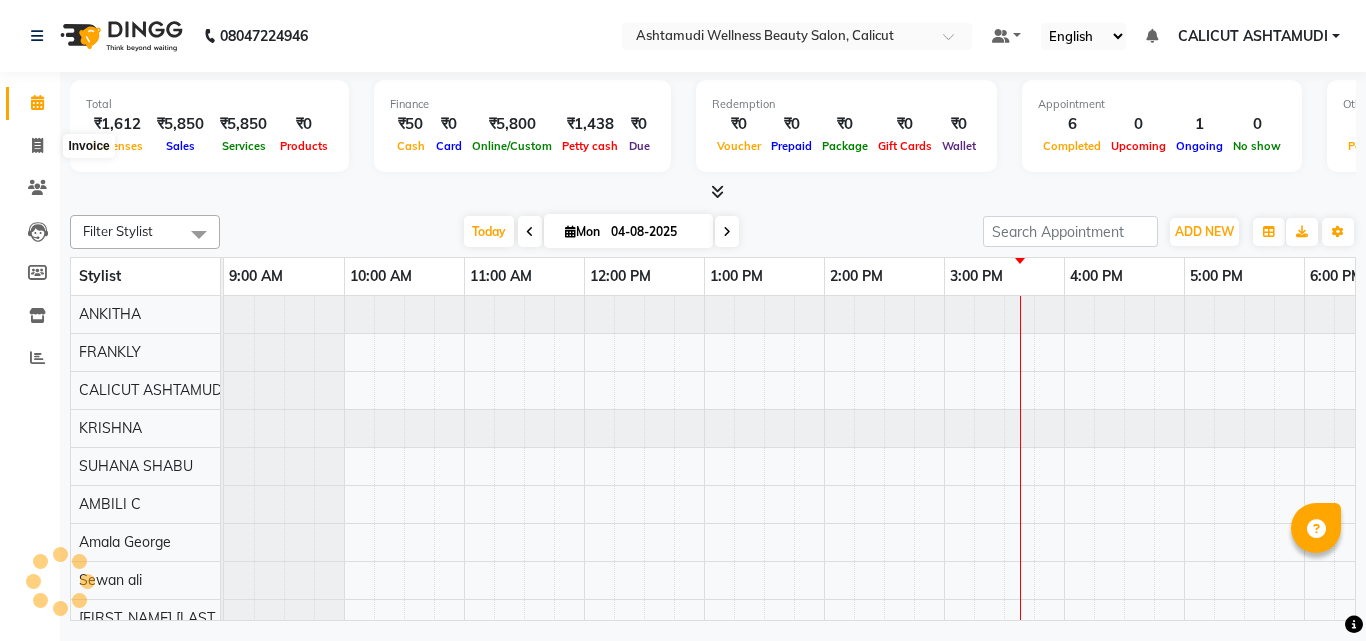 select on "service" 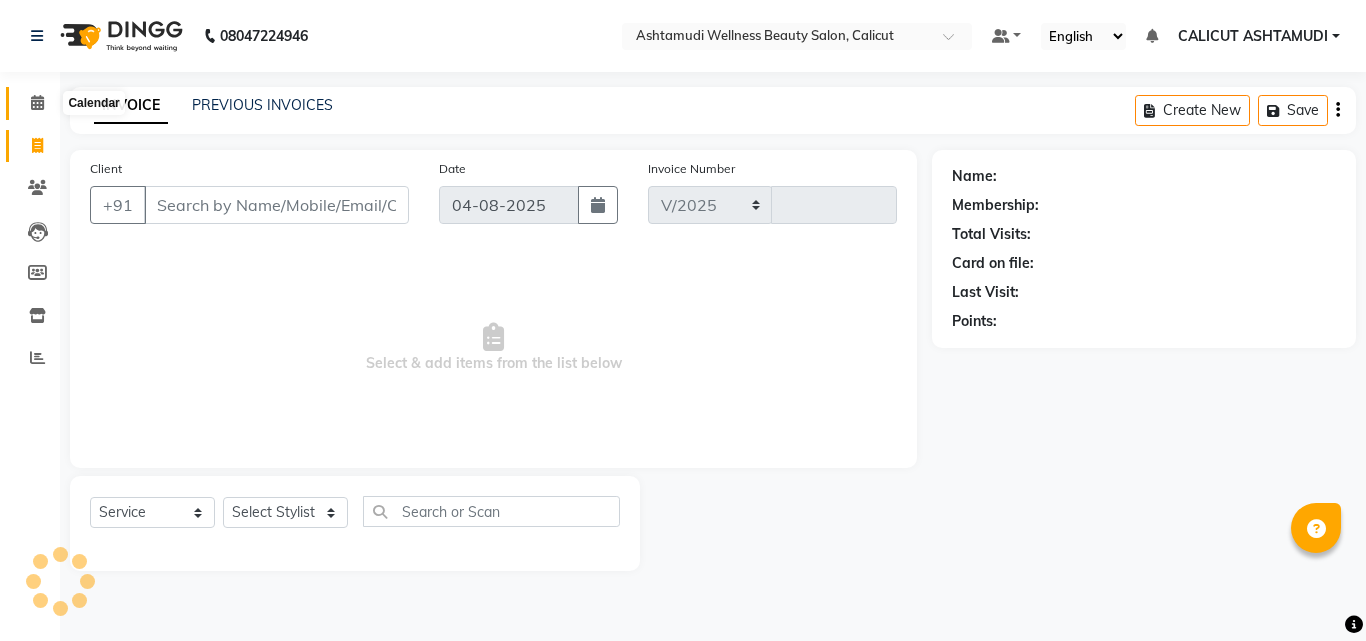 select on "4630" 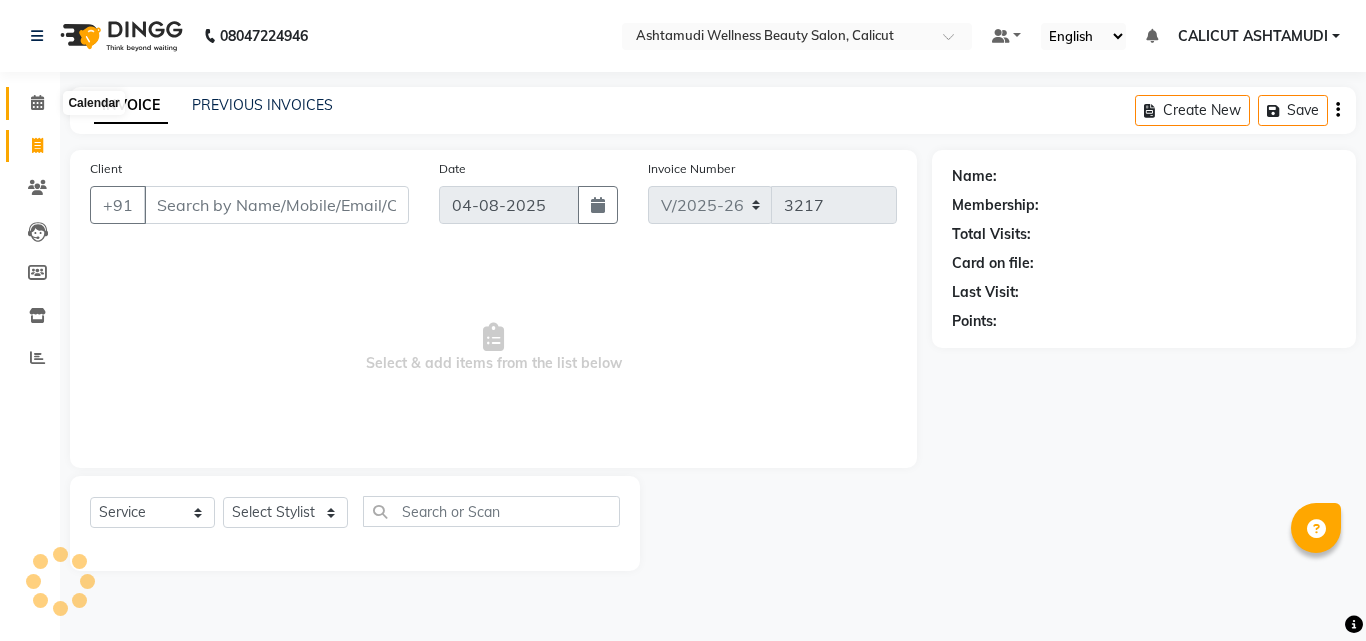click 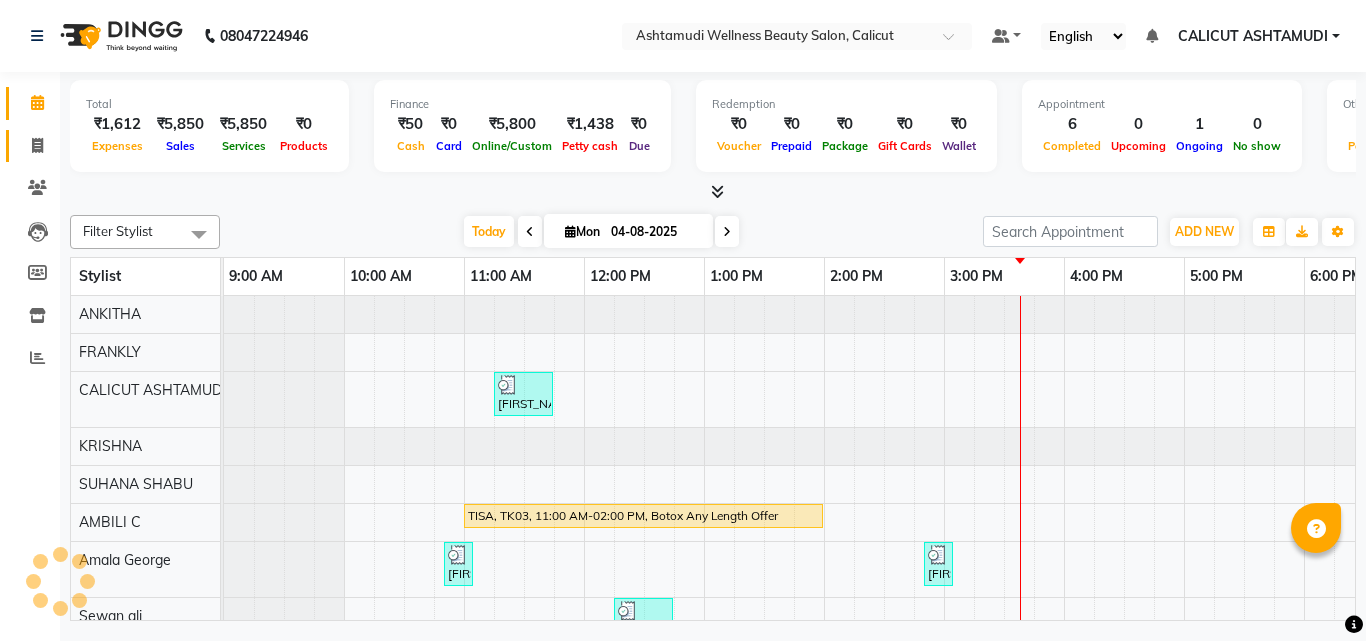 scroll, scrollTop: 0, scrollLeft: 0, axis: both 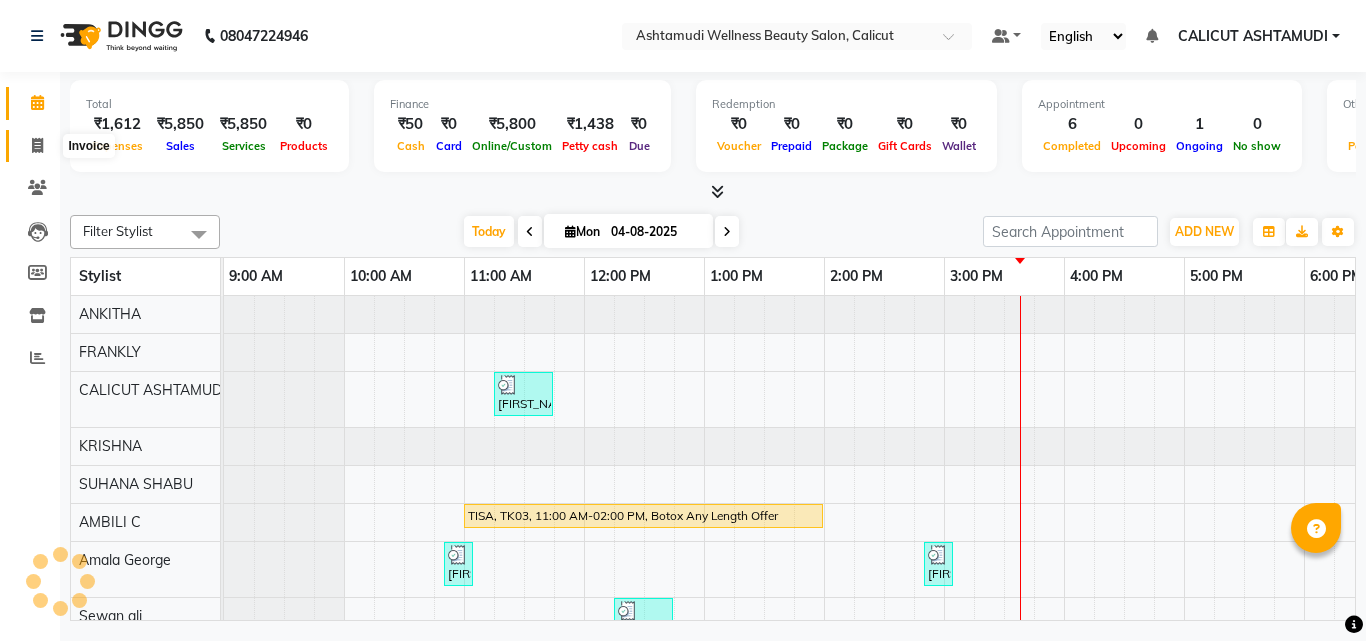 click 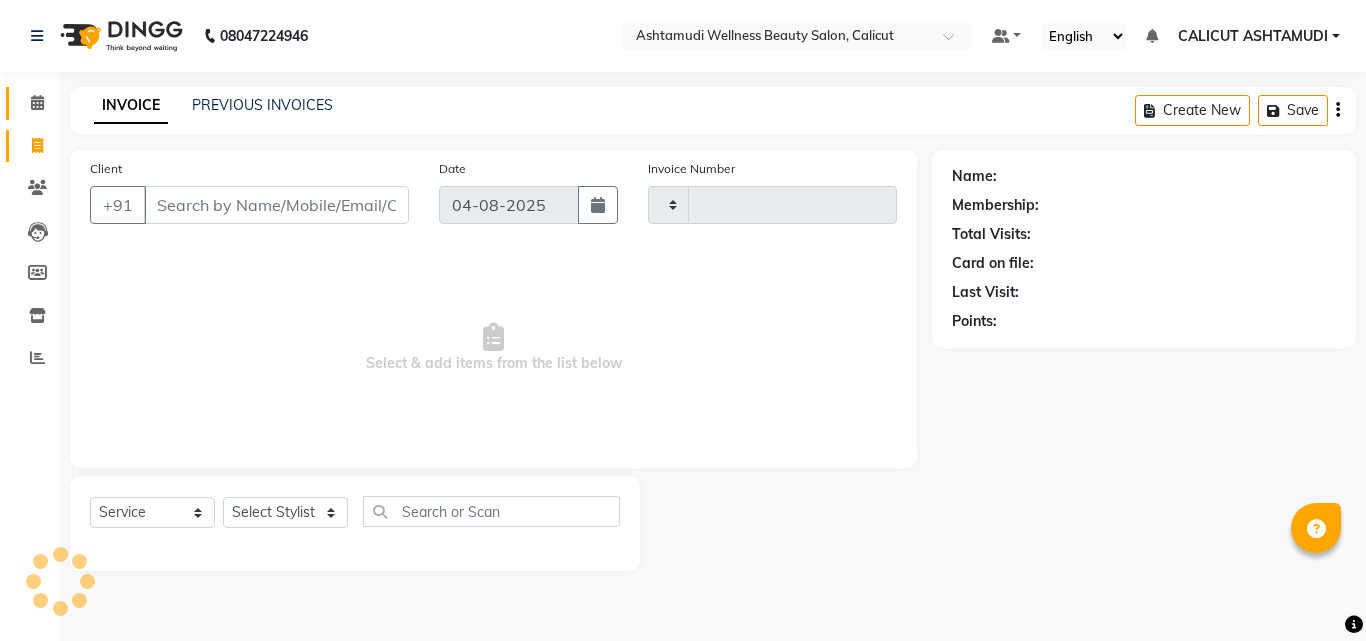 type on "3217" 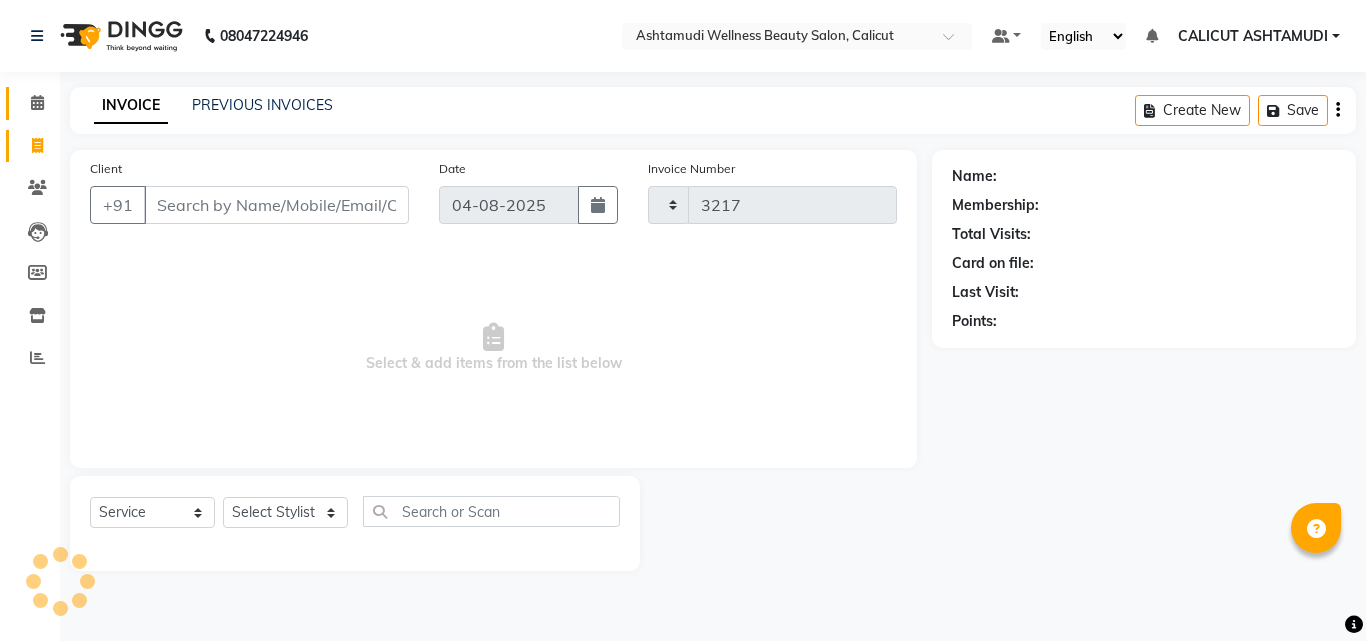 select on "4630" 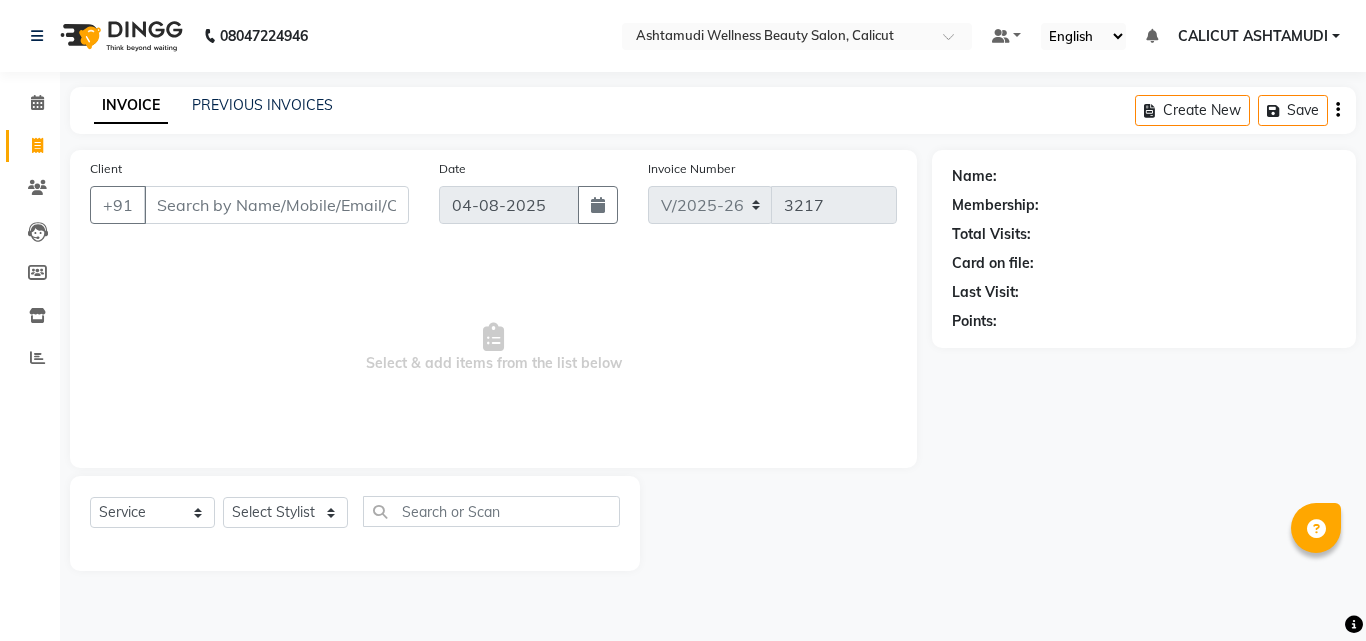 click on "Client" at bounding box center (276, 205) 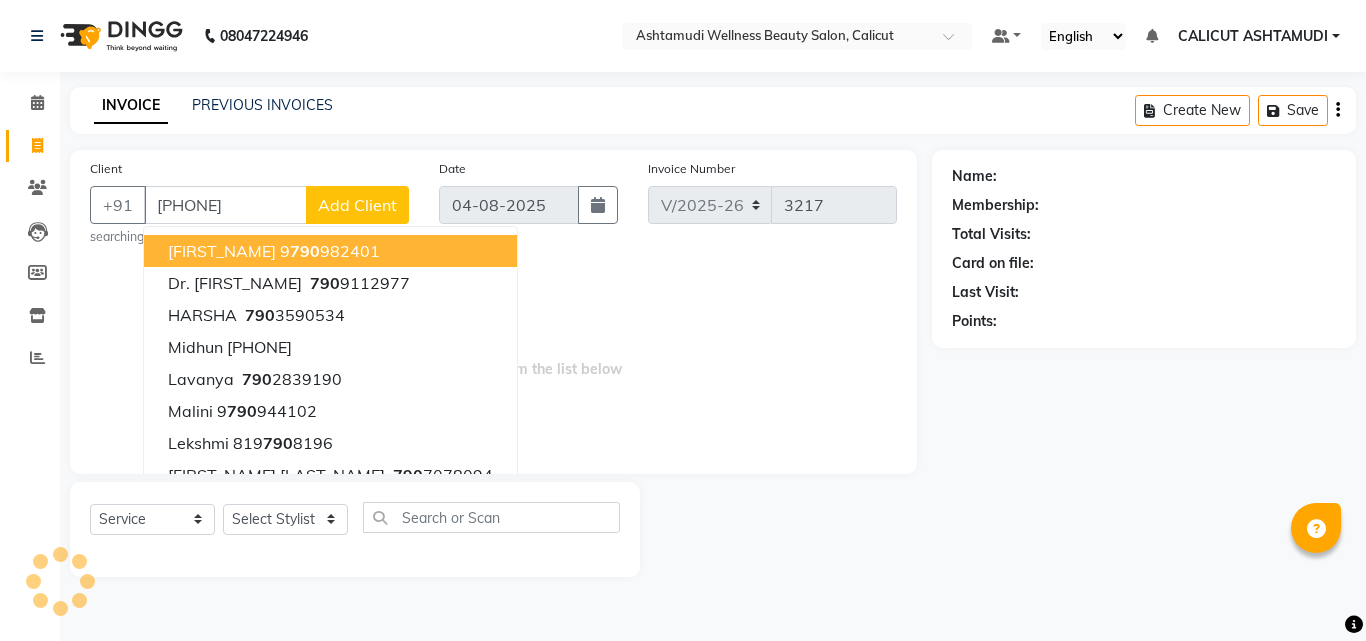 type on "[PHONE]" 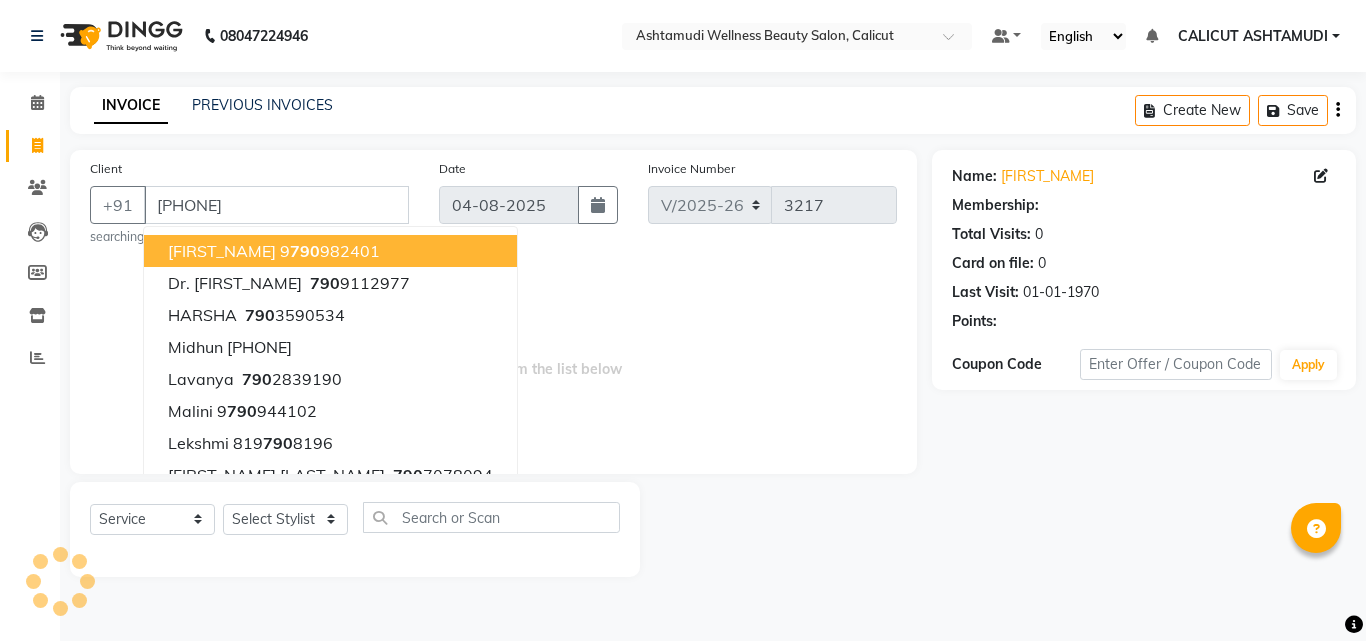select on "1: Object" 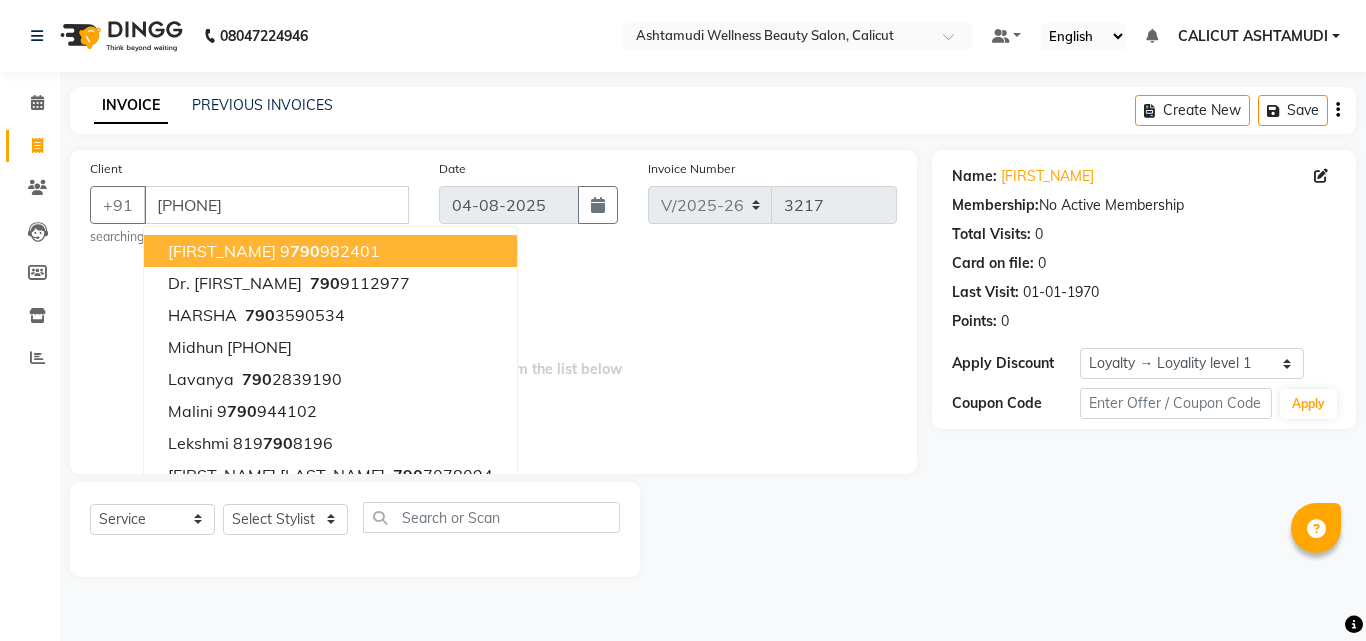 click on "Date 04-08-2025" 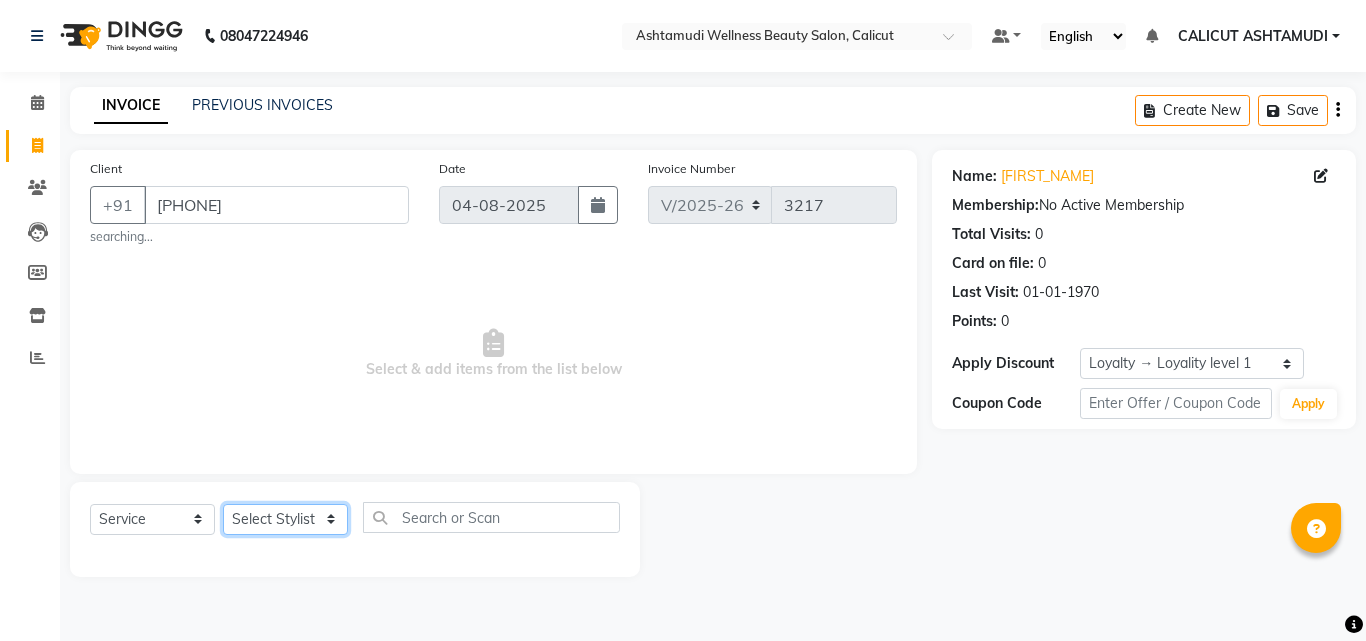 click on "Select Stylist Amala George AMBILI C ANJANA DAS ANKITHA Arya CALICUT ASHTAMUDI FRANKLY	 GRACY KRISHNA Nitesh Punam Gurung Sewan ali Sheela SUHANA  SHABU Titto" 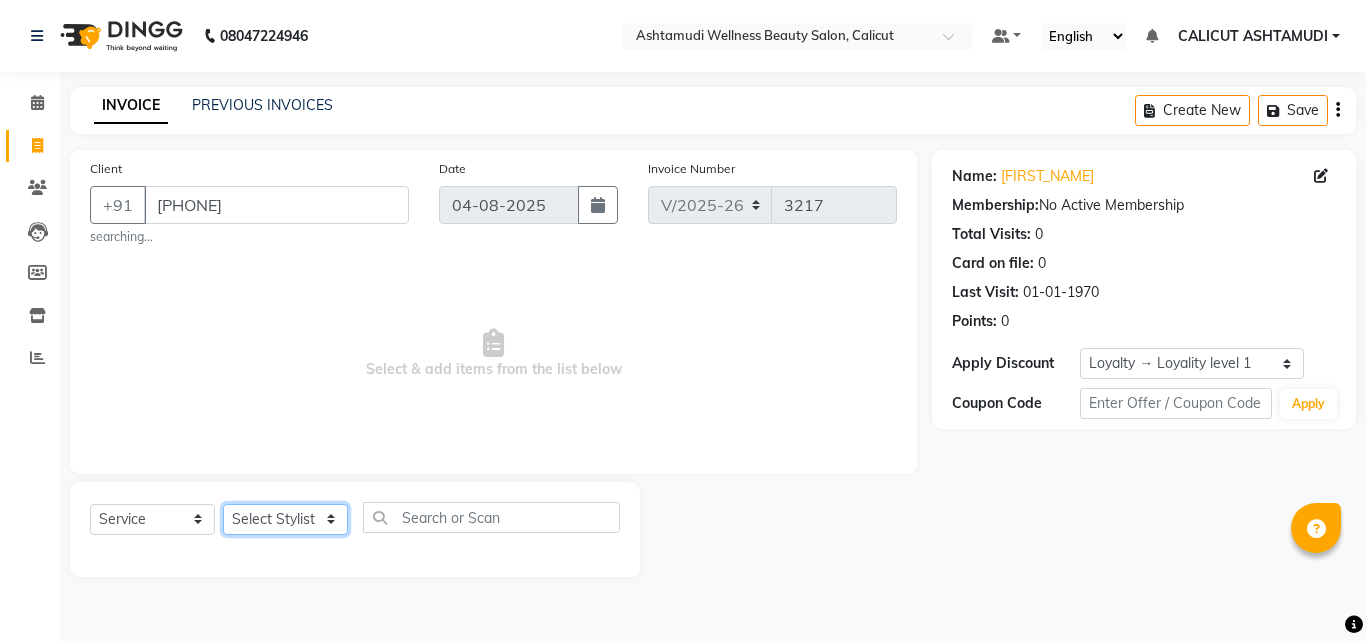 select on "72440" 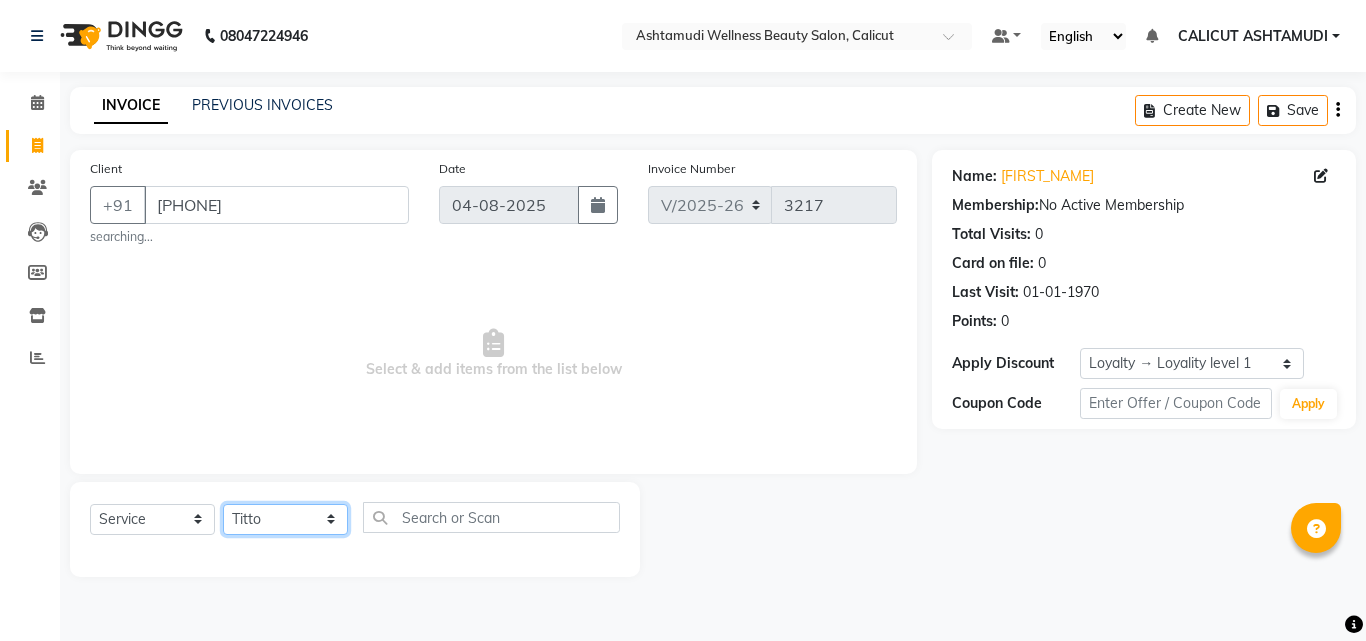 click on "Select Stylist Amala George AMBILI C ANJANA DAS ANKITHA Arya CALICUT ASHTAMUDI FRANKLY	 GRACY KRISHNA Nitesh Punam Gurung Sewan ali Sheela SUHANA  SHABU Titto" 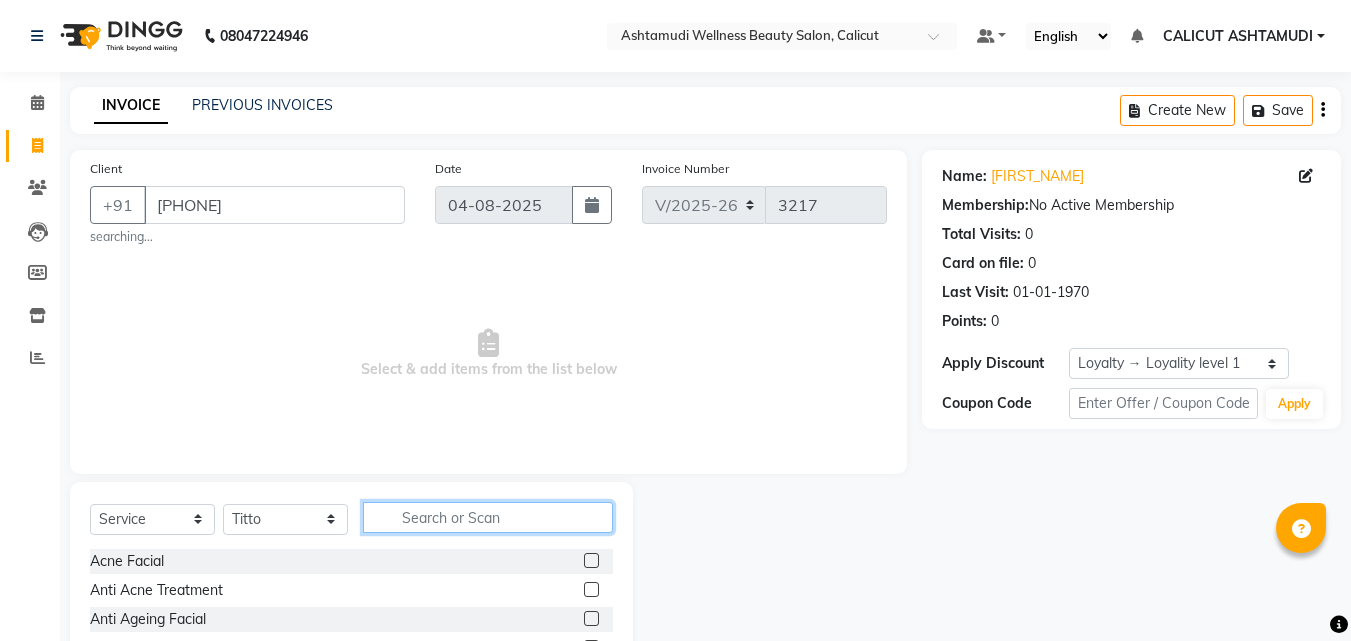click 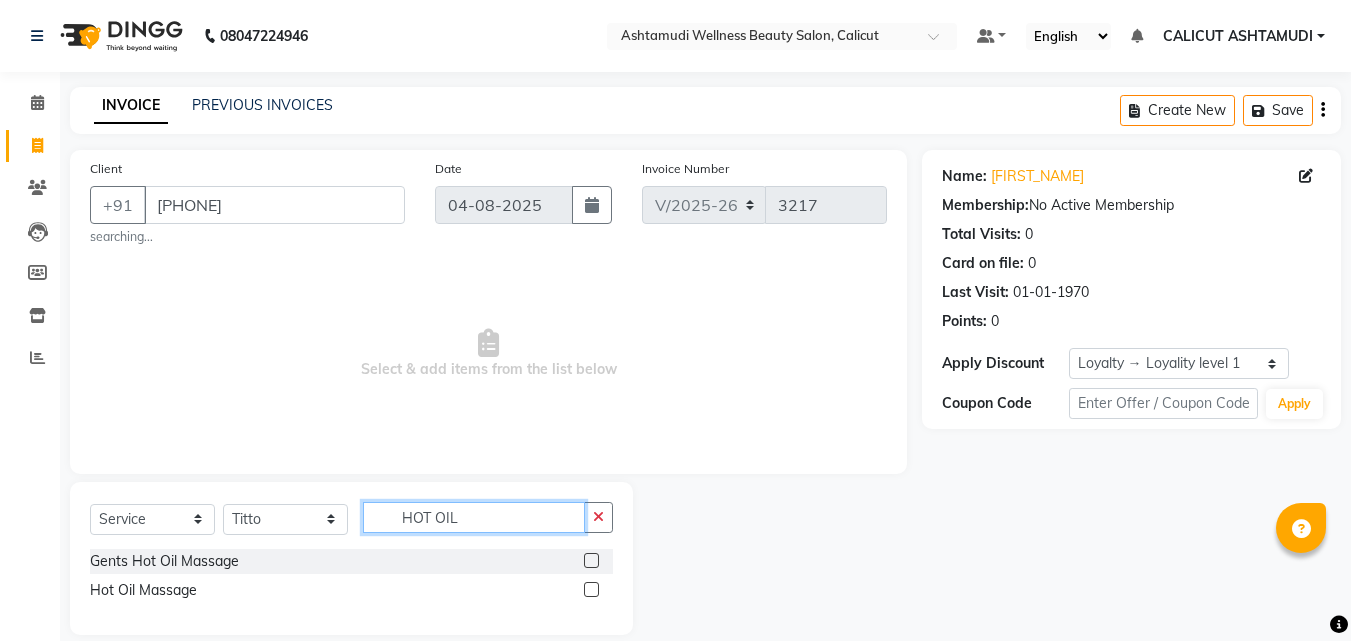 type on "HOT OIL" 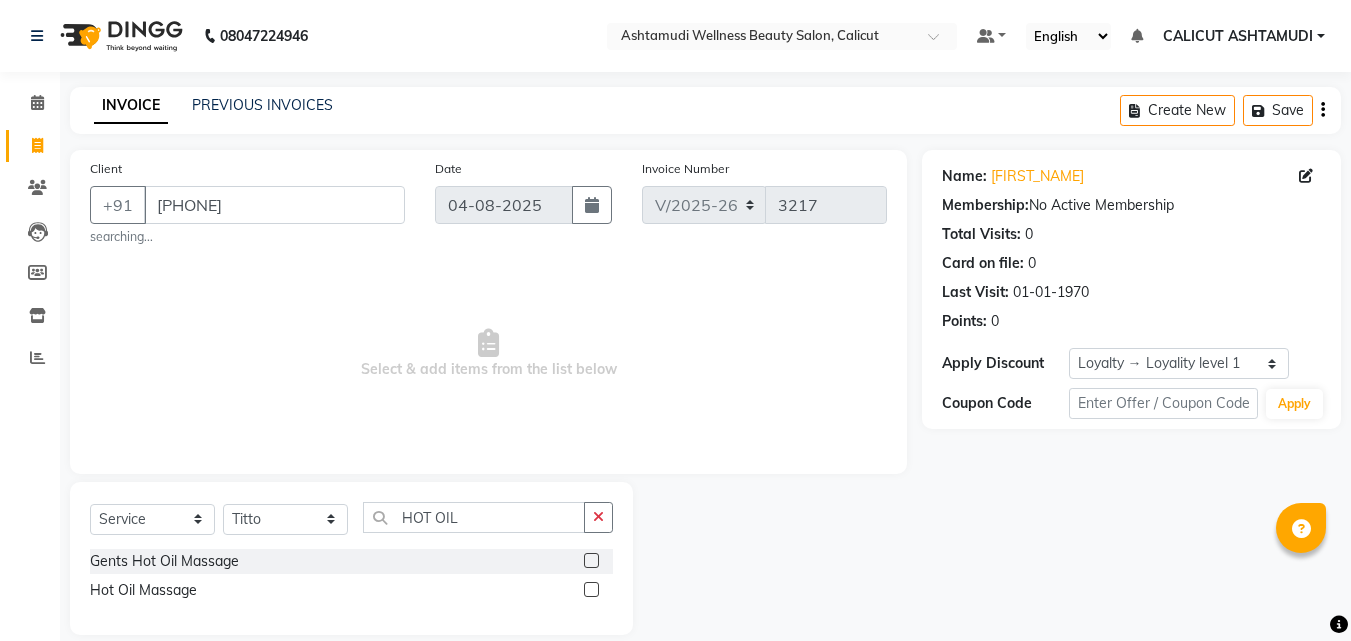 click 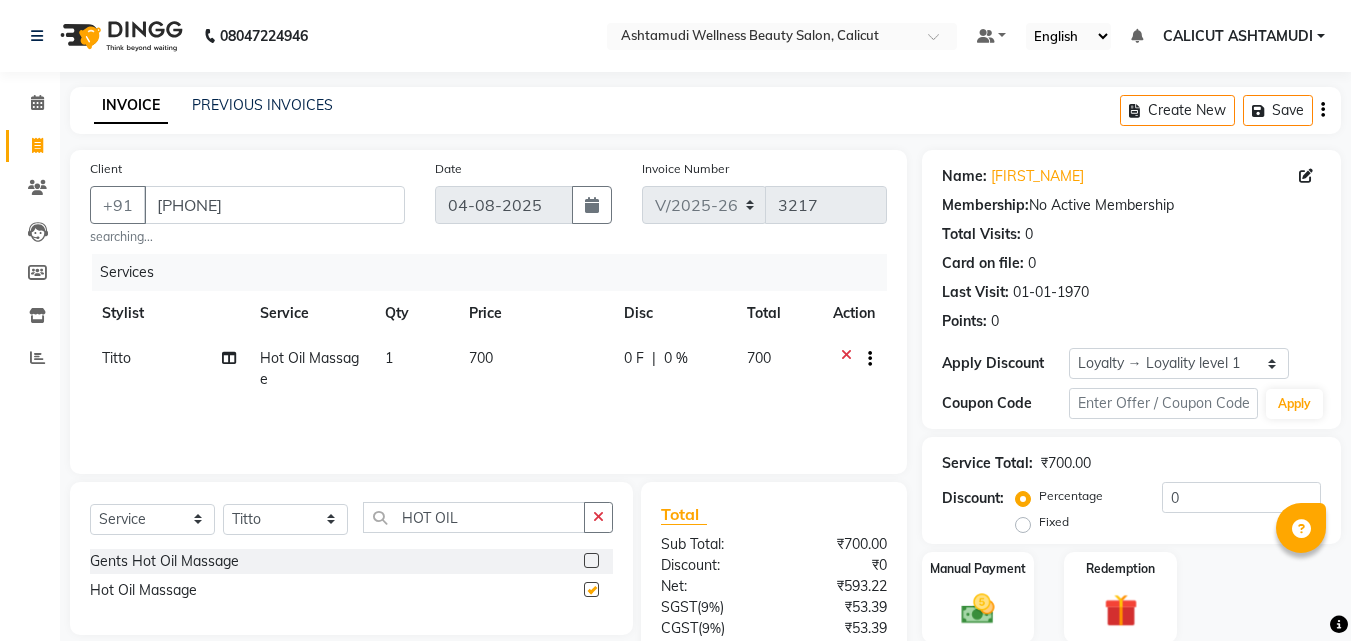 checkbox on "false" 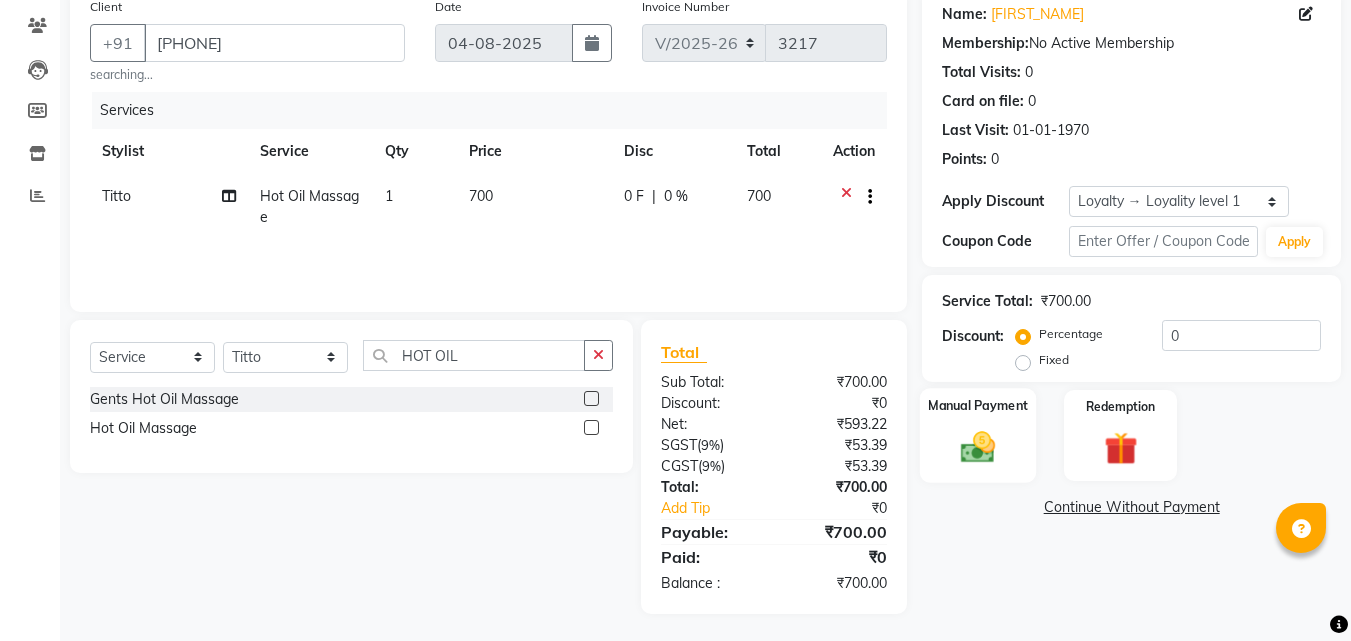 scroll, scrollTop: 165, scrollLeft: 0, axis: vertical 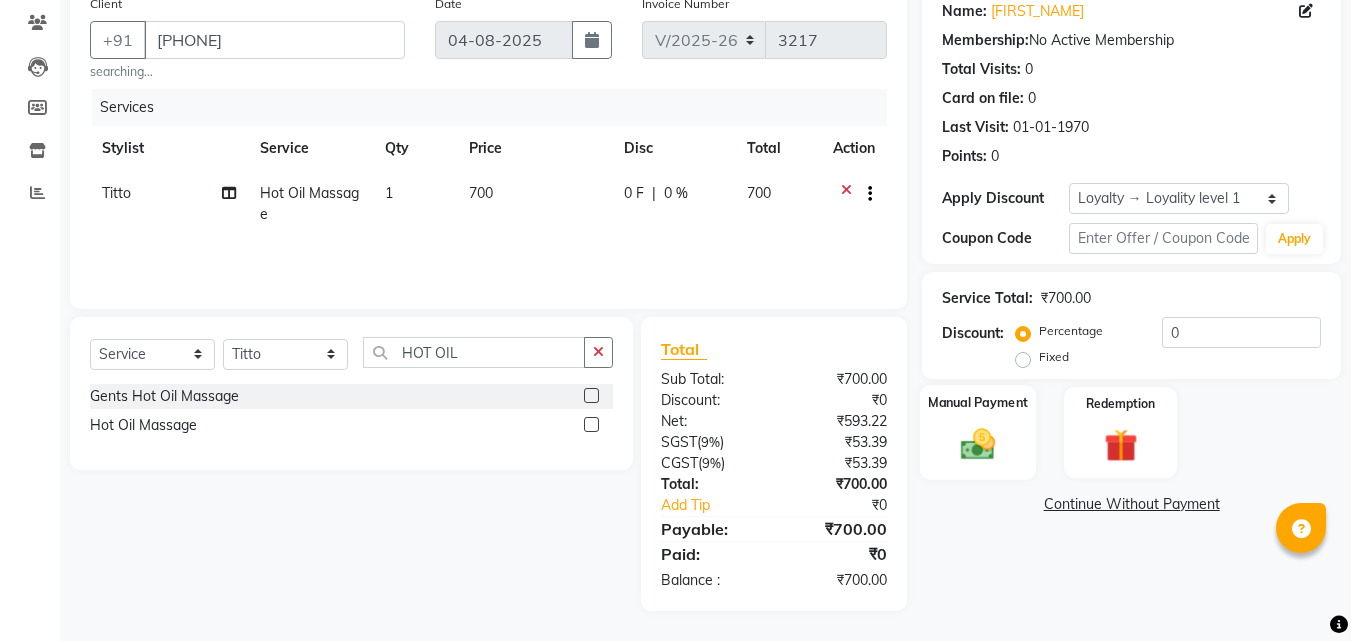 click on "Manual Payment" 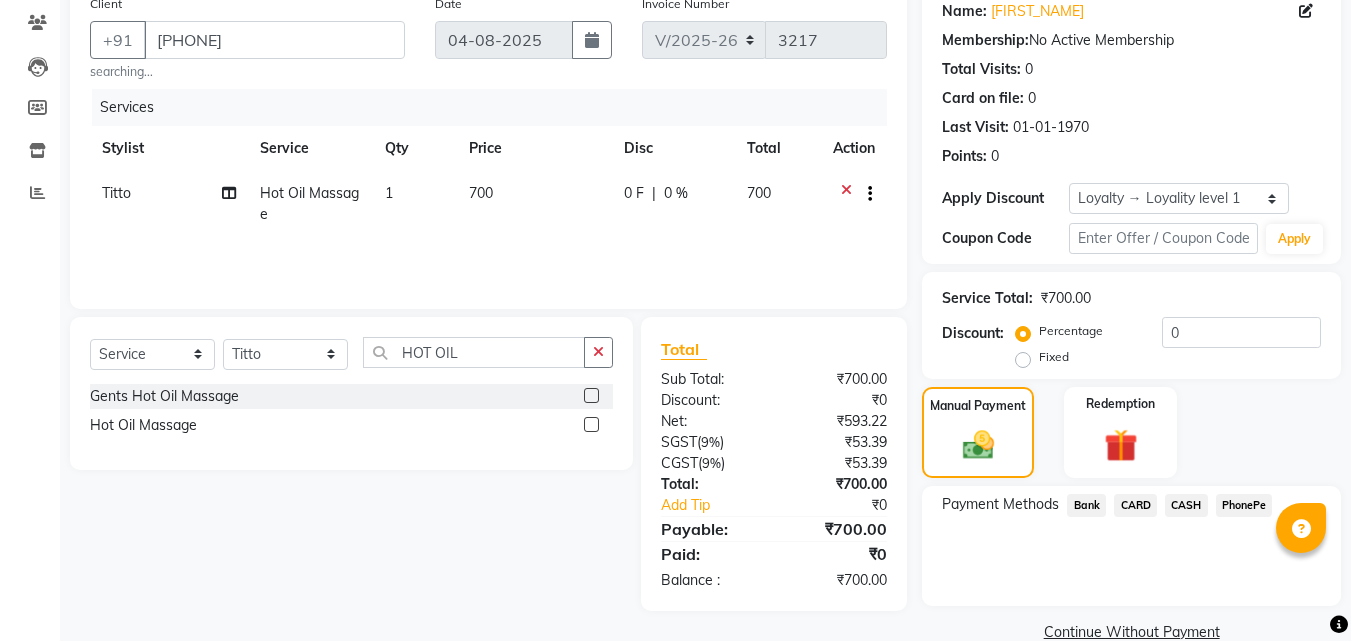click on "PhonePe" 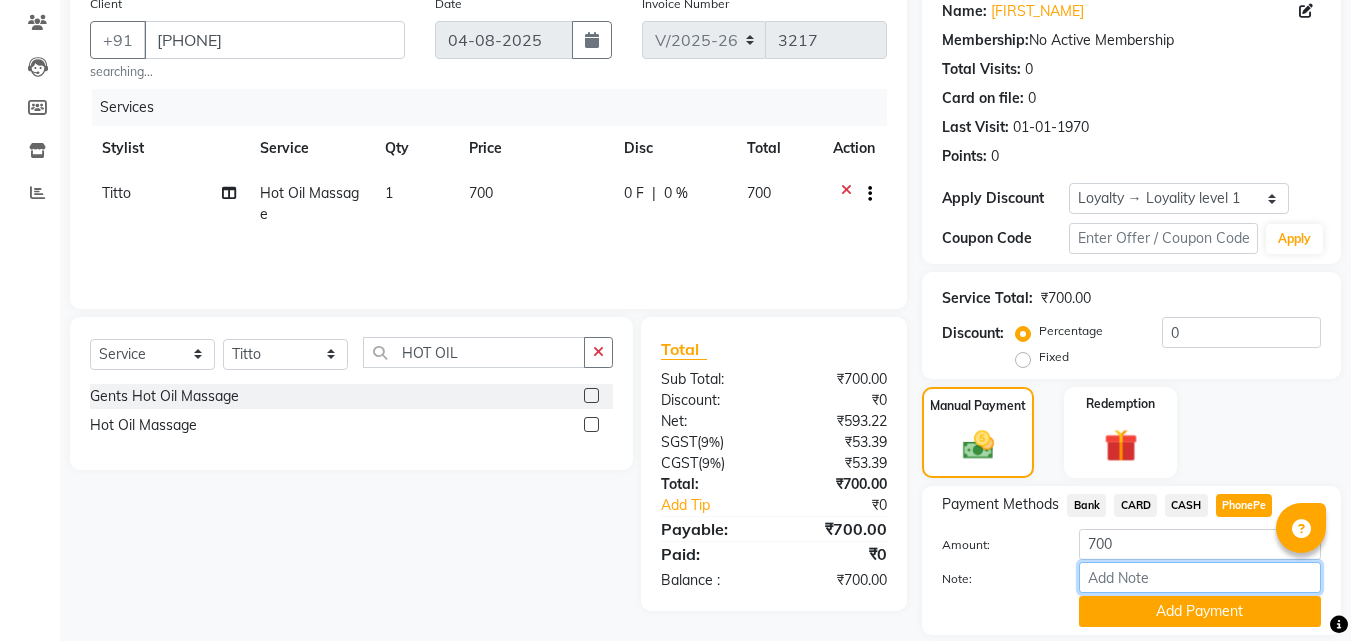 drag, startPoint x: 1182, startPoint y: 569, endPoint x: 1195, endPoint y: 567, distance: 13.152946 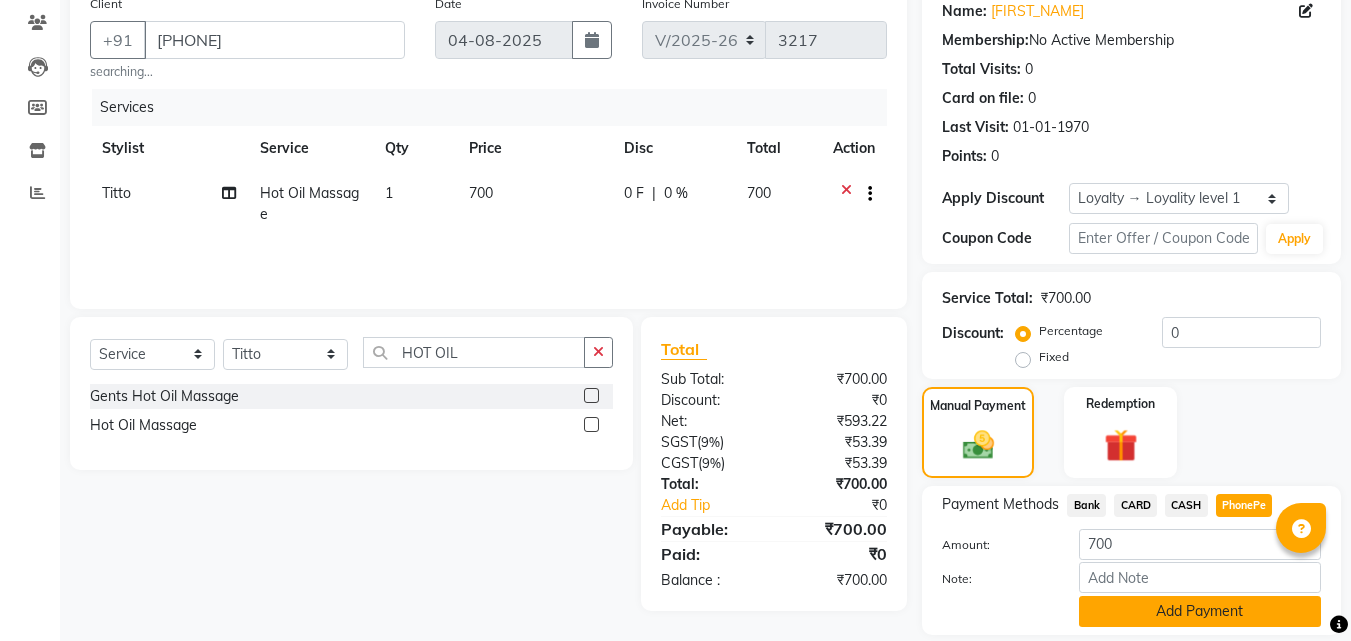 click on "Add Payment" 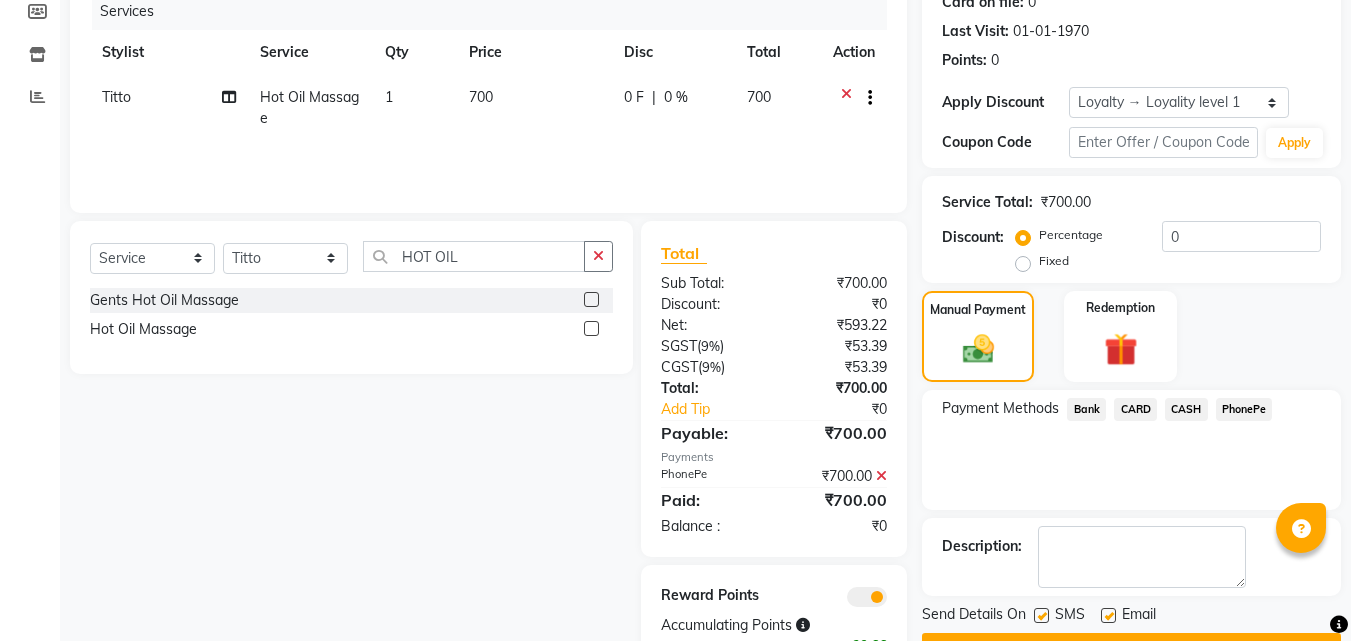scroll, scrollTop: 327, scrollLeft: 0, axis: vertical 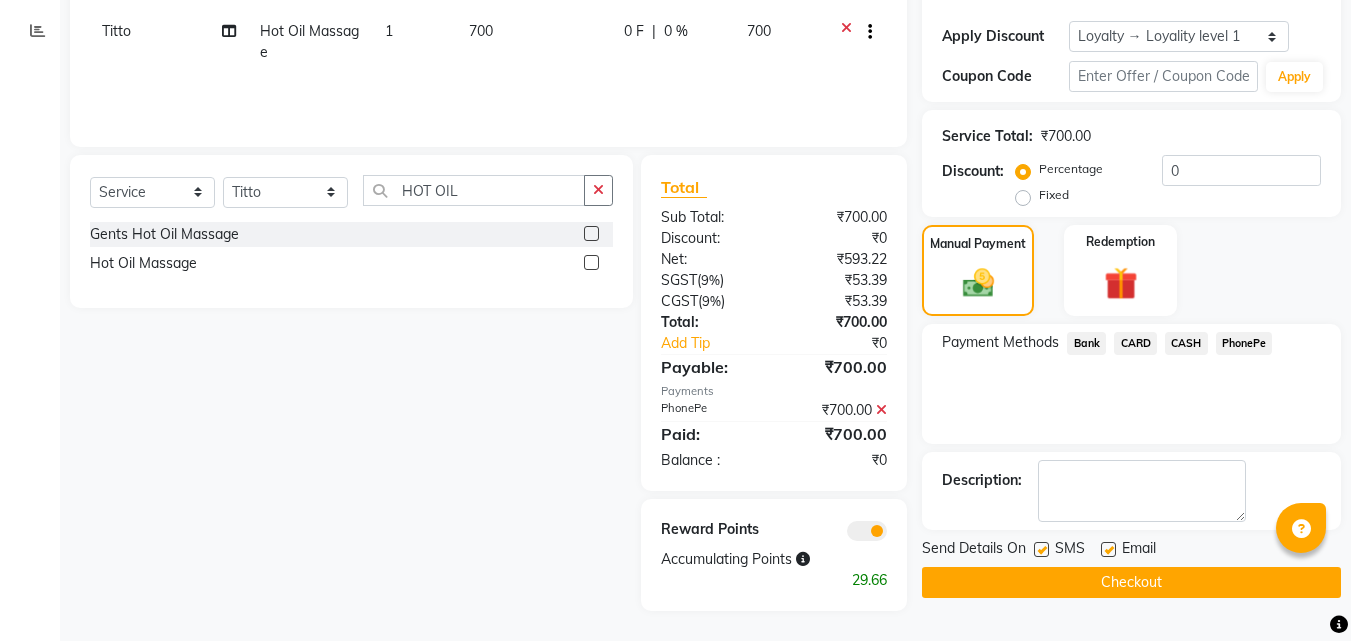 click on "Checkout" 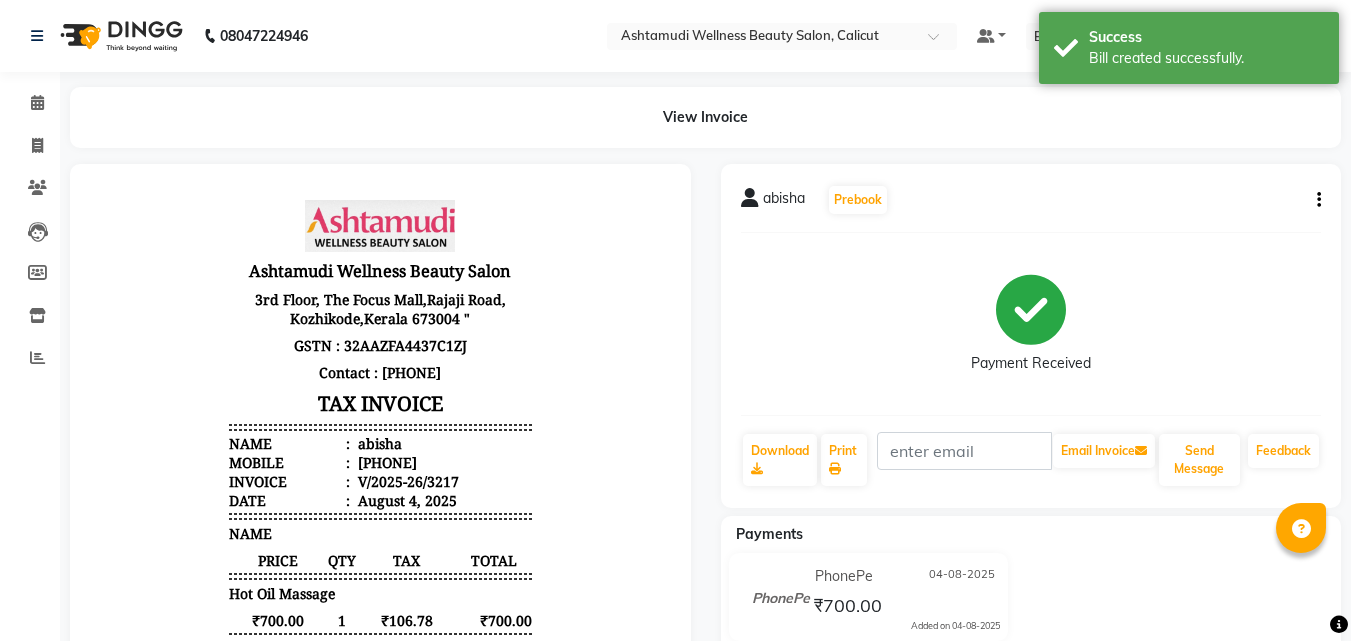 scroll, scrollTop: 0, scrollLeft: 0, axis: both 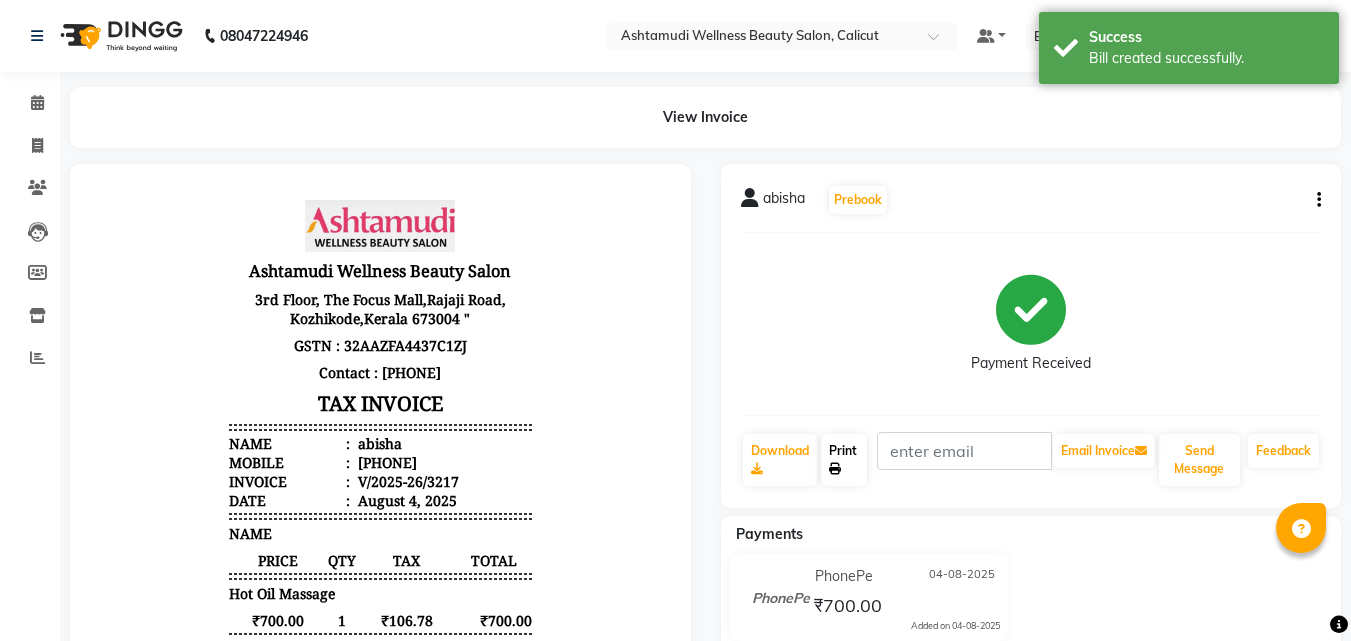 click 